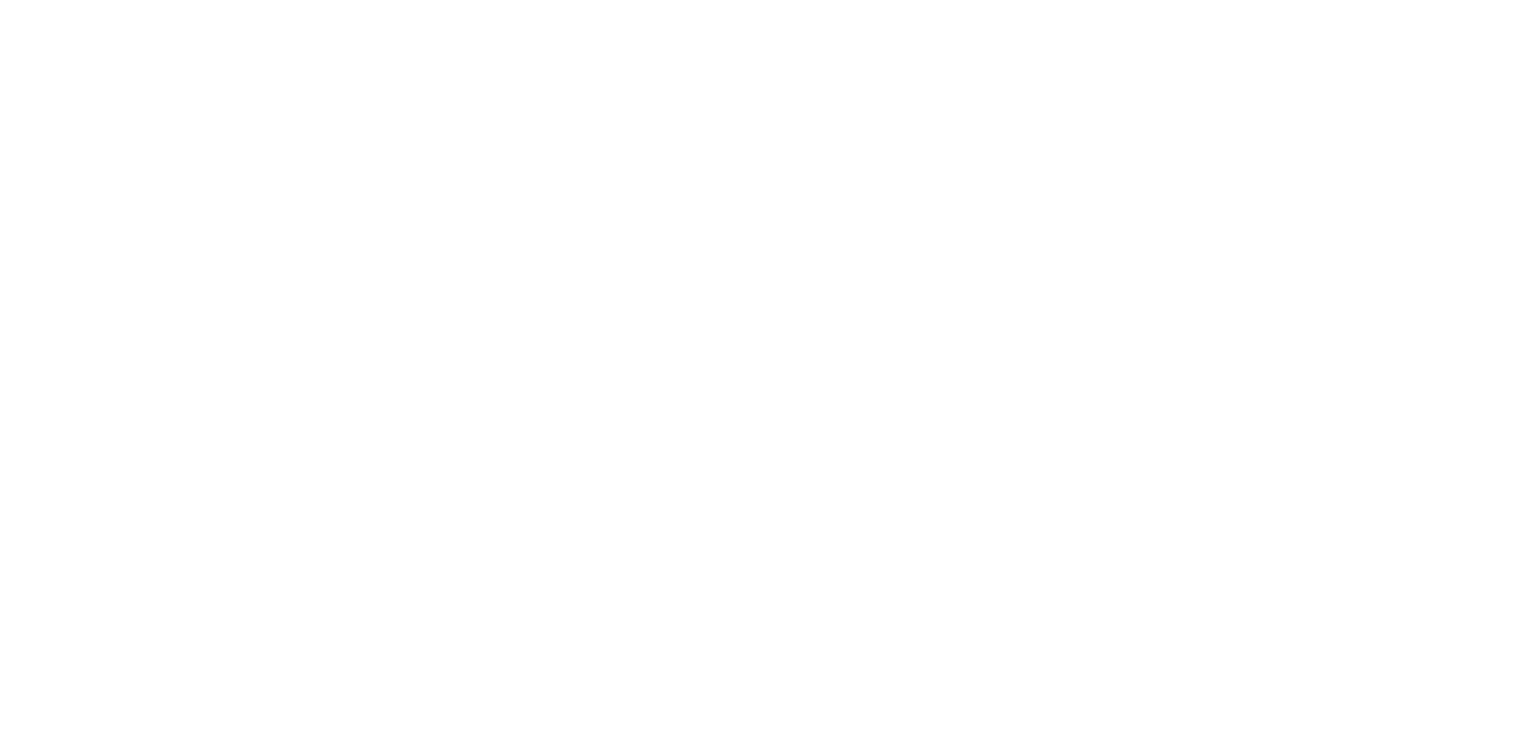 scroll, scrollTop: 0, scrollLeft: 0, axis: both 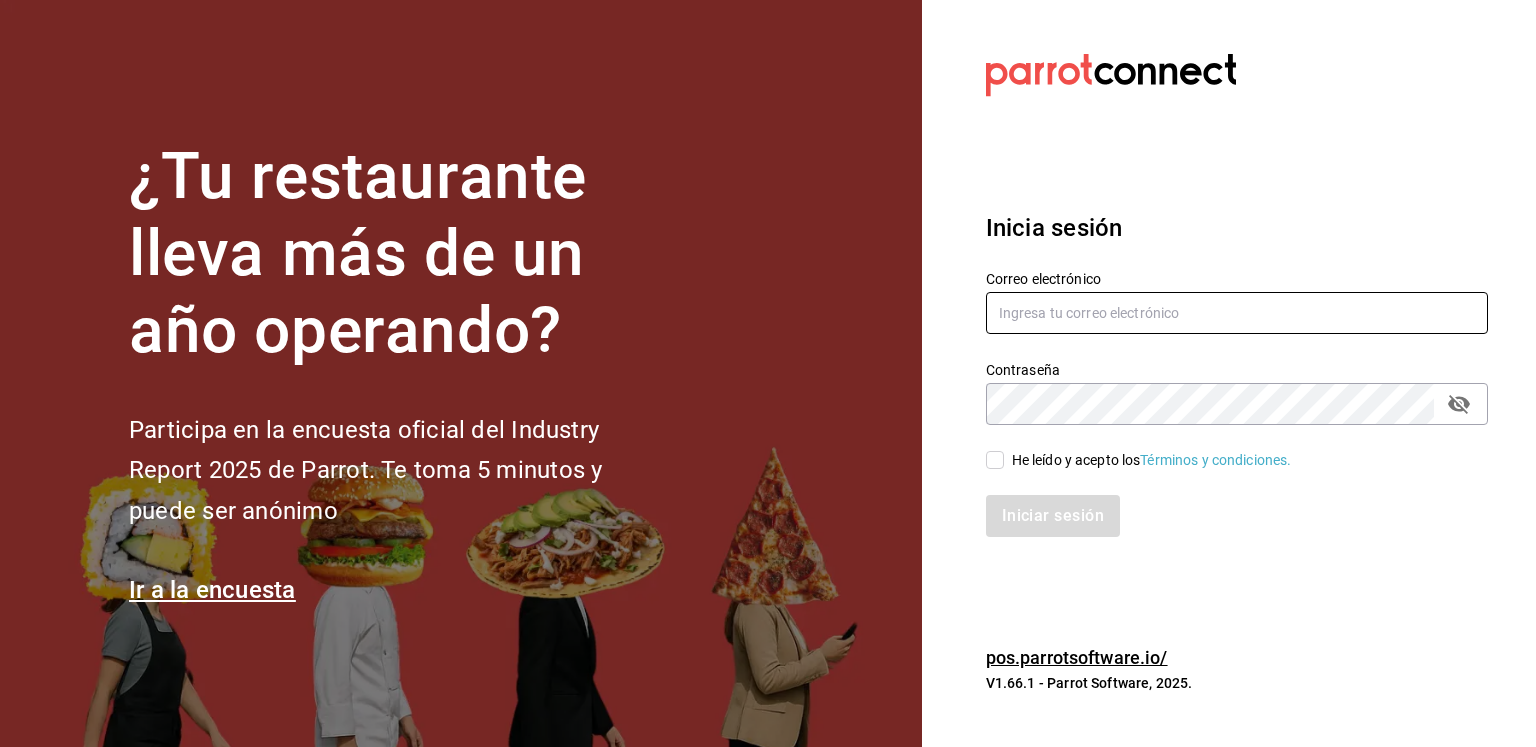 type on "[USERNAME]@example.com" 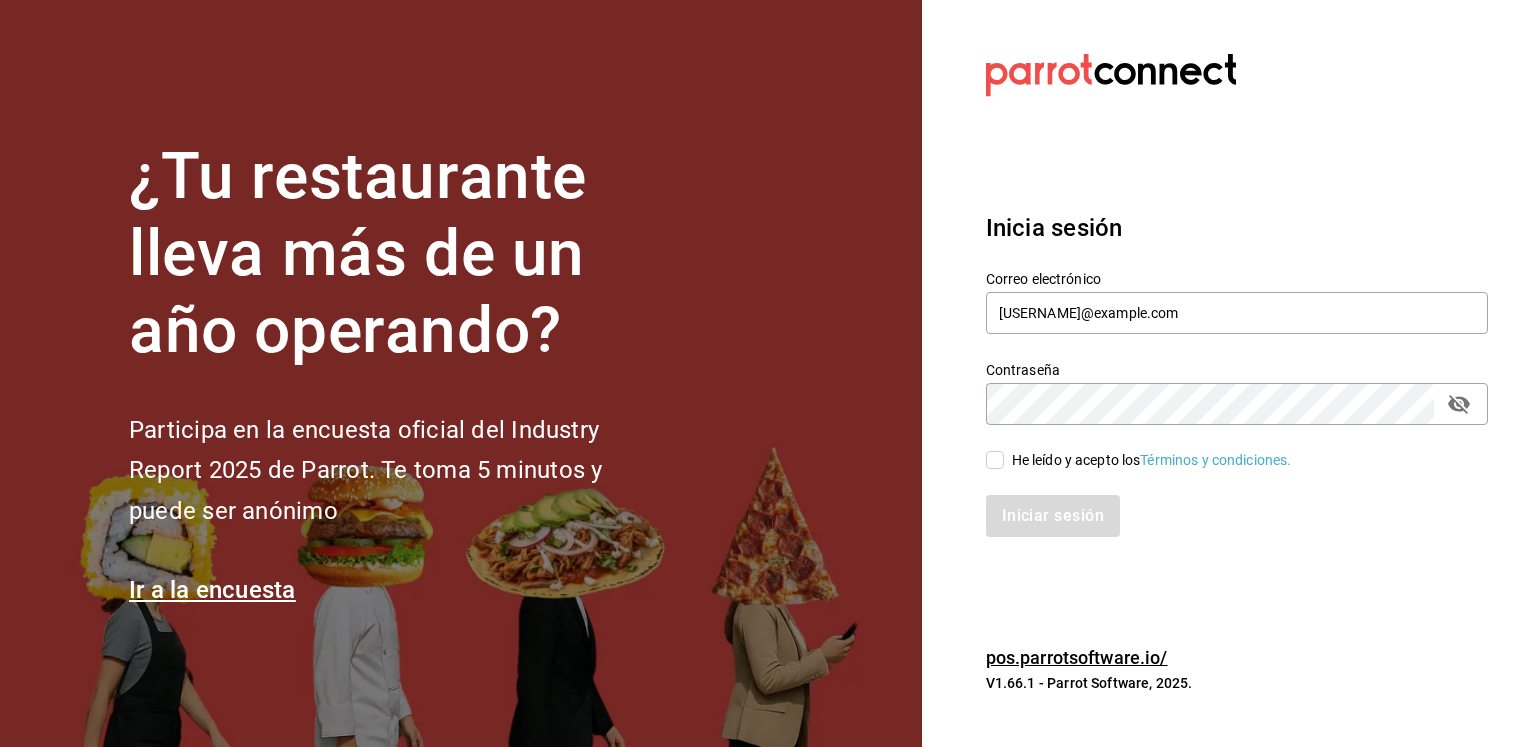 click on "He leído y acepto los  Términos y condiciones." at bounding box center (995, 460) 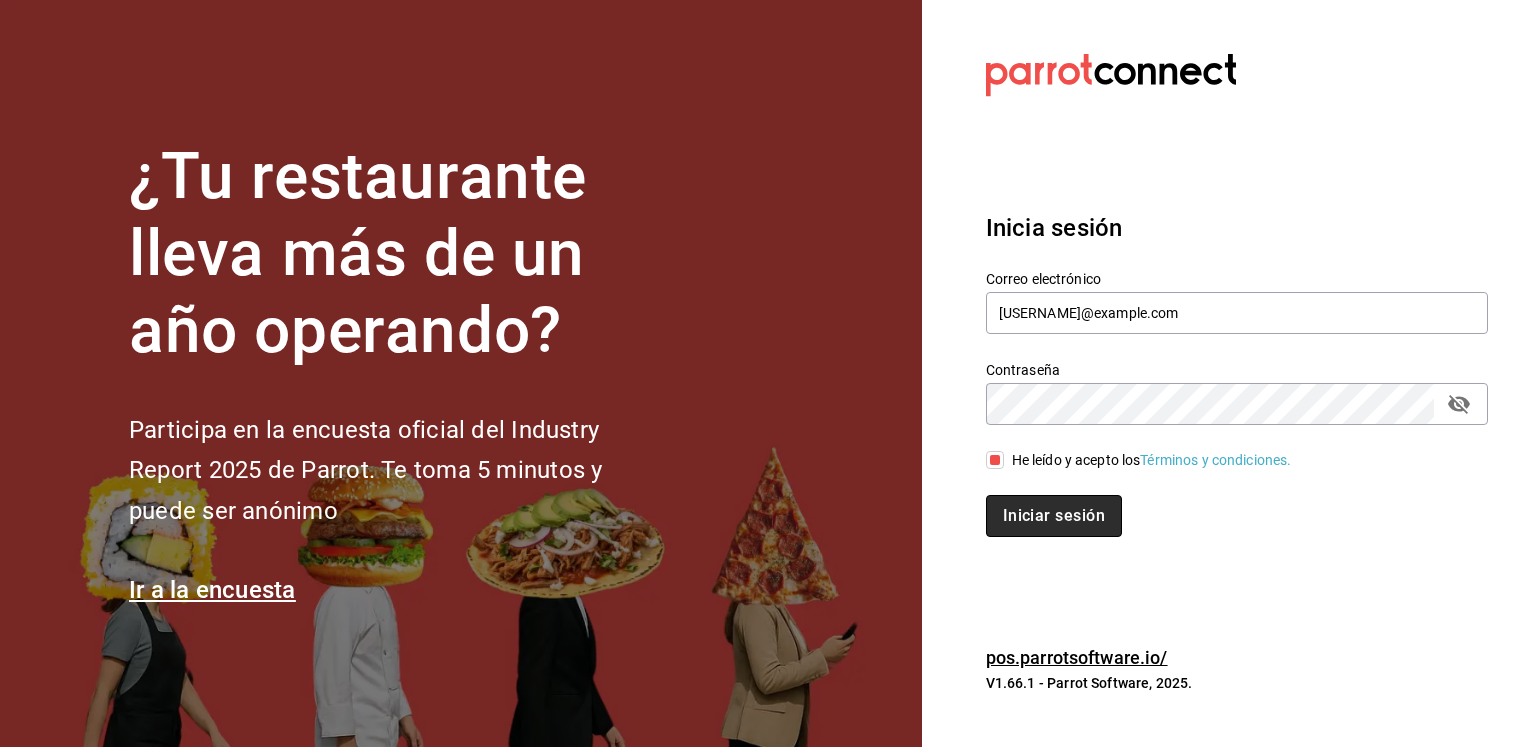 click on "Iniciar sesión" at bounding box center (1054, 516) 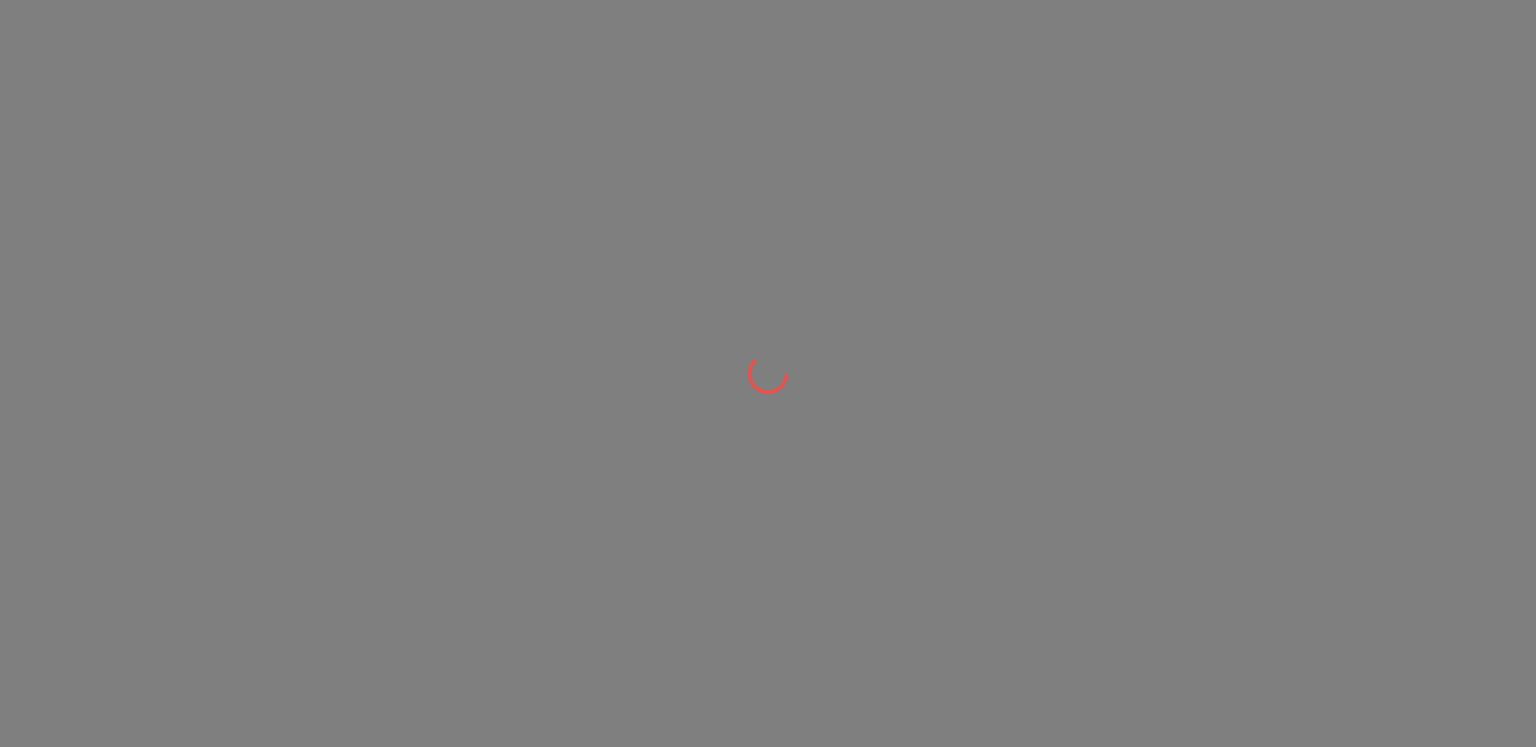 scroll, scrollTop: 0, scrollLeft: 0, axis: both 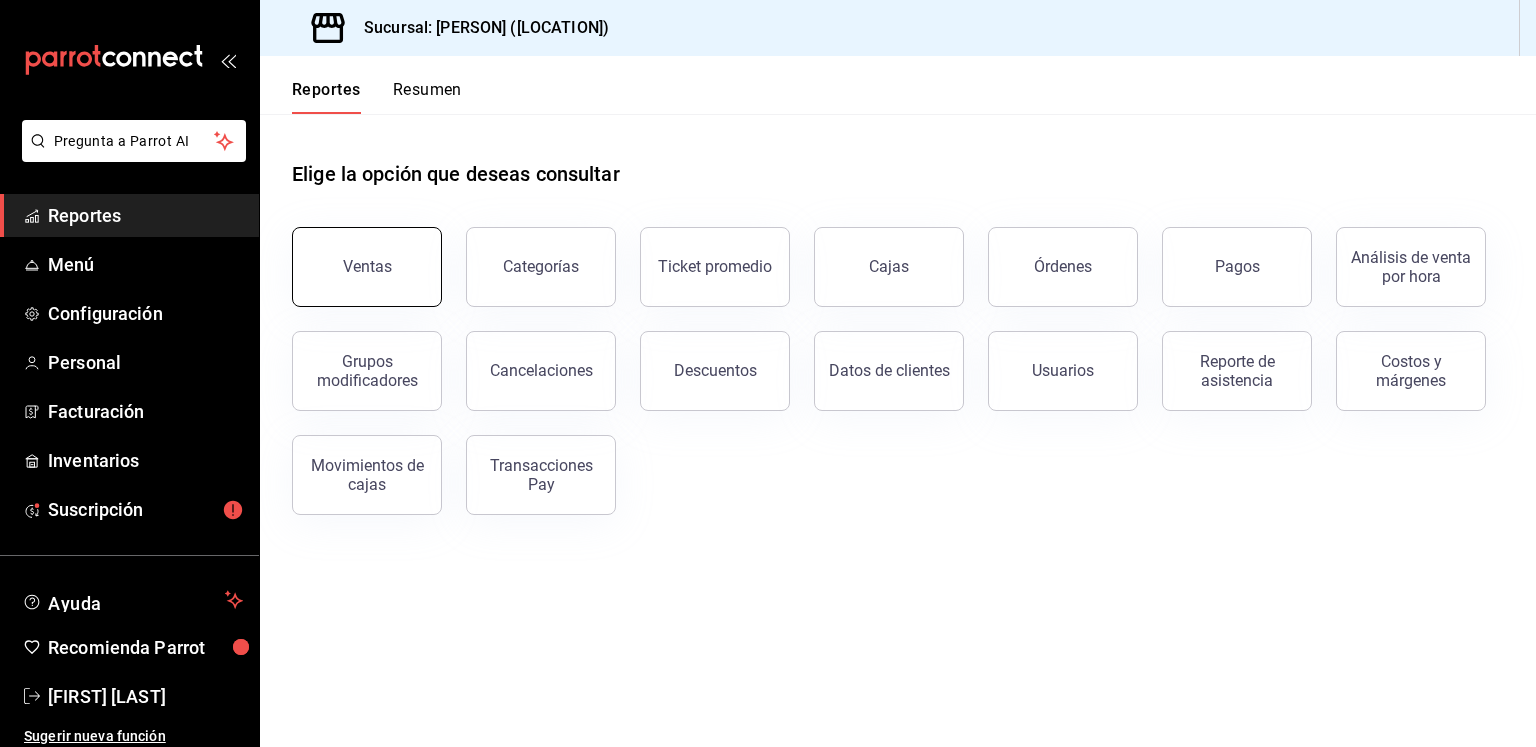 click on "Ventas" at bounding box center (367, 267) 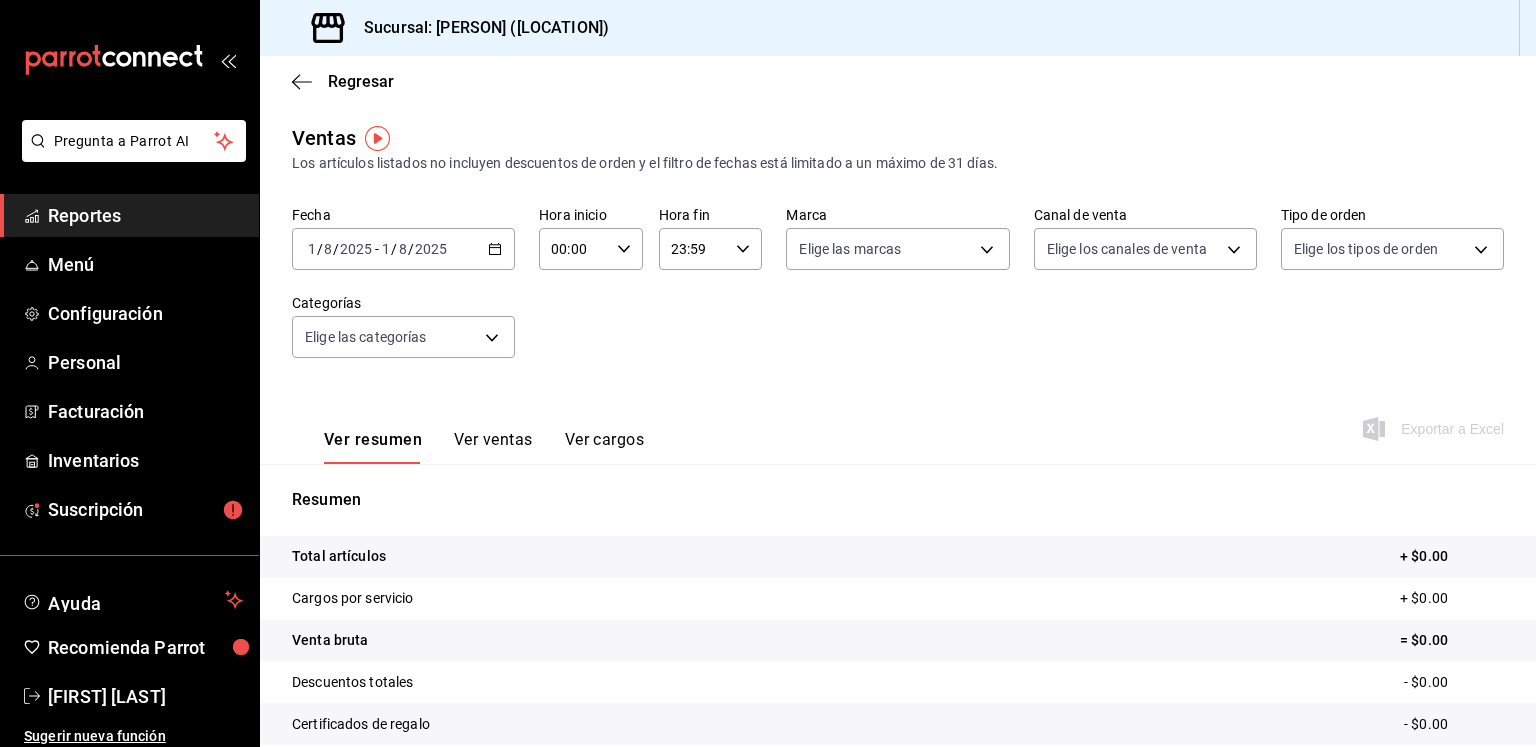 click 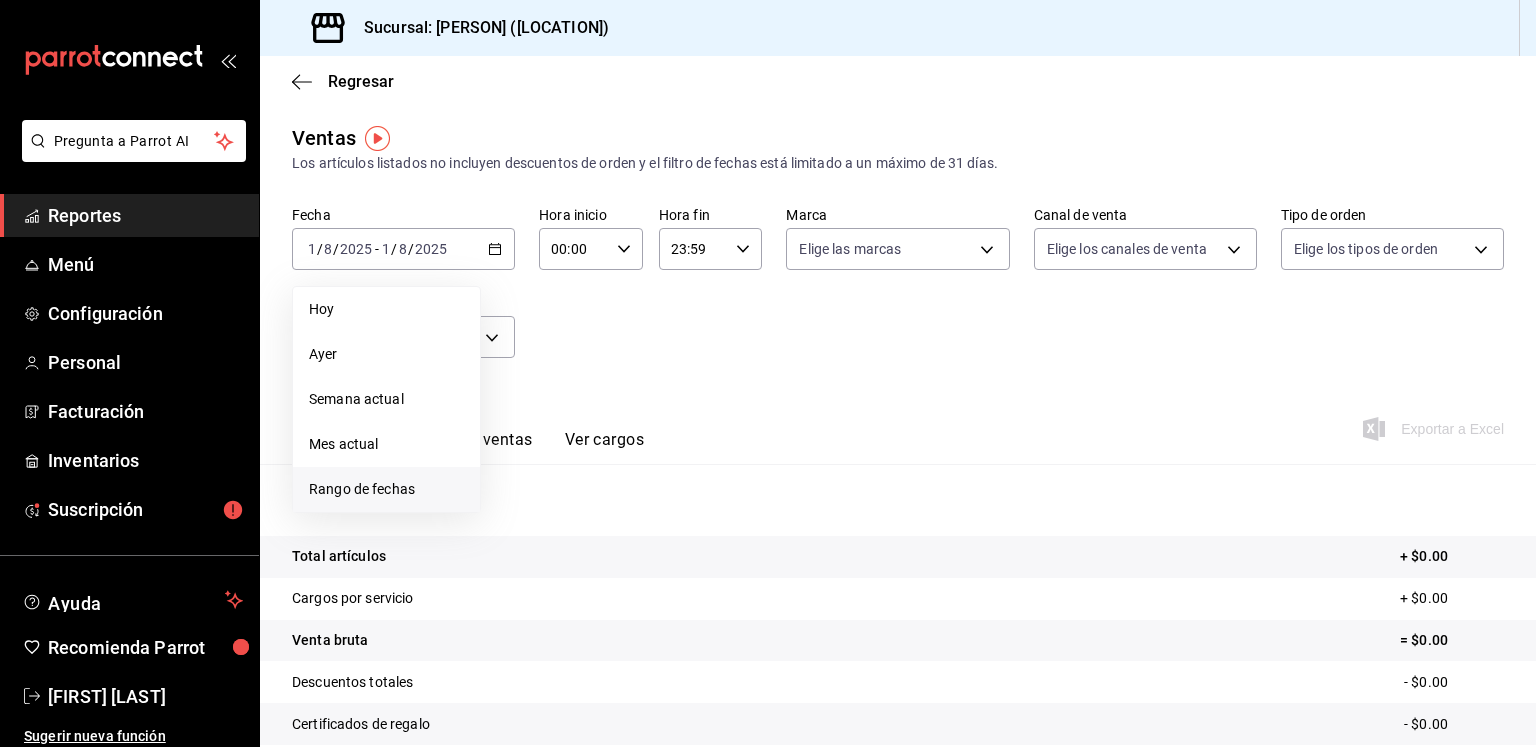 click on "Rango de fechas" at bounding box center (386, 489) 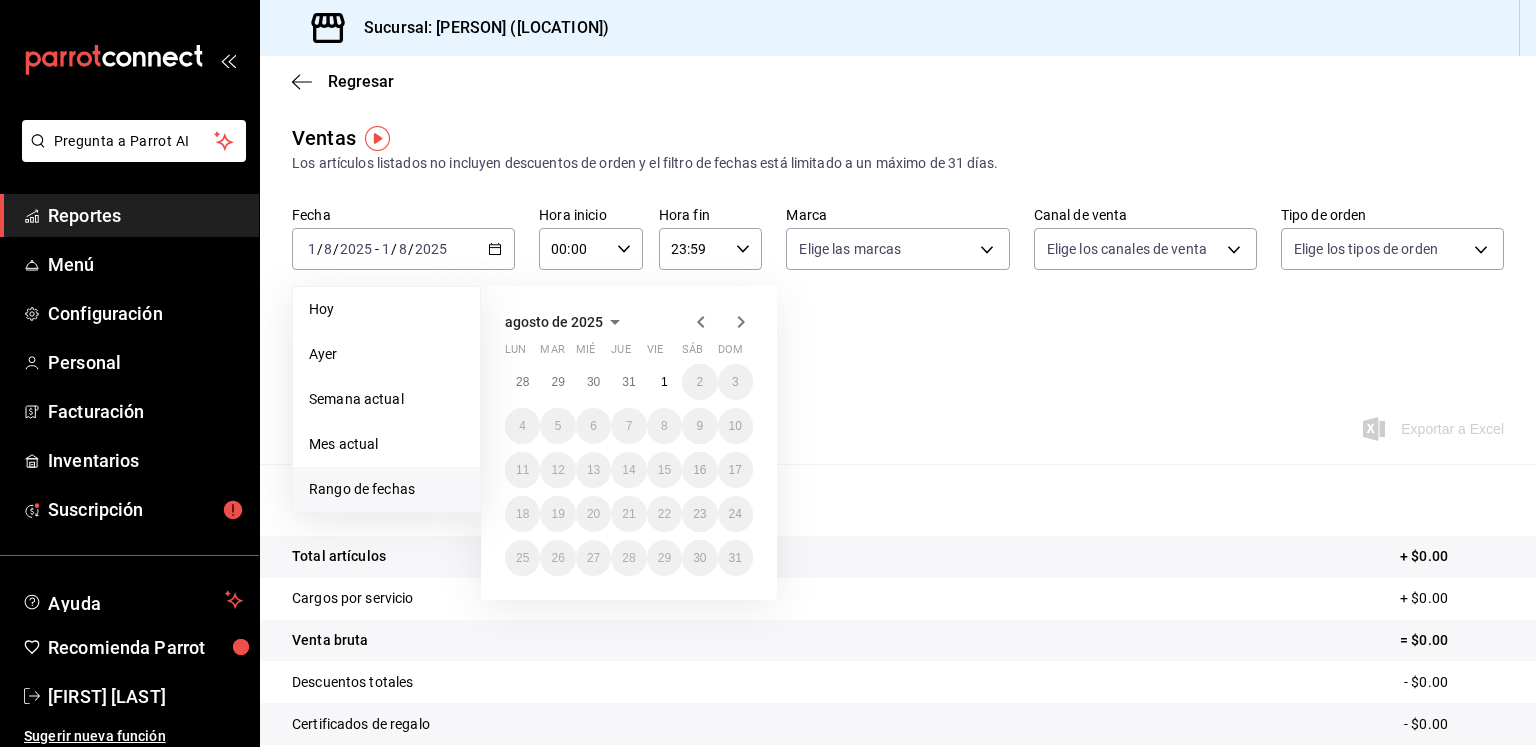 click 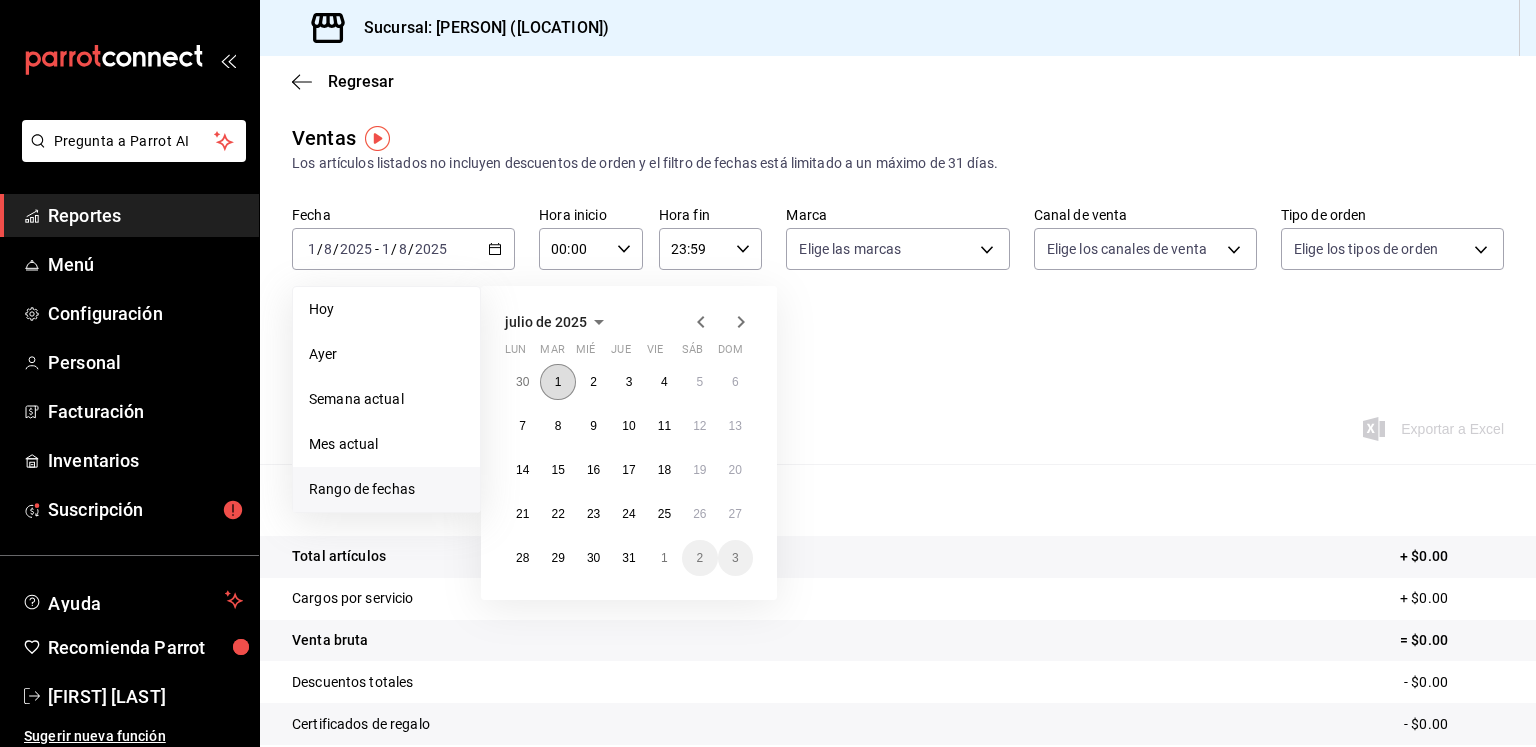 click on "1" at bounding box center [557, 382] 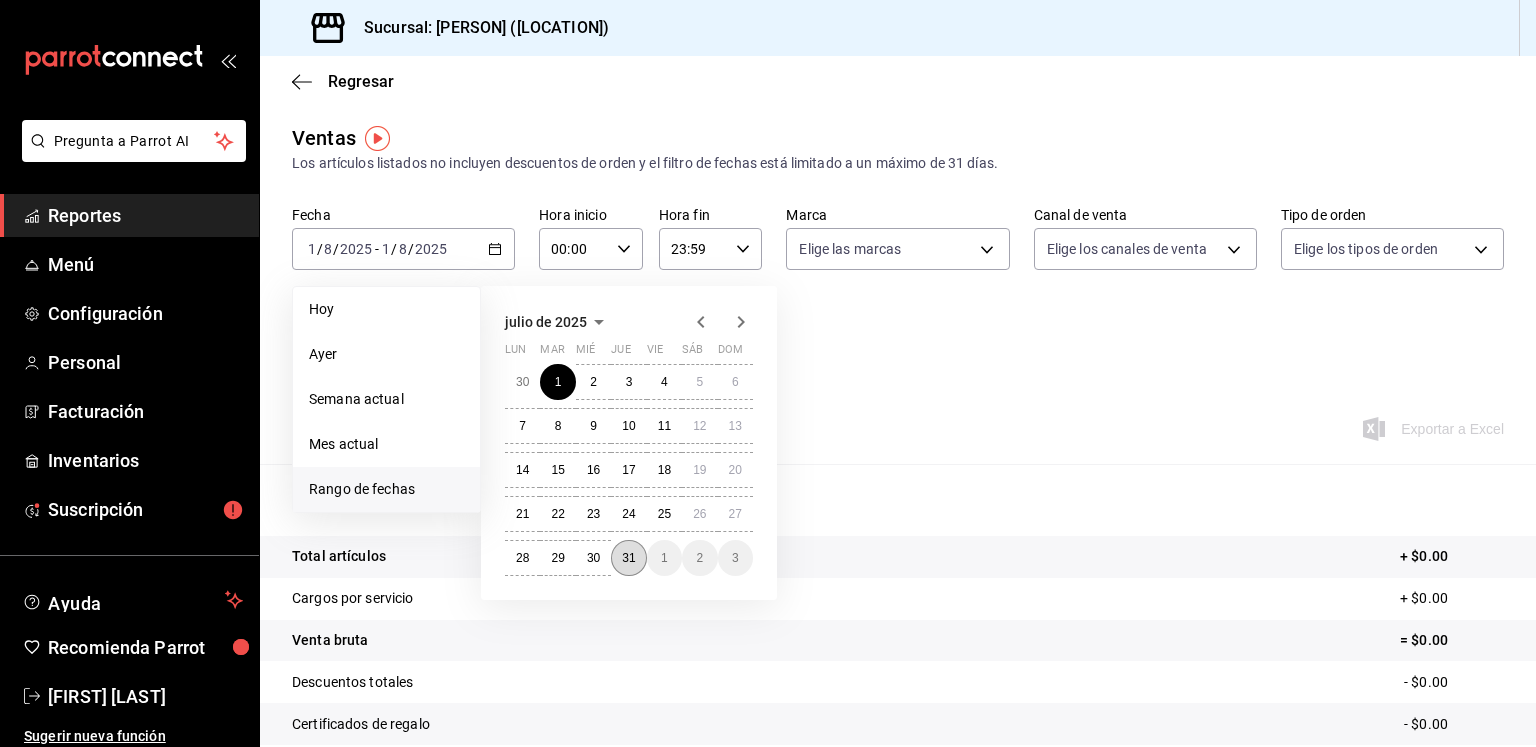 click on "31" at bounding box center [628, 558] 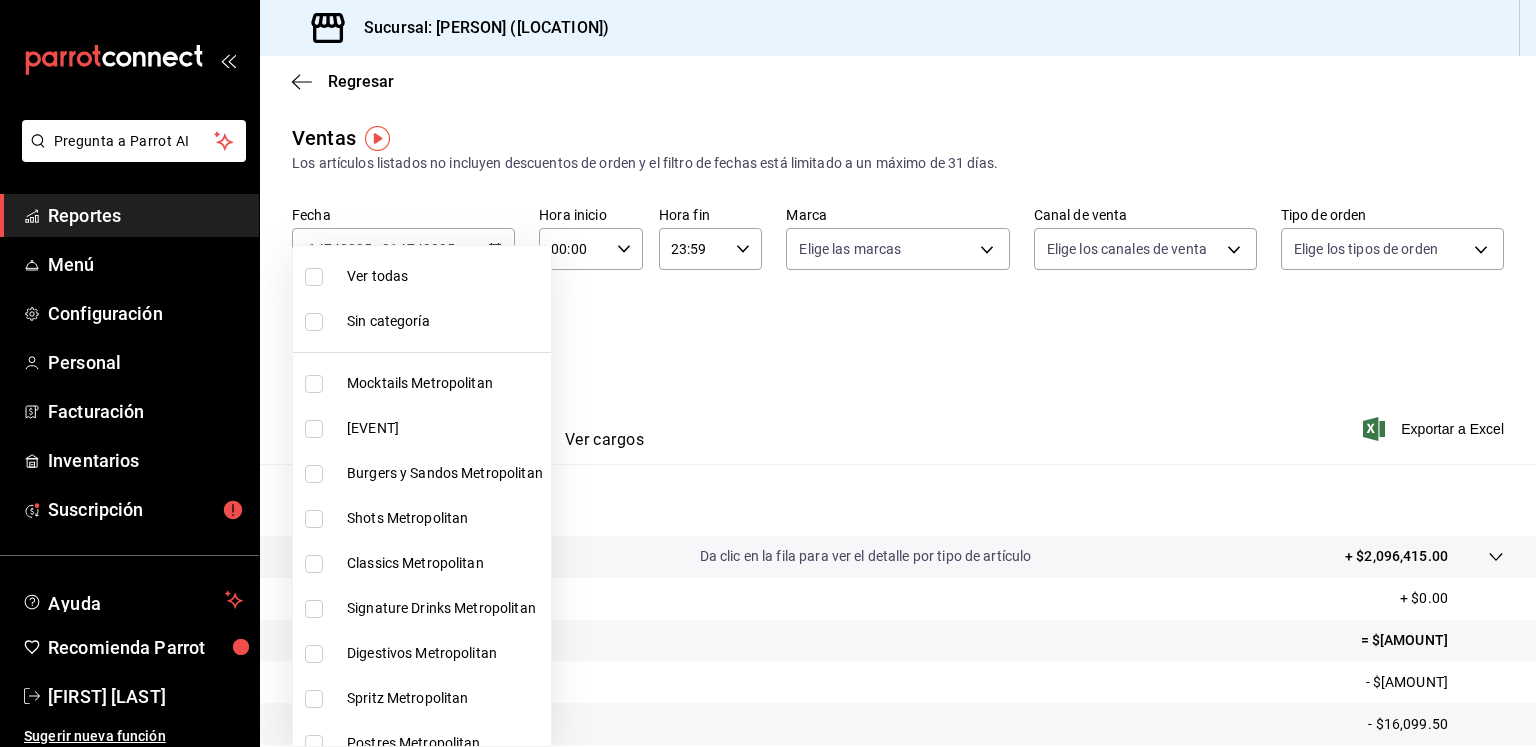 click on "Pregunta a Parrot AI Reportes   Menú   Configuración   Personal   Facturación   Inventarios   Suscripción   Ayuda Recomienda Parrot   [FIRST] [LAST]   Sugerir nueva función   Sucursal: Daisuke ([CITY]) Regresar Ventas Los artículos listados no incluyen descuentos de orden y el filtro de fechas está limitado a un máximo de 31 días. Fecha [DATE] [DATE] - [DATE] [DATE] Hora inicio 00:00 Hora inicio Hora fin 23:59 Hora fin Marca Elige las marcas Canal de venta Elige los canales de venta Tipo de orden Elige los tipos de orden Categorías Postres Metropolitan [UUID] Ver resumen Ver ventas Ver cargos Exportar a Excel Nombre Tipo de artículo Tipo Precio actual Cantidad Precio promedio   Total artículos   Descuentos de artículo Venta total Impuestos Venta neta Cheesecake Taro - Artículo $[PRICE] [QUANTITY] $[PRICE] $[PRICE] $[PRICE] $[PRICE] $[PRICE] $[PRICE]" at bounding box center [768, 373] 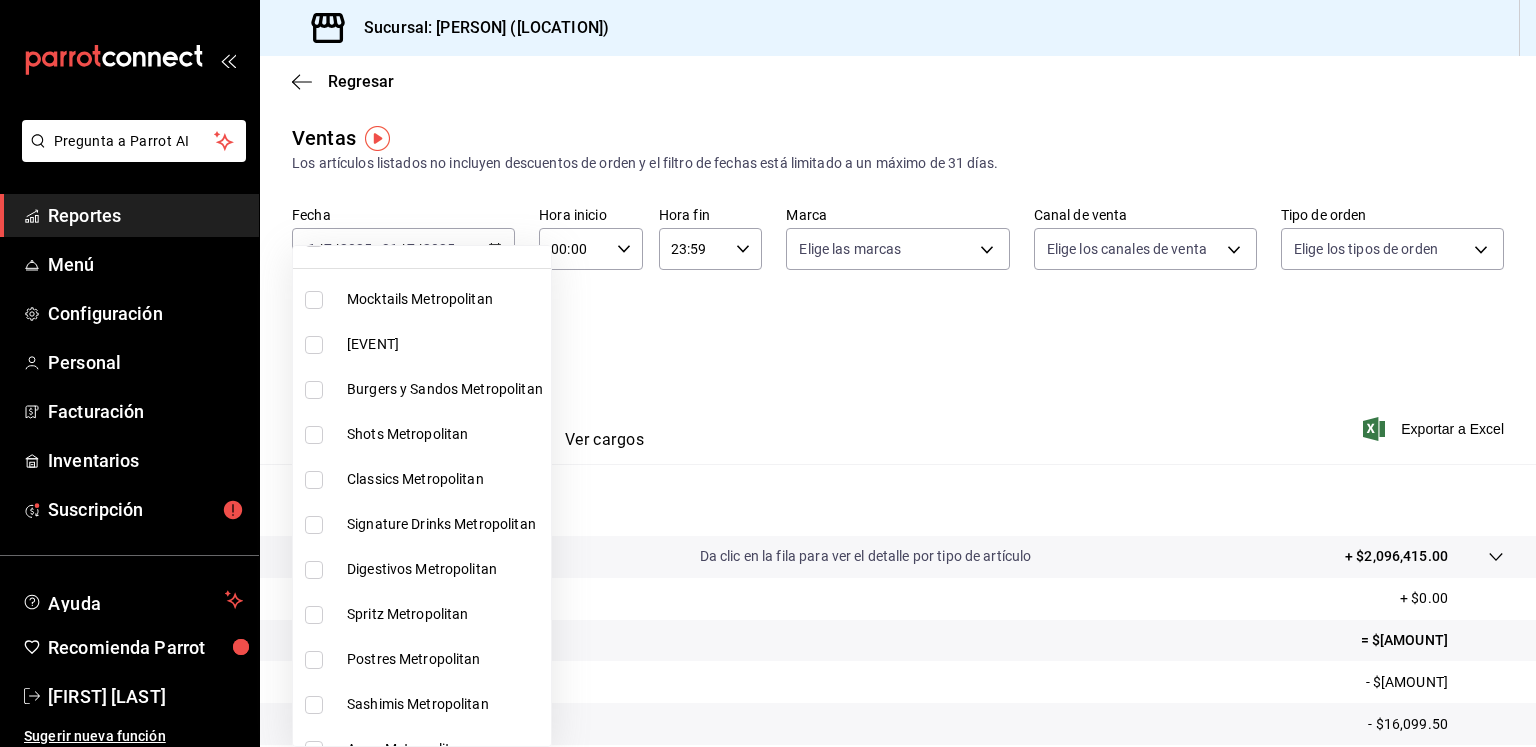 scroll, scrollTop: 294, scrollLeft: 0, axis: vertical 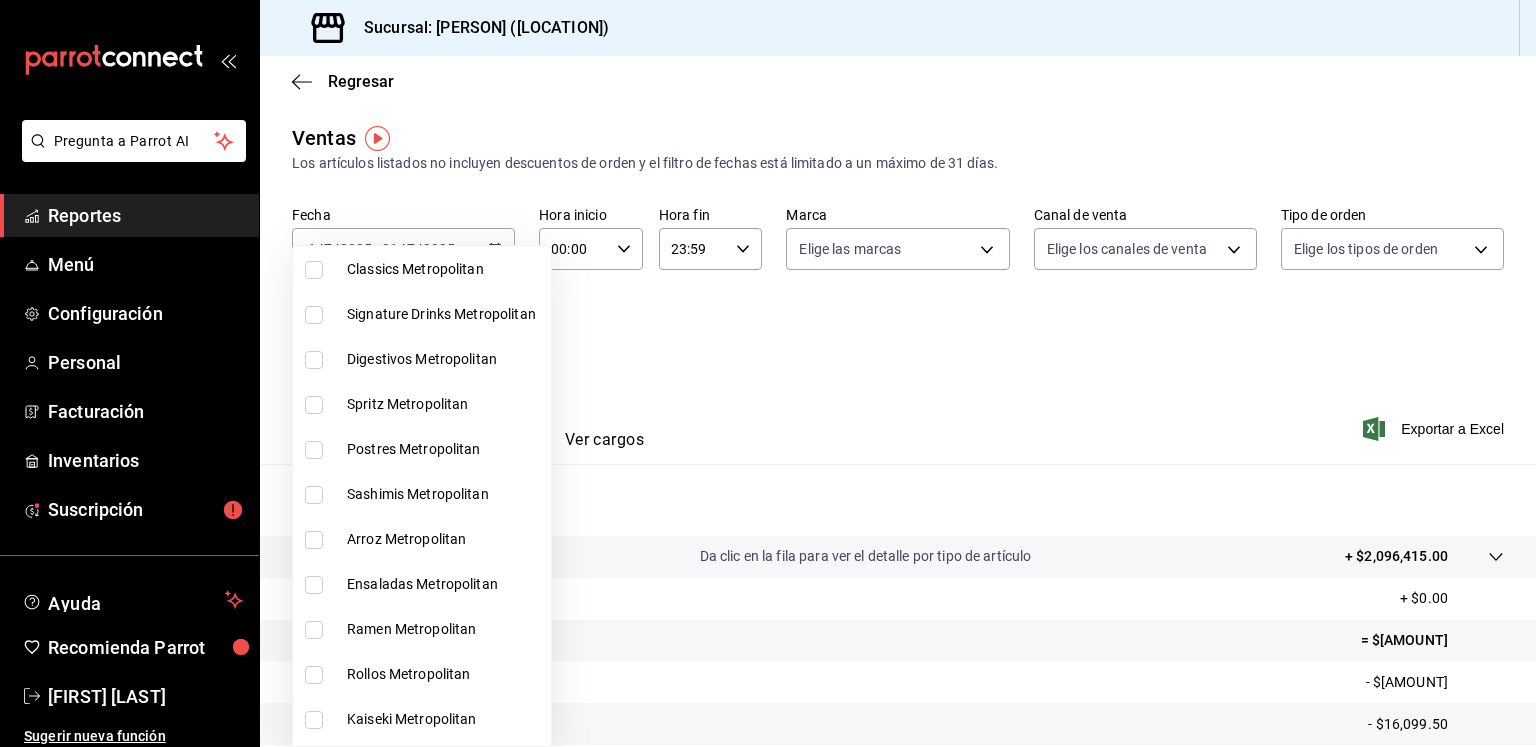 click on "Postres Metropolitan" at bounding box center (422, 449) 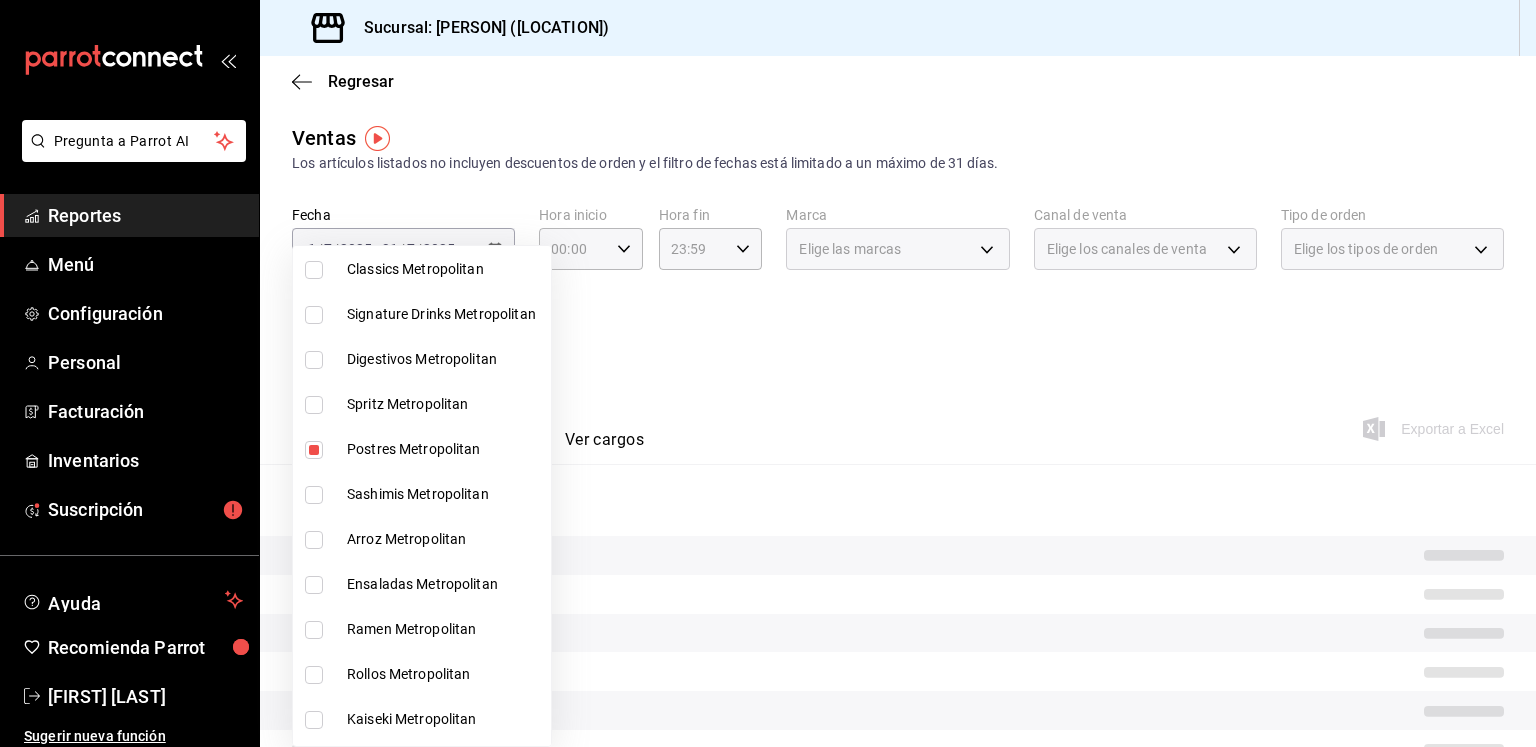 click at bounding box center (768, 373) 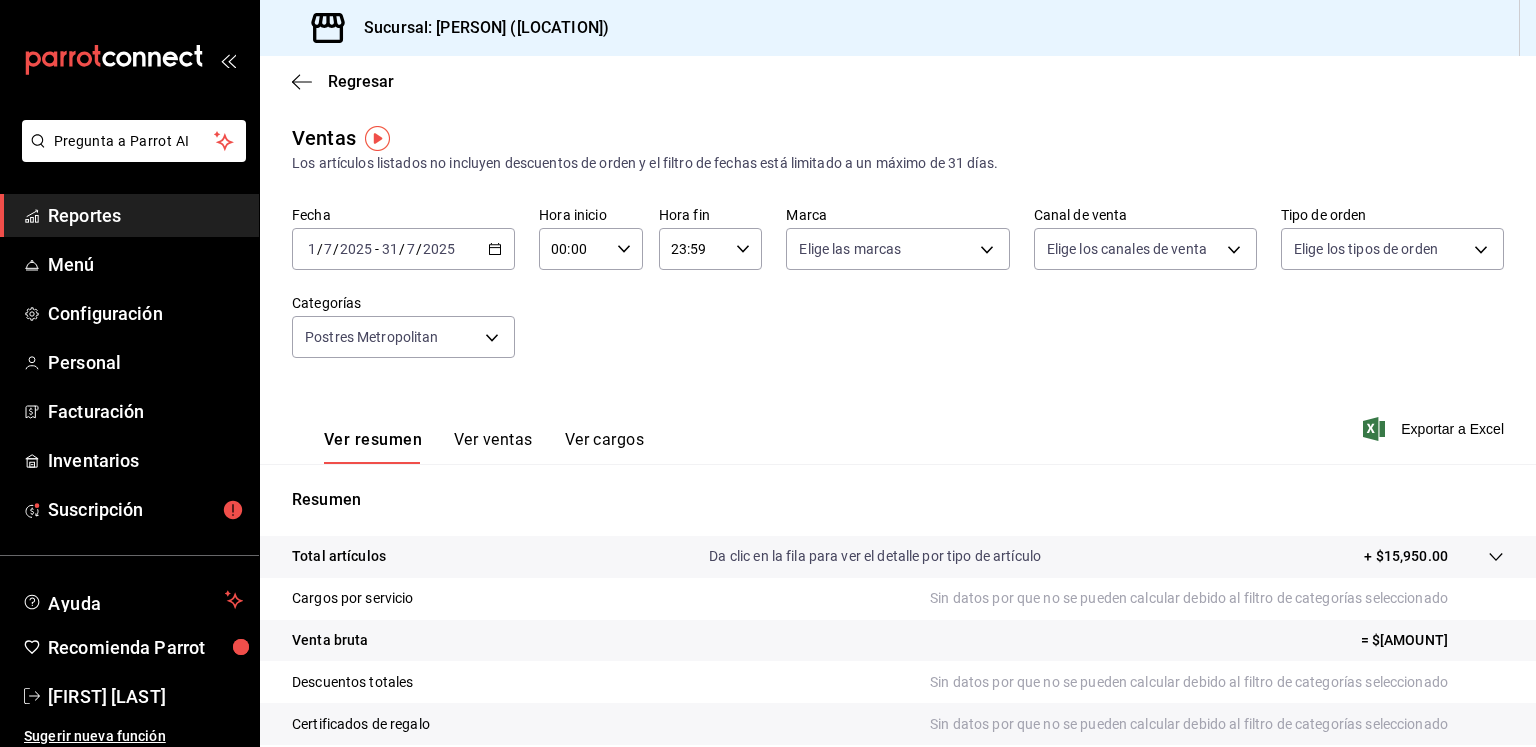 scroll, scrollTop: 211, scrollLeft: 0, axis: vertical 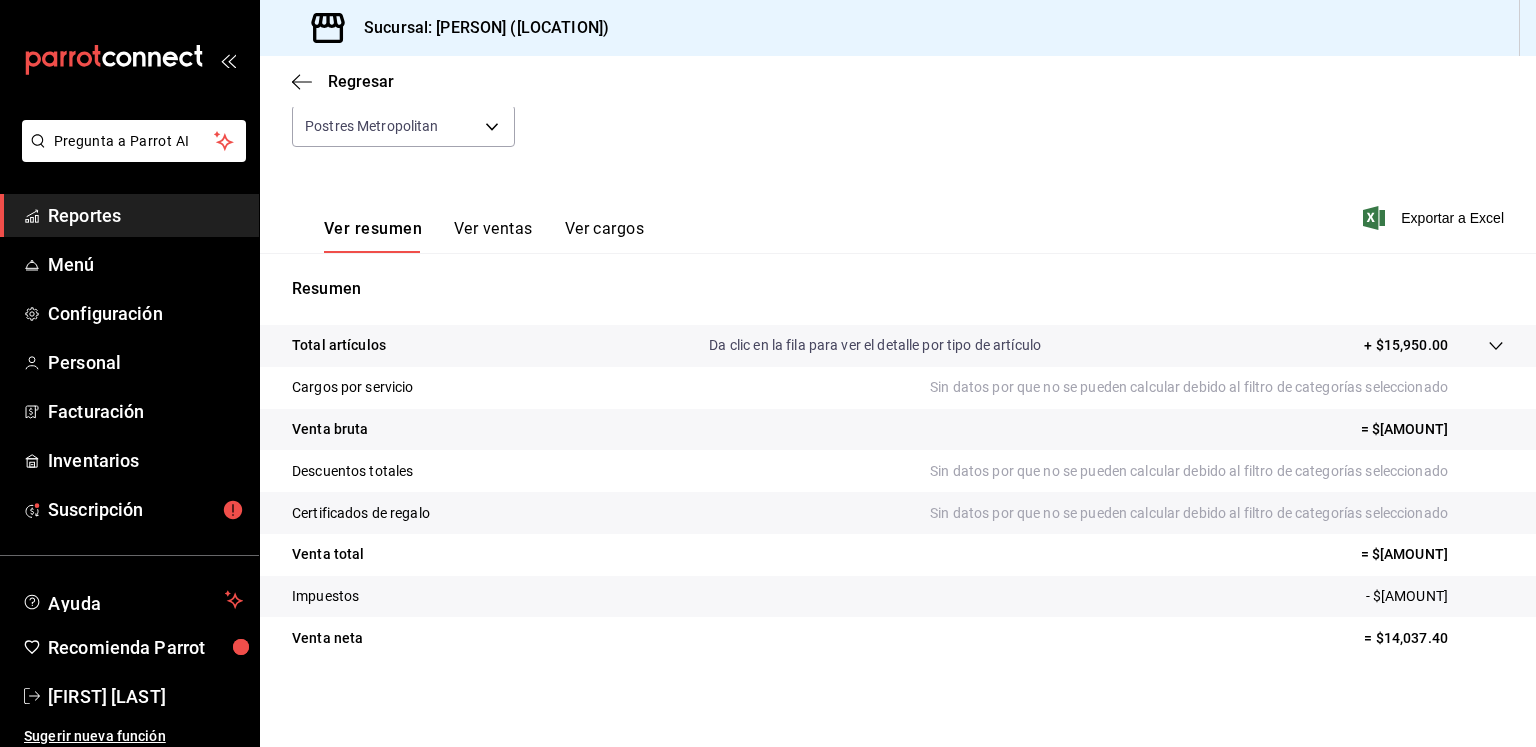 click on "Resumen Total artículos Da clic en la fila para ver el detalle por tipo de artículo + [PRICE] Cargos por servicio  Sin datos por que no se pueden calcular debido al filtro de categorías seleccionado Venta bruta = [PRICE] Descuentos totales  Sin datos por que no se pueden calcular debido al filtro de categorías seleccionado Certificados de regalo  Sin datos por que no se pueden calcular debido al filtro de categorías seleccionado Venta total = [PRICE] Impuestos - [PRICE] Venta neta = [PRICE]" at bounding box center [898, 468] 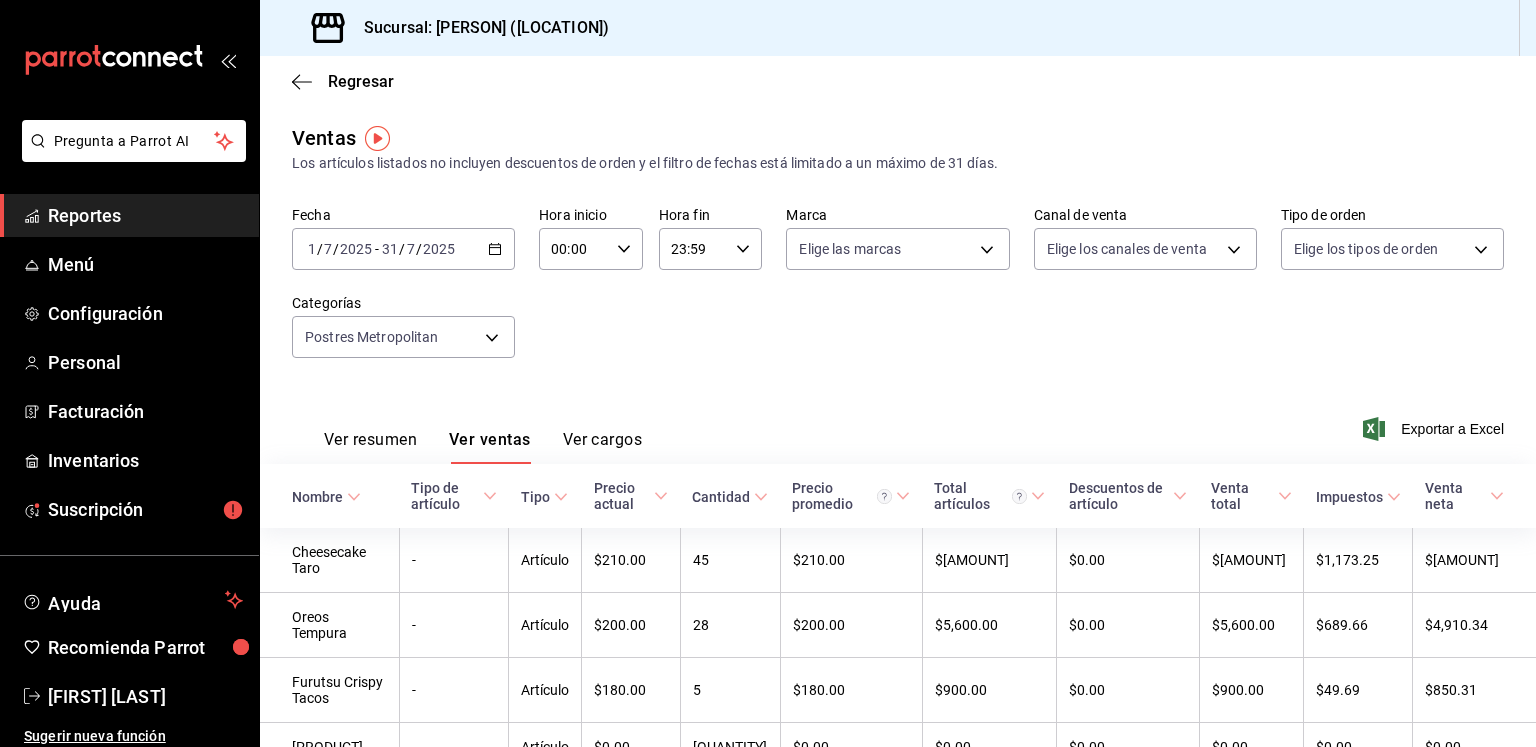 scroll, scrollTop: 152, scrollLeft: 0, axis: vertical 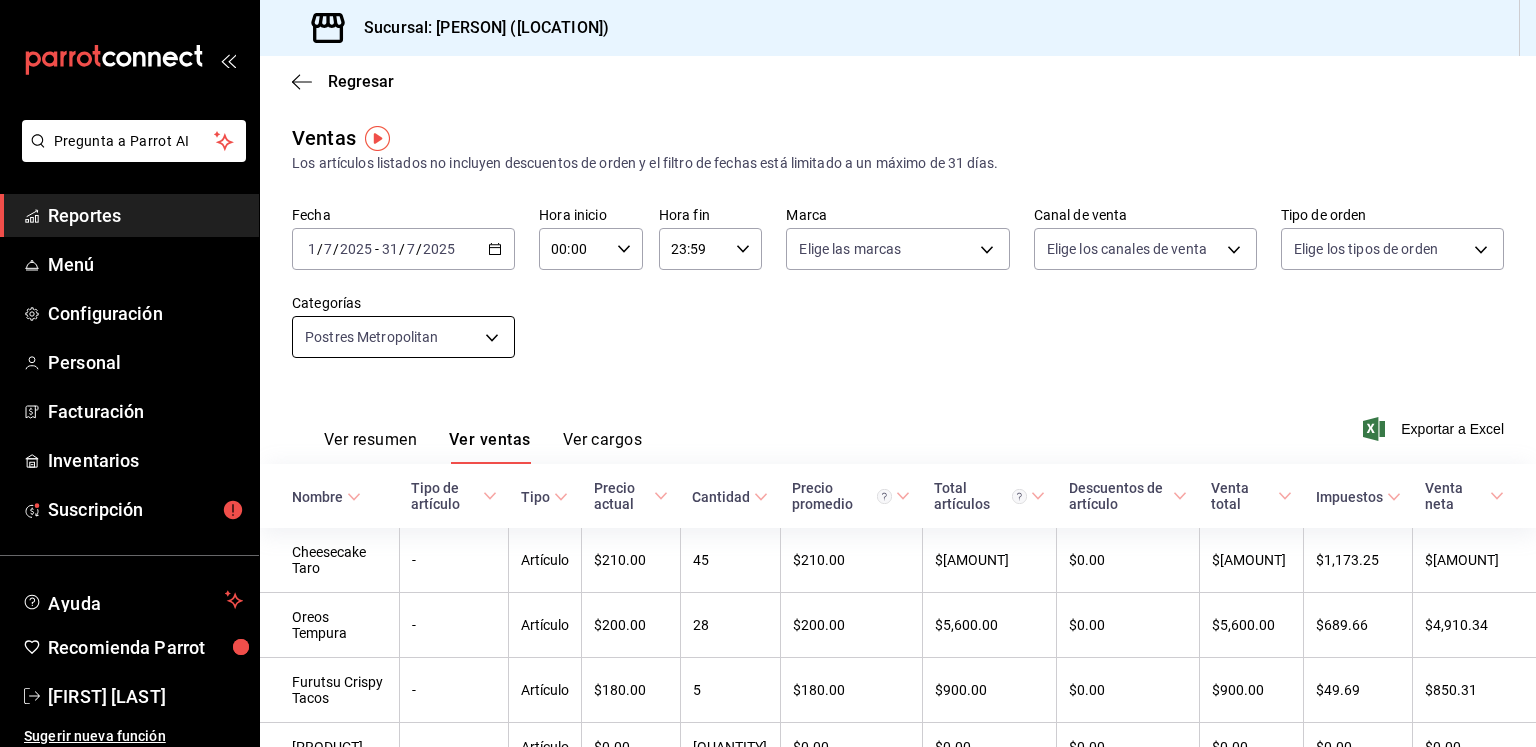 click on "Resumen Total artículos Da clic en la fila para ver el detalle por tipo de artículo + [PRICE] Cargos por servicio + [PRICE] Venta bruta = [PRICE] Descuentos totales - [PRICE] Certificados de regalo - [PRICE] Venta total = [PRICE] Impuestos - [PRICE] Venta neta = [PRICE] Oreos Tempura - Artículo $[PRICE] [QUANTITY] $[PRICE] $[PRICE] $[PRICE] $[PRICE] $[PRICE] - 5 -" at bounding box center [768, 373] 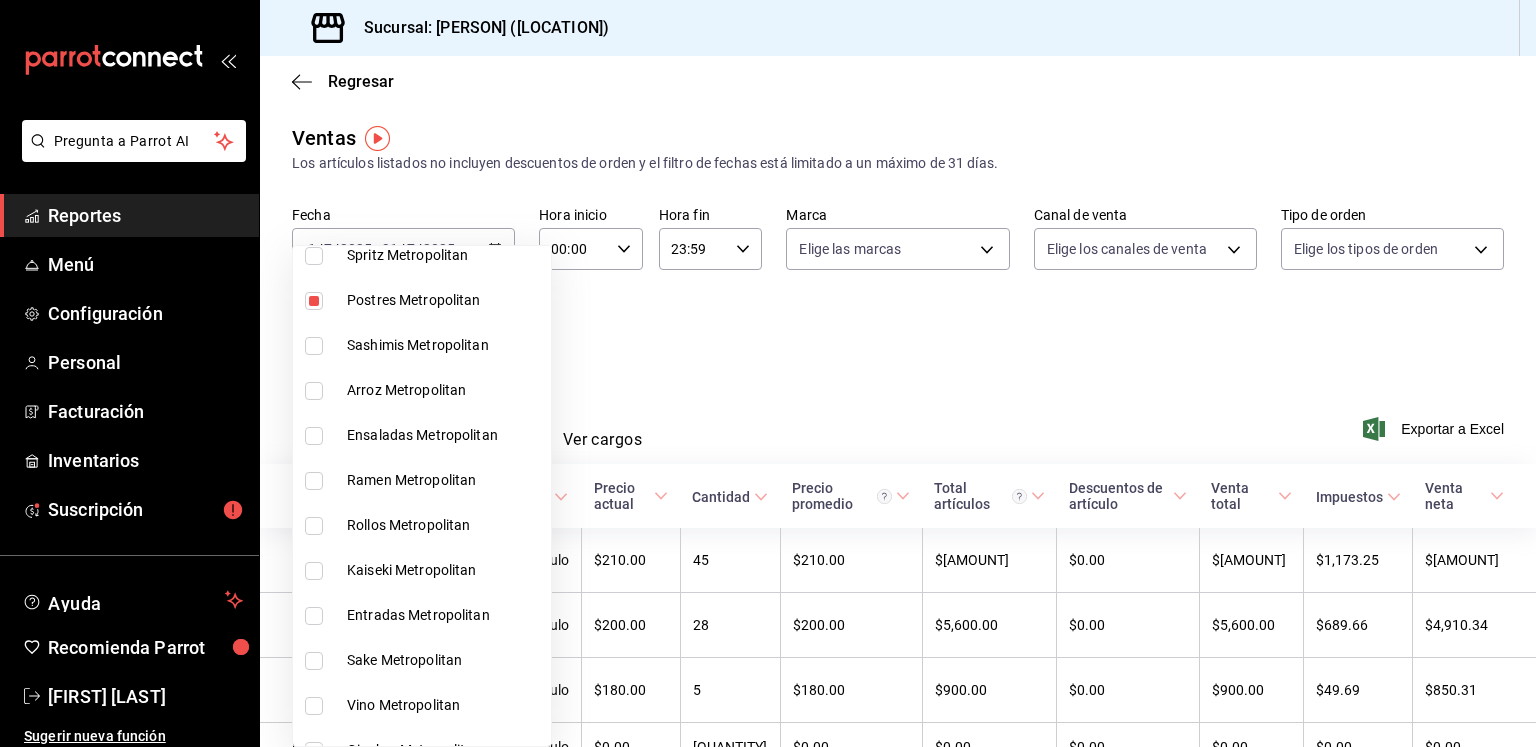 scroll, scrollTop: 444, scrollLeft: 0, axis: vertical 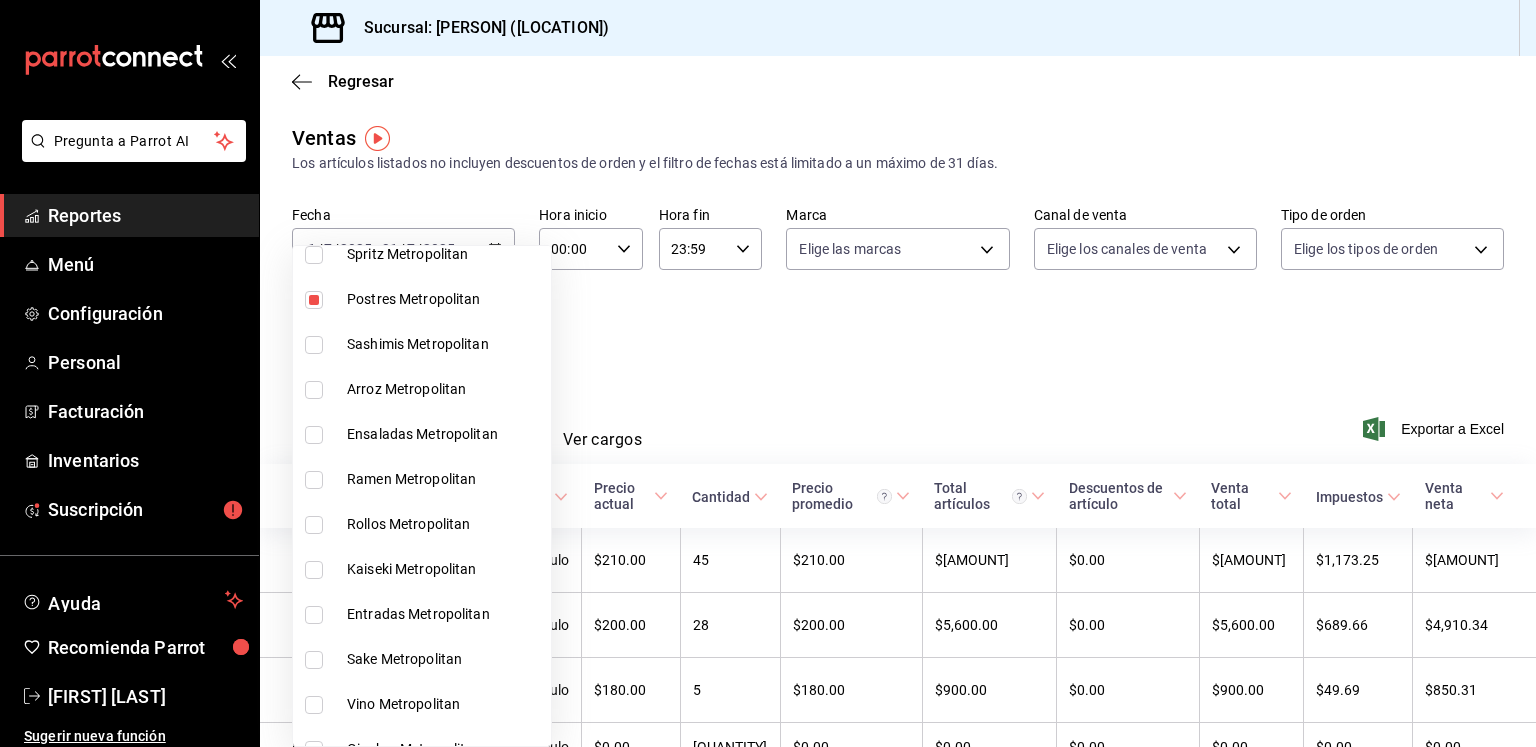 click on "Postres Metropolitan" at bounding box center [445, 299] 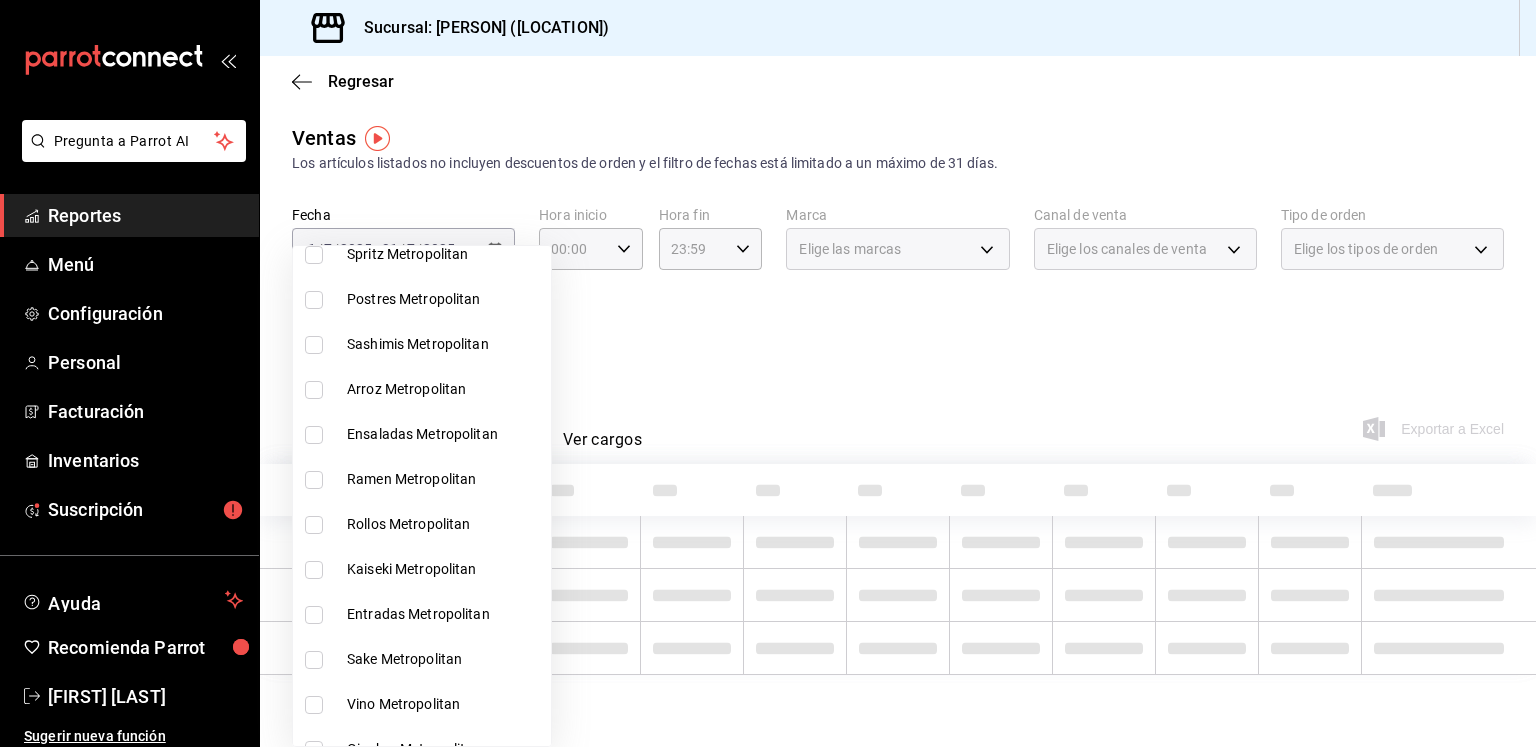 scroll, scrollTop: 920, scrollLeft: 0, axis: vertical 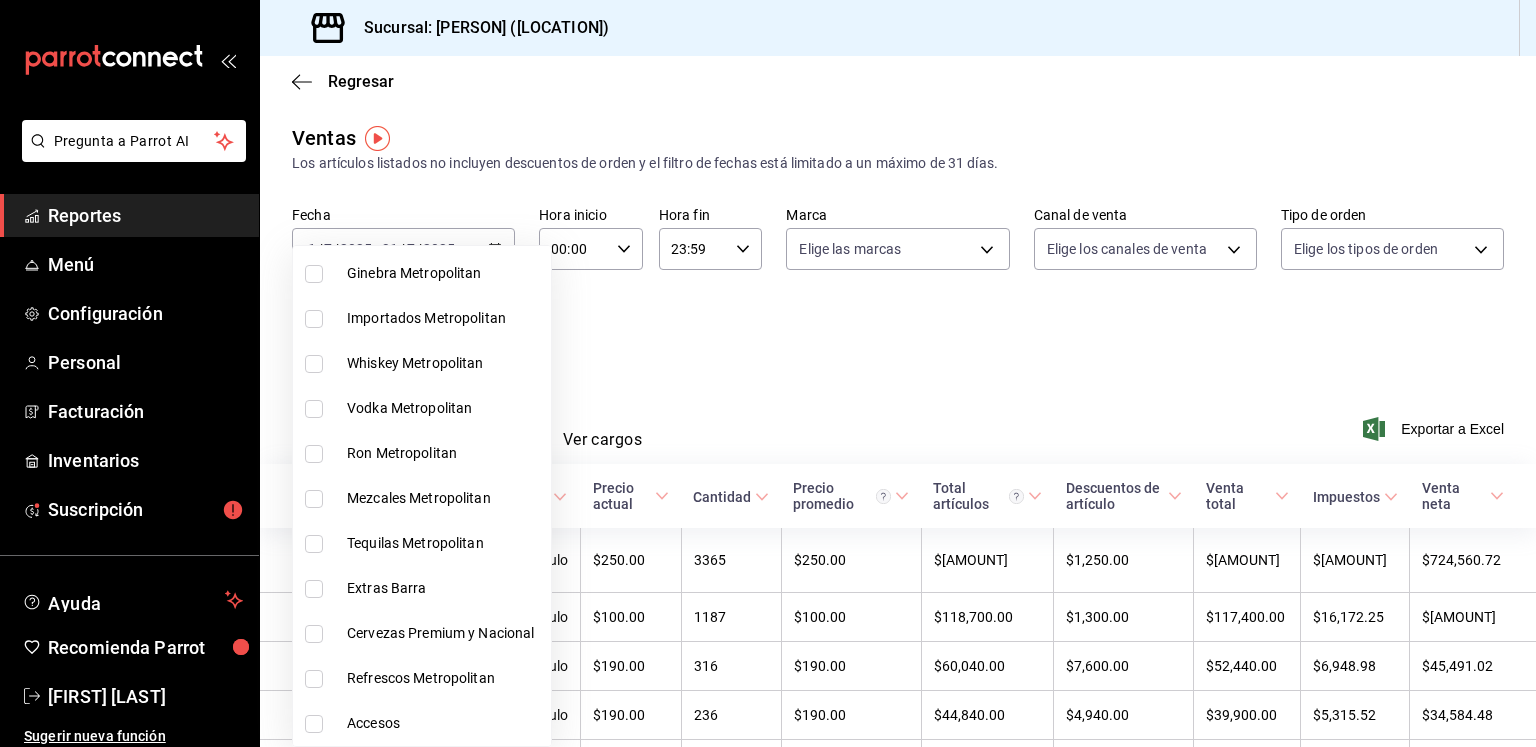 click on "Accesos" at bounding box center [445, 723] 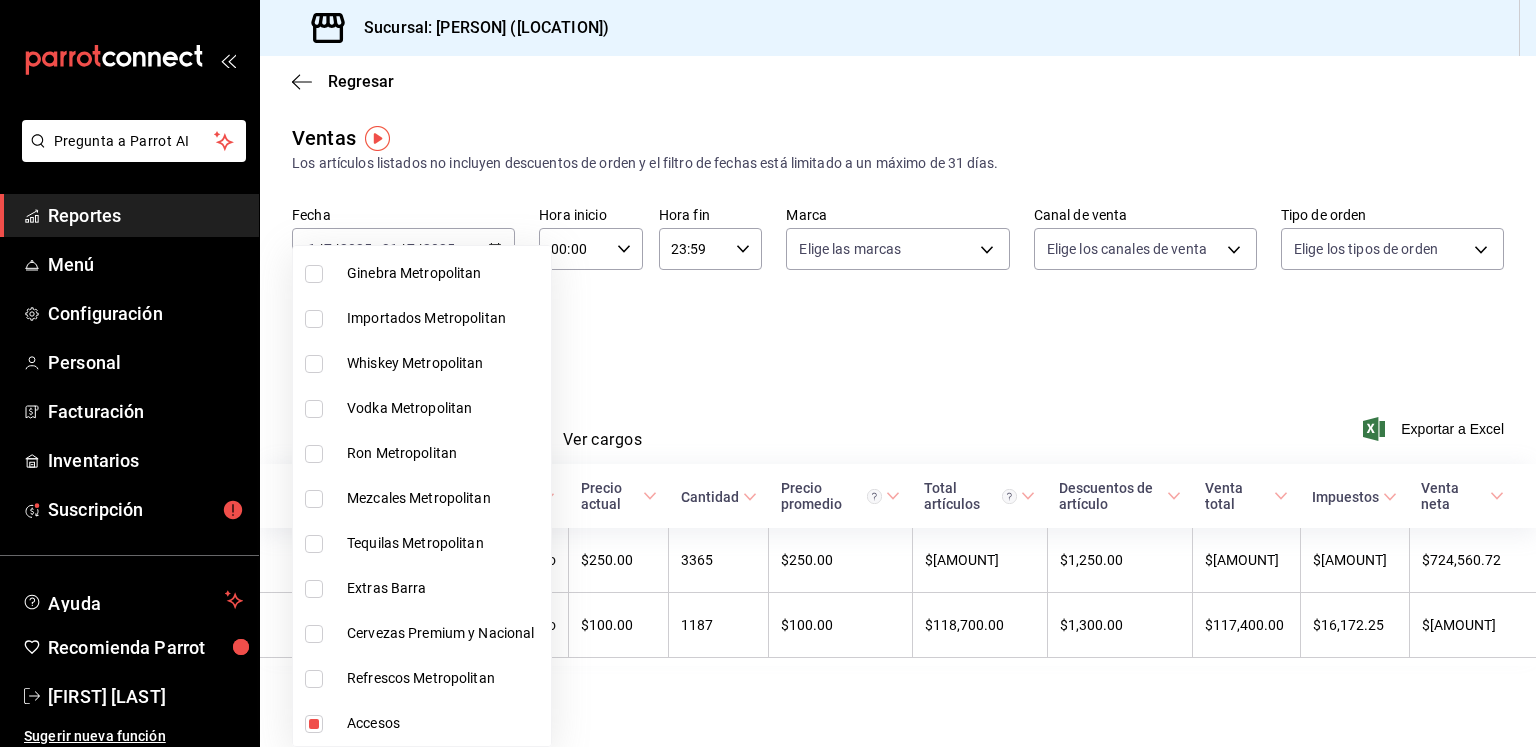 click at bounding box center (768, 373) 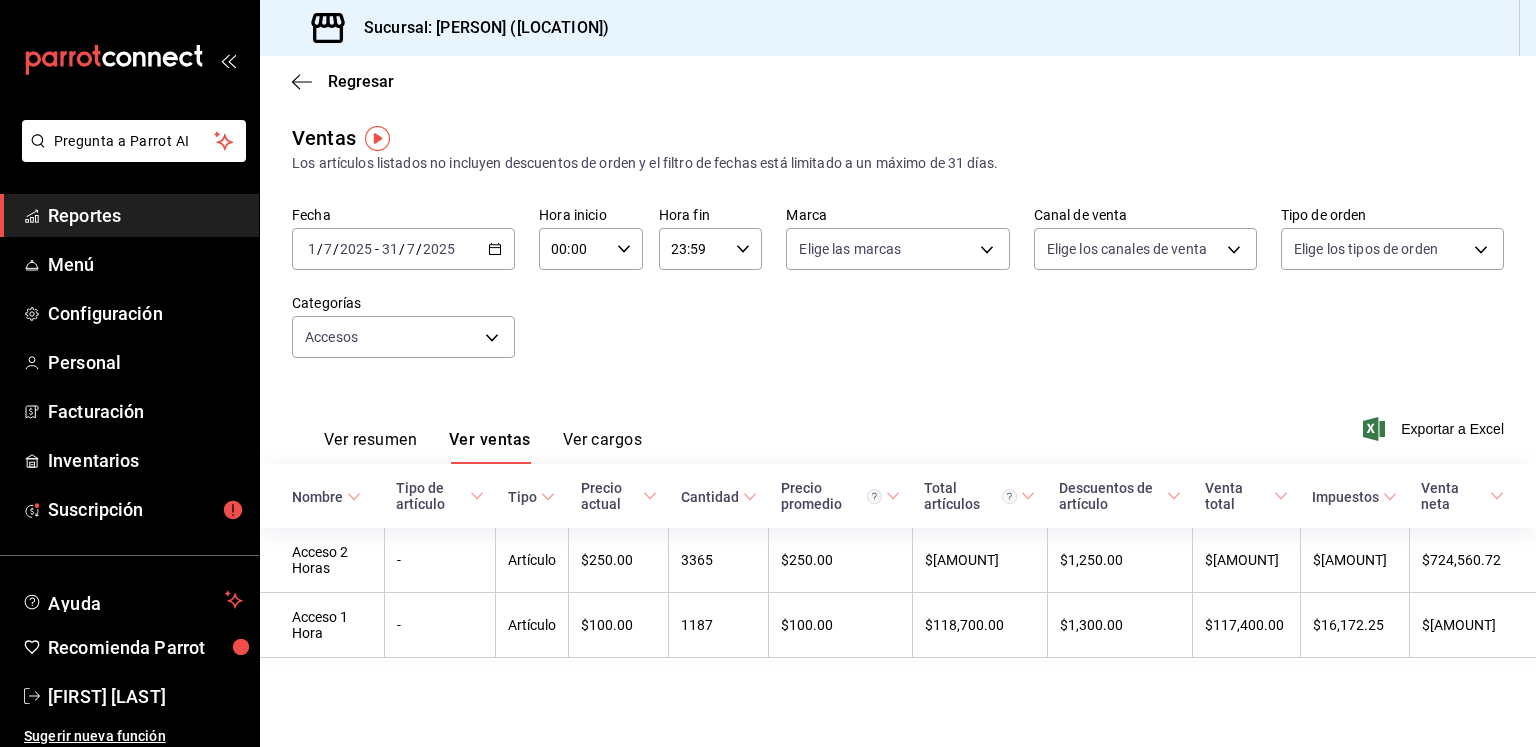 click 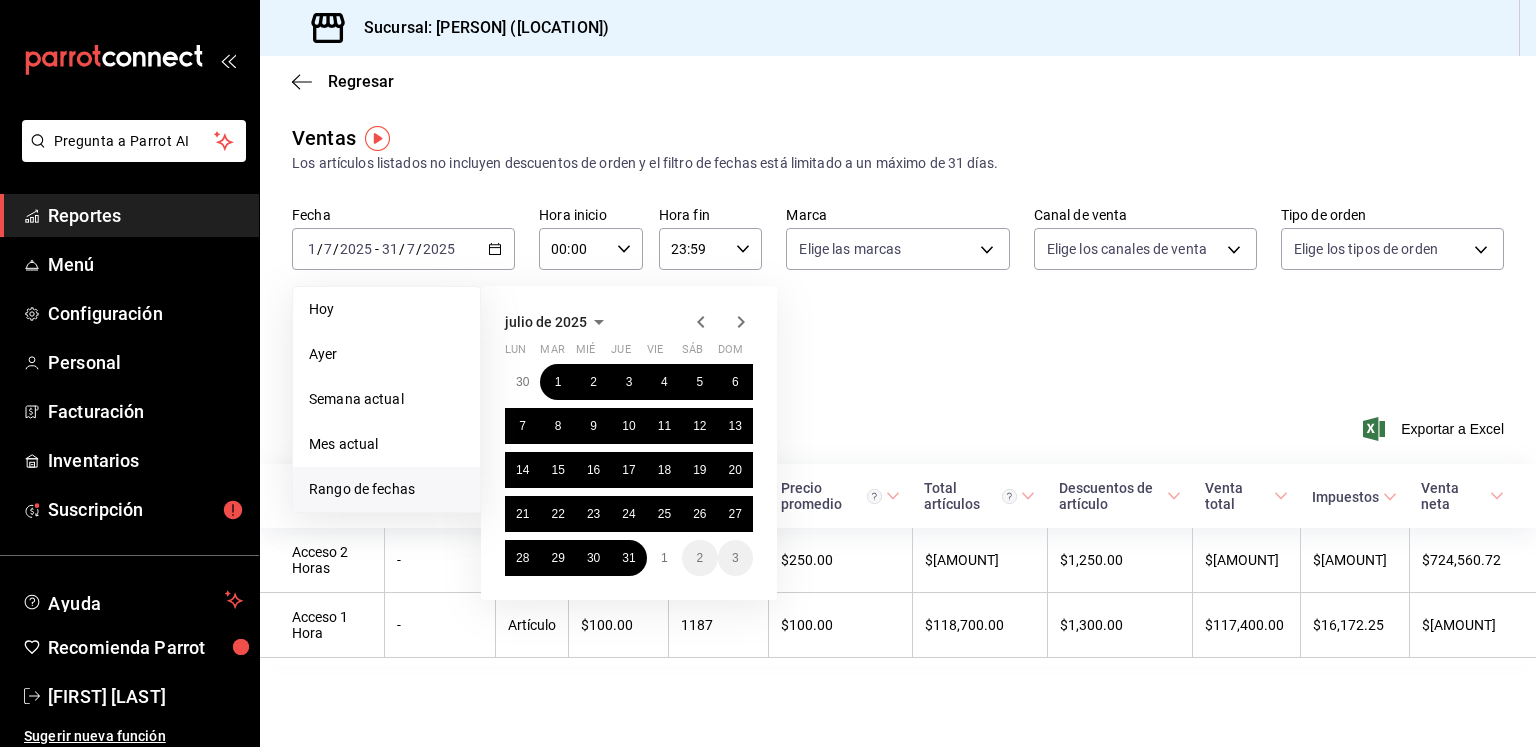 click 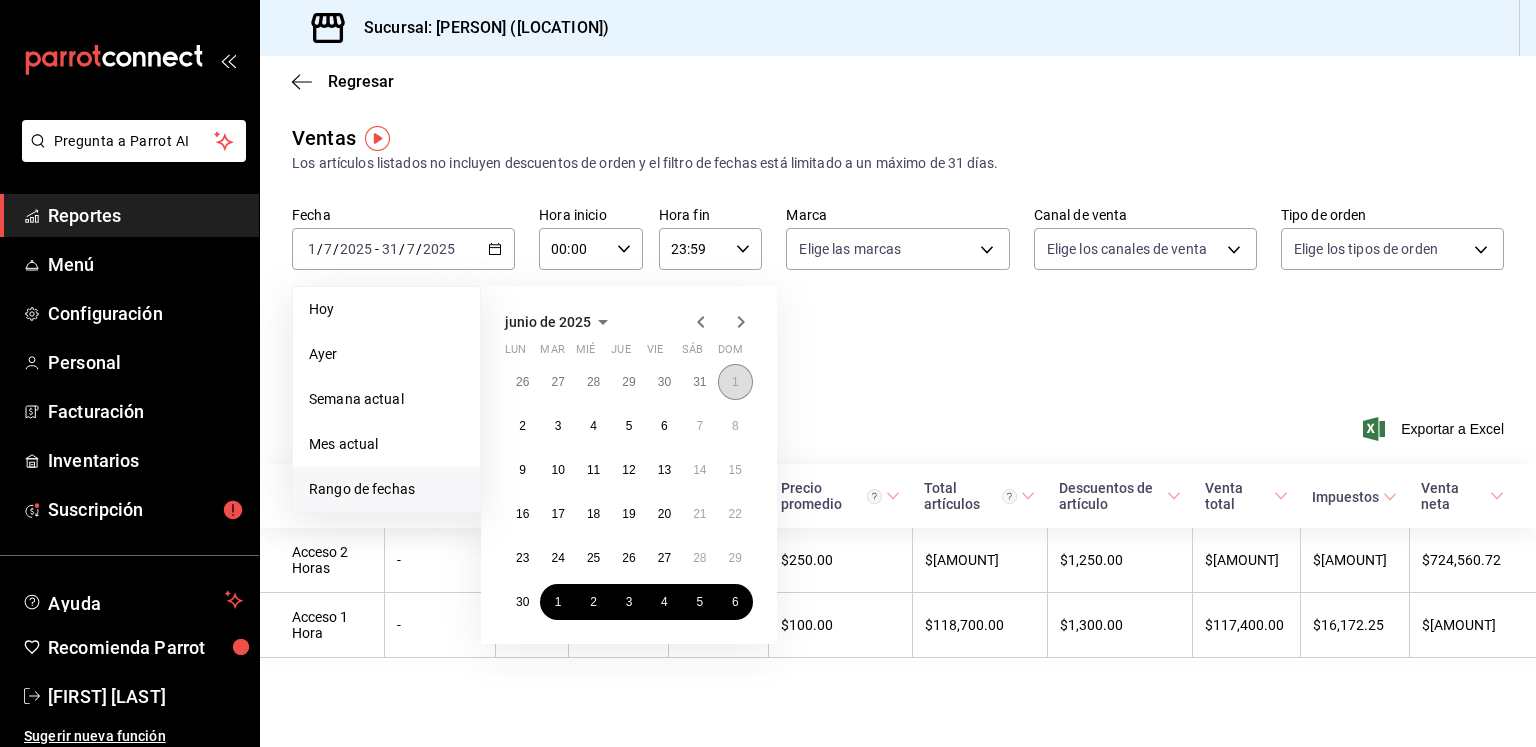 click on "1" at bounding box center (735, 382) 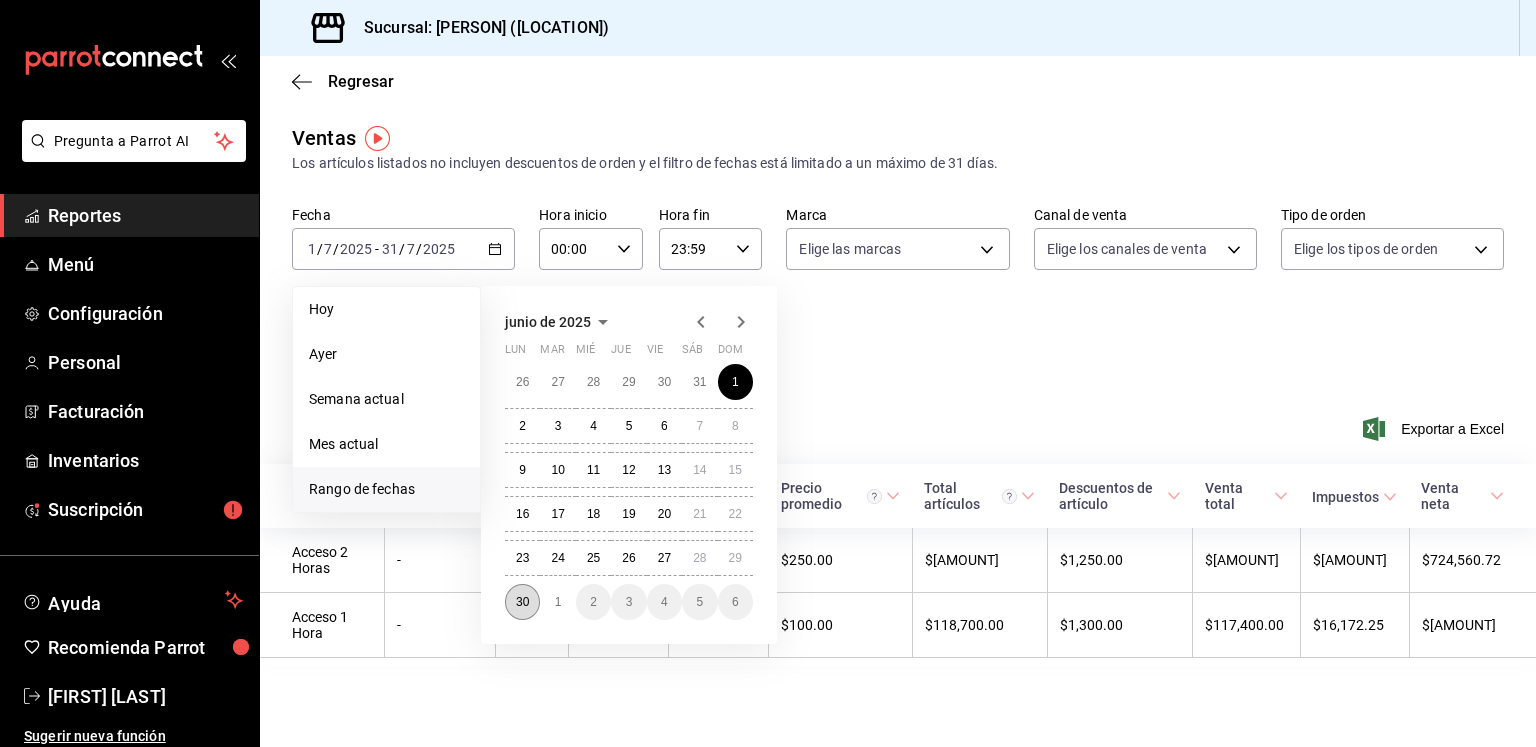 click on "30" at bounding box center (522, 602) 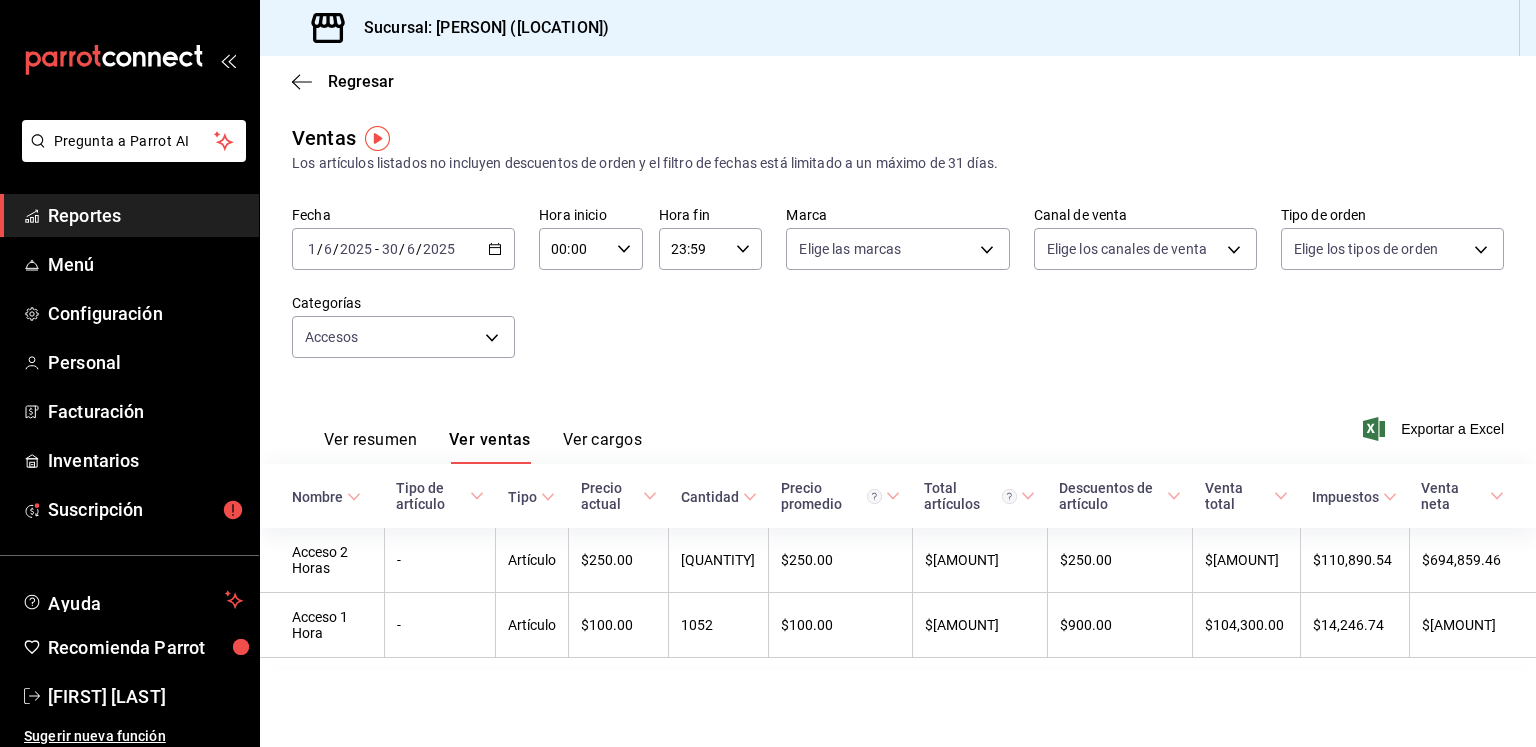 click 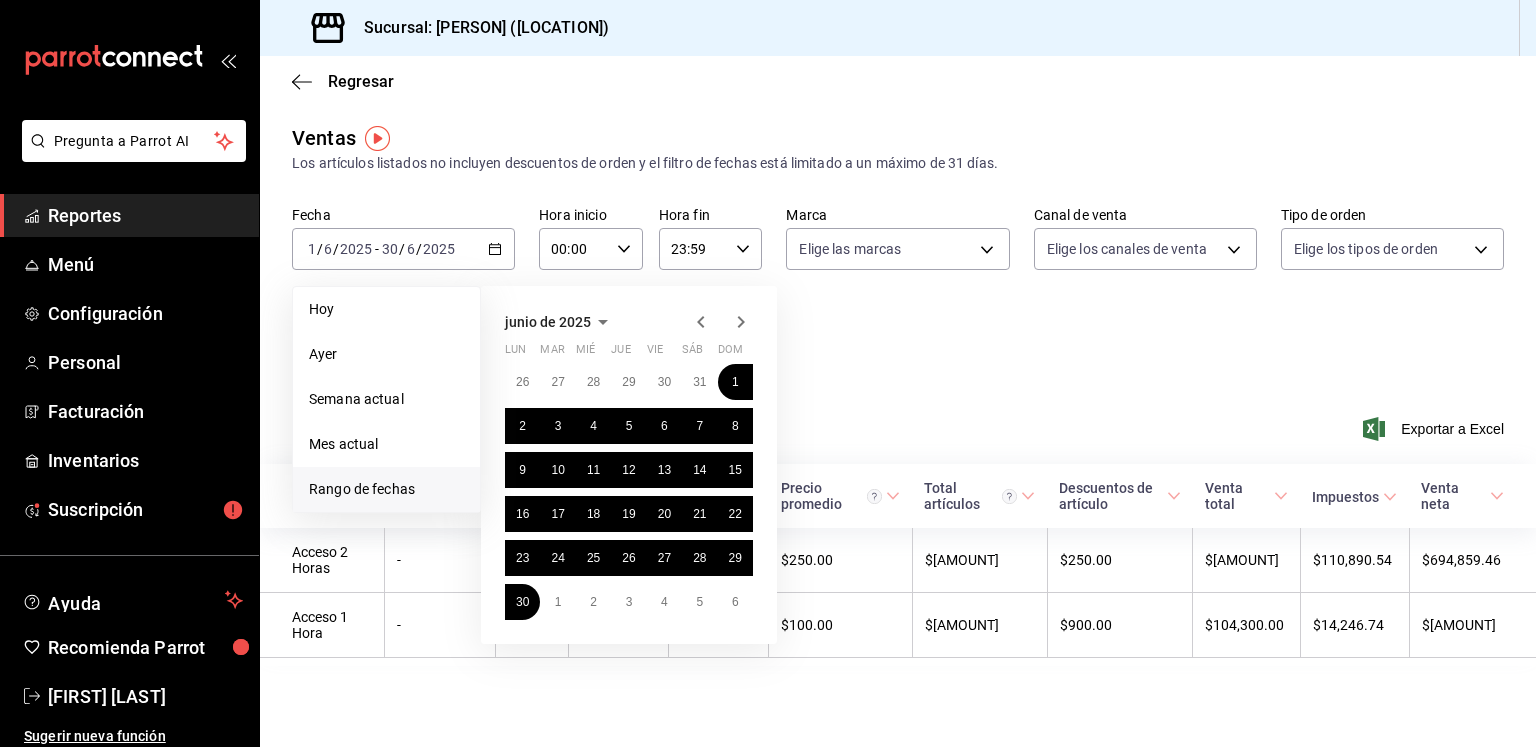 click on "Regresar Ventas Los artículos listados no incluyen descuentos de orden y el filtro de fechas está limitado a un máximo de 31 días. Fecha [DATE] [DATE] - [DATE] [DATE] Hoy Ayer Semana actual Mes actual Rango de fechas [MONTH] [YEAR] lun mar mié jue vie sáb dom 26 27 28 29 30 31 1 2 3 4 5 6 7 8 9 10 11 12 13 14 15 16 17 18 19 20 21 22 23 24 25 26 27 28 29 30 1 2 3 4 5 6 Hora inicio 00:00 Hora inicio Hora fin 23:59 Hora fin Marca Elige las marcas Canal de venta Elige los canales de venta Tipo de orden Elige los tipos de orden Categorías Accesos [UUID] Ver resumen Ver ventas Ver cargos Exportar a Excel Nombre Tipo de artículo Tipo Precio actual Cantidad Precio promedio   Total artículos   Descuentos de artículo Venta total Impuestos Venta neta Acceso 2 Horas - Artículo $[PRICE] [QUANTITY] $[PRICE] $[PRICE] $[PRICE] $[PRICE] $[PRICE] $[PRICE] Acceso 1 Hora - Artículo $[PRICE] [QUANTITY] $[PRICE] $[PRICE] $[PRICE] $[PRICE] $[PRICE] $[PRICE]" at bounding box center [898, 401] 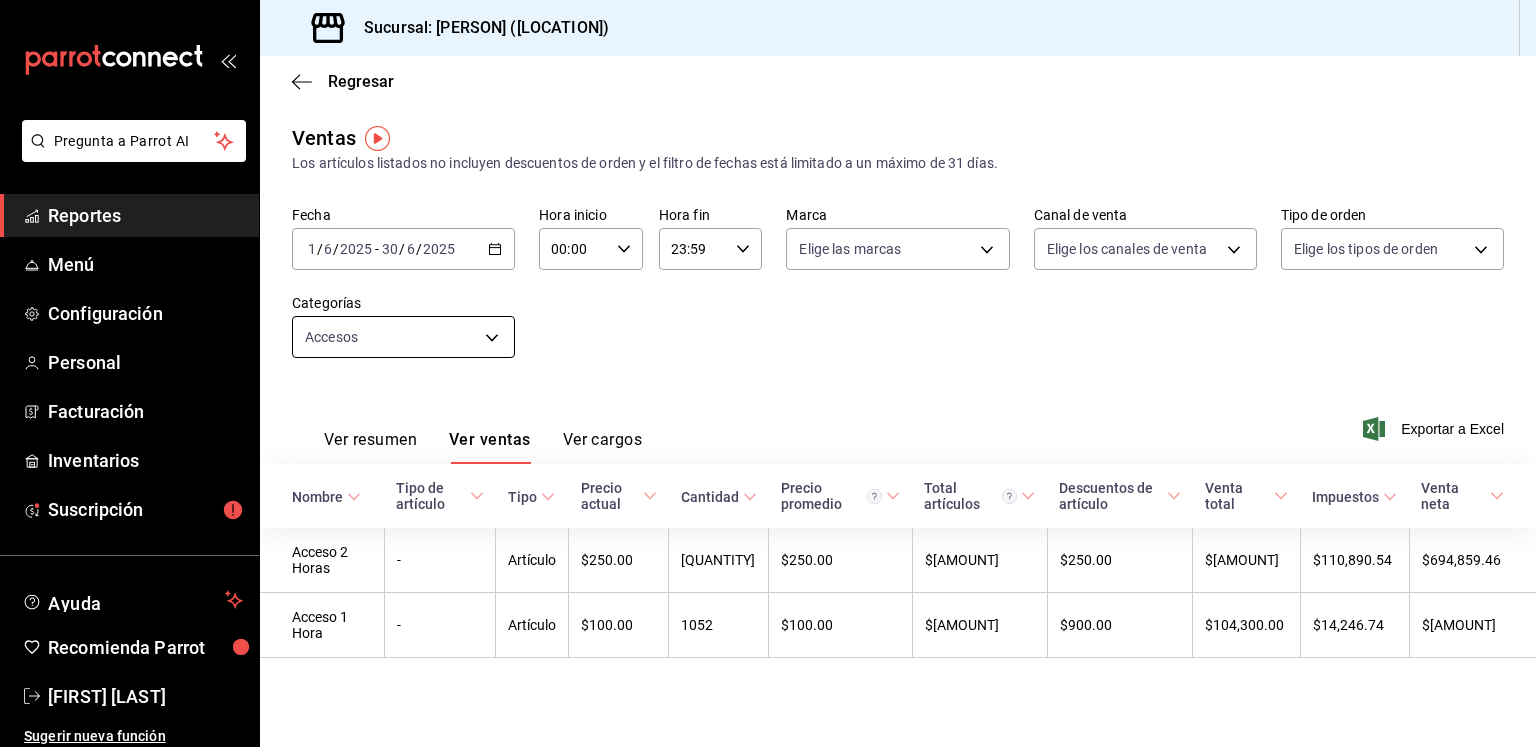 click on "Pregunta a Parrot AI Reportes   Menú   Configuración   Personal   Facturación   Inventarios   Suscripción   Ayuda Recomienda Parrot   [FIRST] [LAST]   Sugerir nueva función   Sucursal: Daisuke ([CITY]) Regresar Ventas Los artículos listados no incluyen descuentos de orden y el filtro de fechas está limitado a un máximo de 31 días. Fecha [DATE] [DATE] - [DATE] [DATE] Hora inicio 00:00 Hora inicio Hora fin 23:59 Hora fin Marca Elige las marcas Canal de venta Elige los canales de venta Tipo de orden Elige los tipos de orden Categorías Accesos [UUID] Ver resumen Ver ventas Ver cargos Exportar a Excel Nombre Tipo de artículo Tipo Precio actual Cantidad Precio promedio   Total artículos   Descuentos de artículo Venta total Impuestos Venta neta Acceso 2 Horas - Artículo $[PRICE] [QUANTITY] $[PRICE] $[PRICE] $[PRICE] $[PRICE] $[PRICE] $[PRICE] Acceso 1 Hora - Artículo $[PRICE] [QUANTITY] $[PRICE] $[PRICE] $[PRICE] $[PRICE] $[PRICE]   Menú" at bounding box center [768, 373] 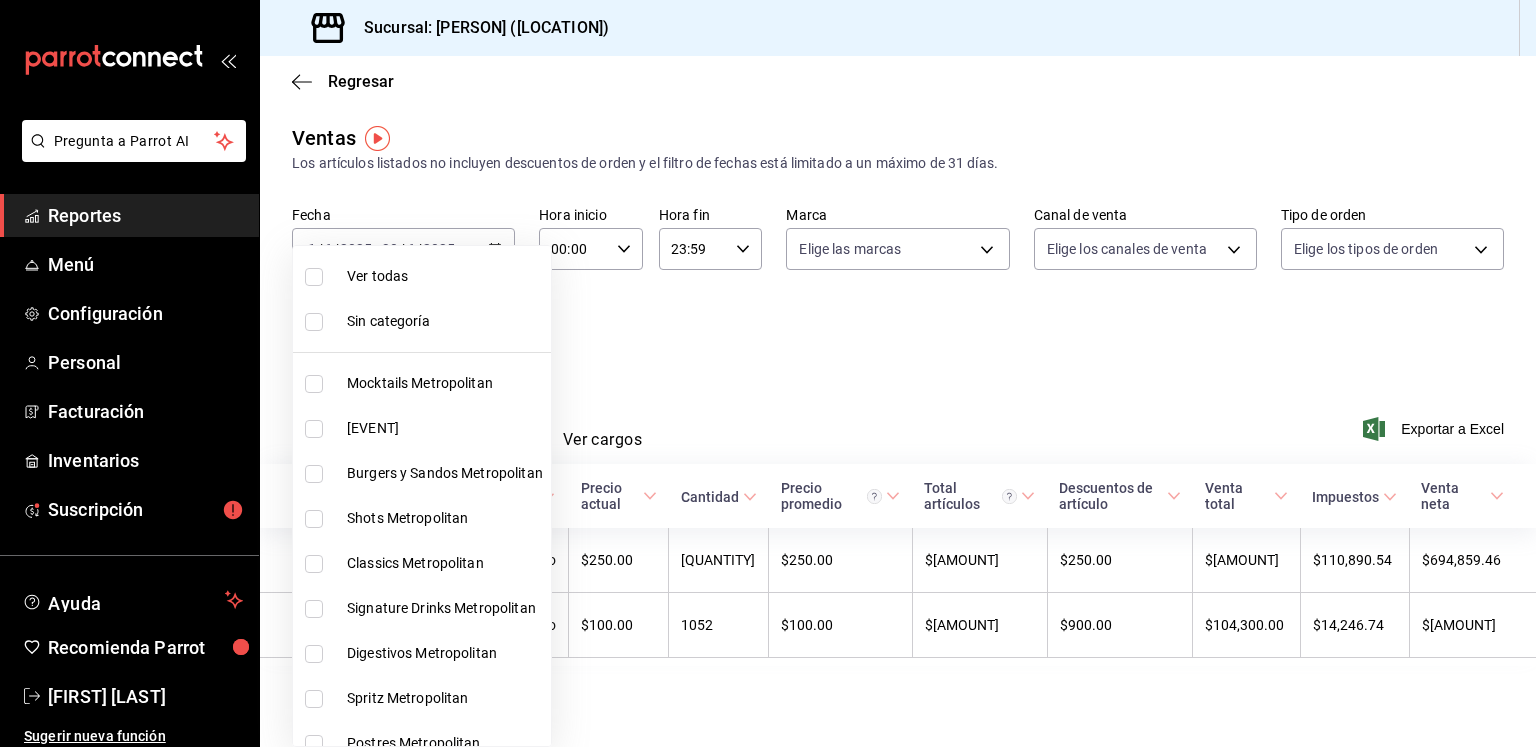 click on "Ver todas" at bounding box center [445, 276] 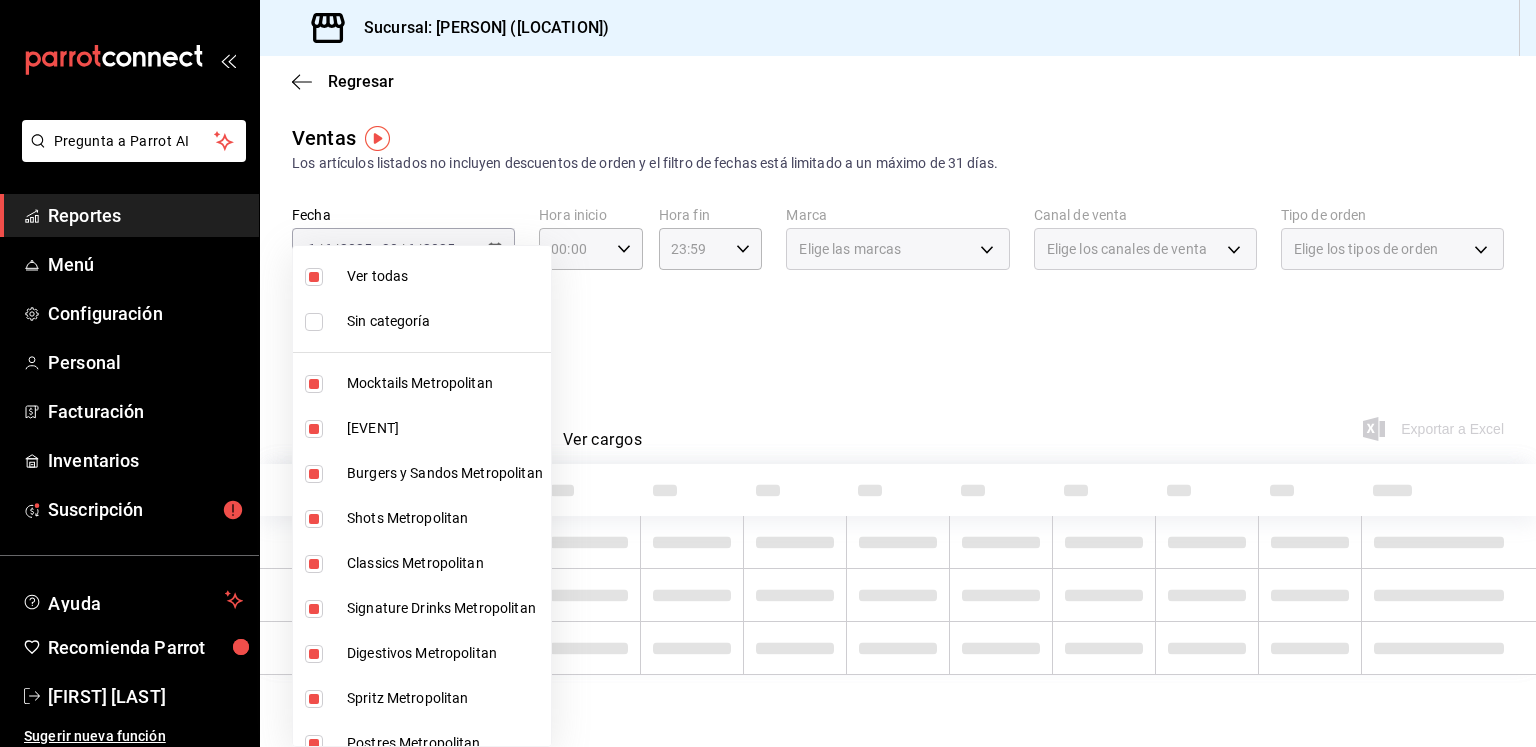 click on "Ver todas" at bounding box center [445, 276] 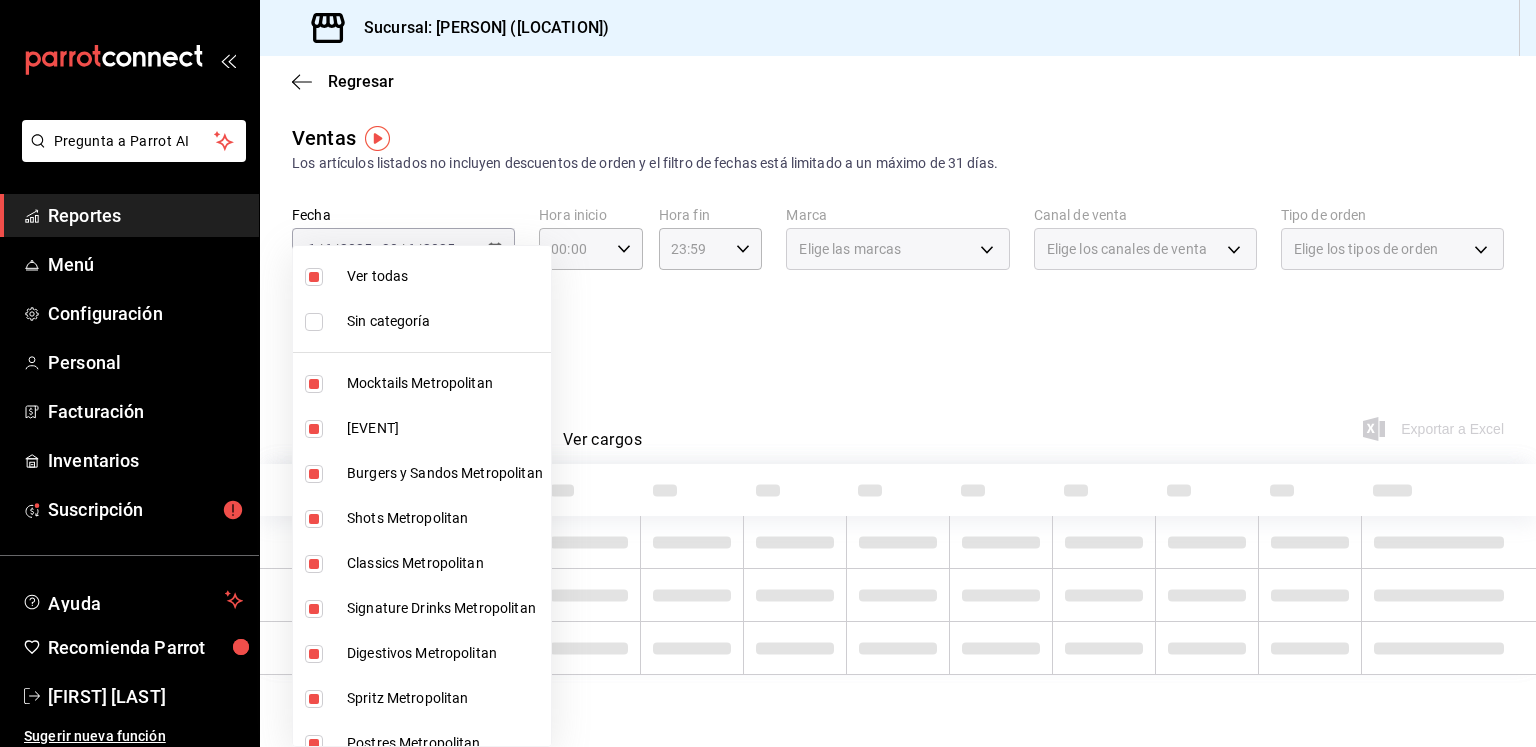 click on "Ver todas" at bounding box center (445, 276) 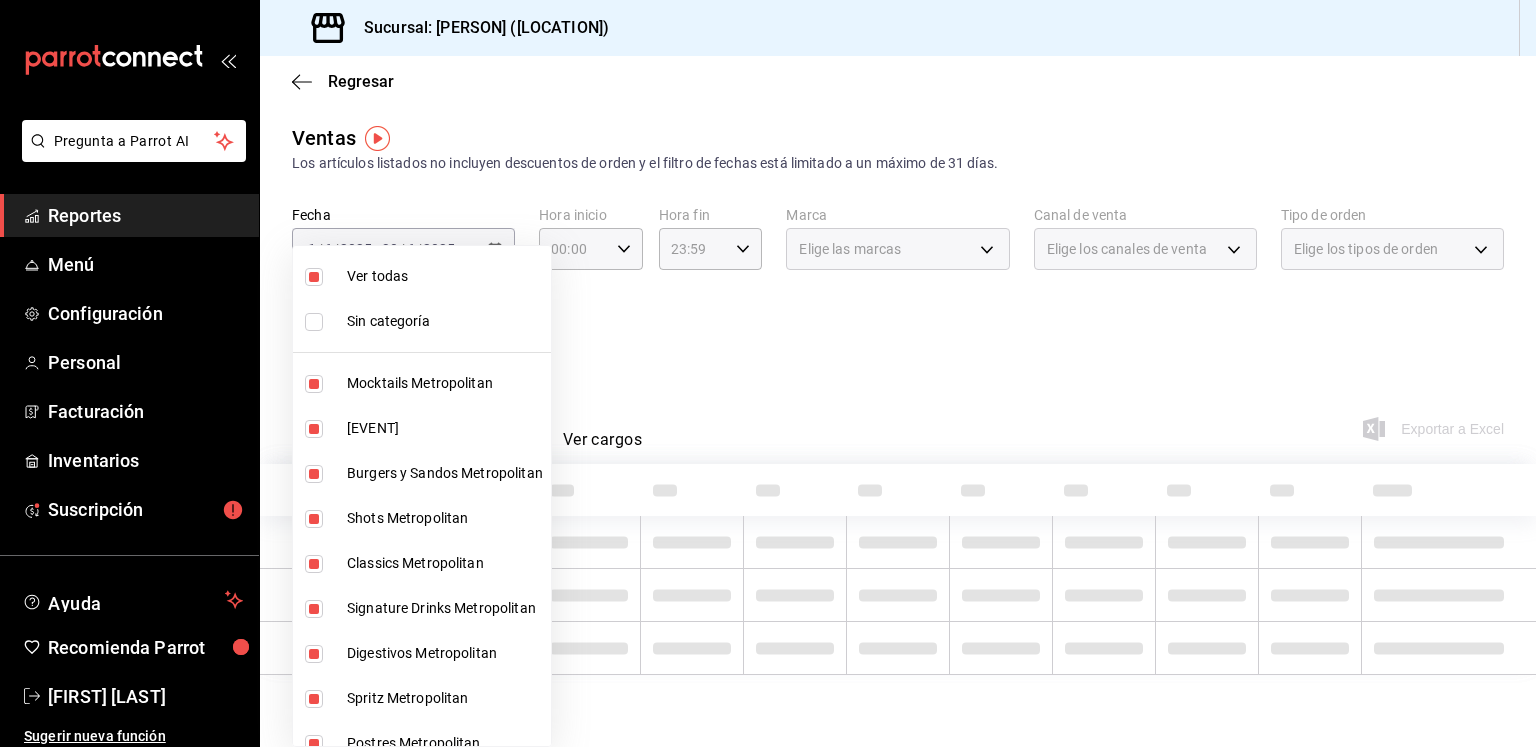 click on "Ver todas" at bounding box center (445, 276) 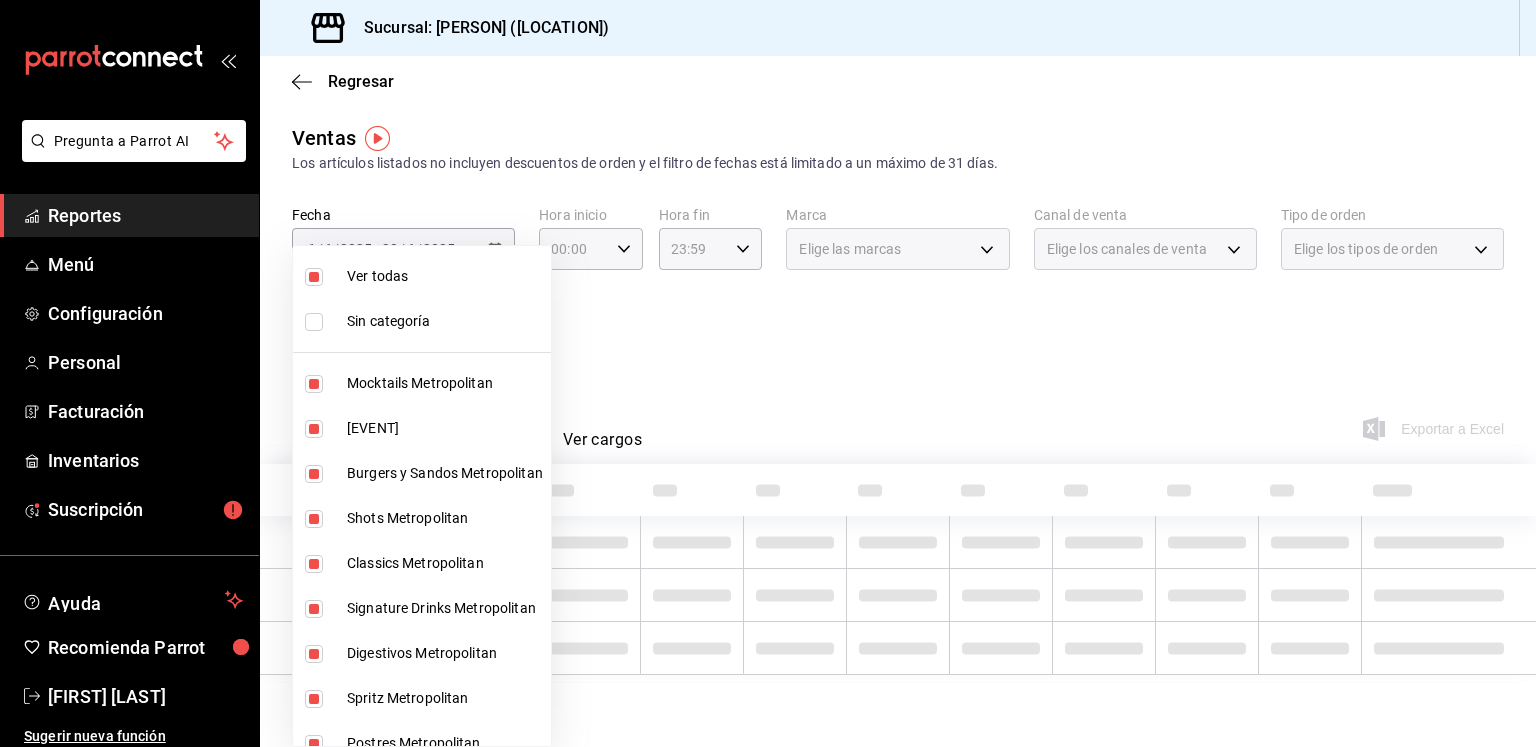 checkbox on "false" 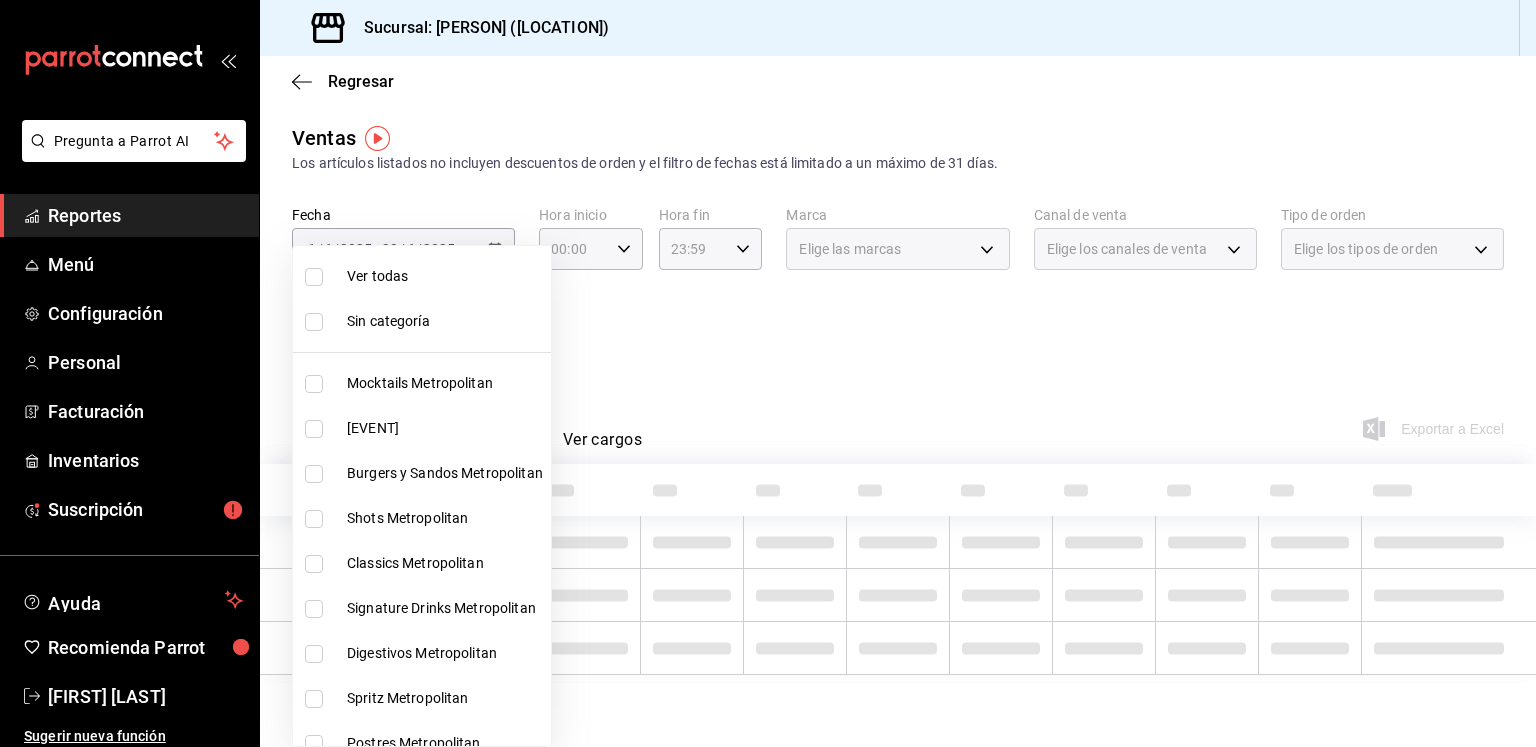 click at bounding box center (768, 373) 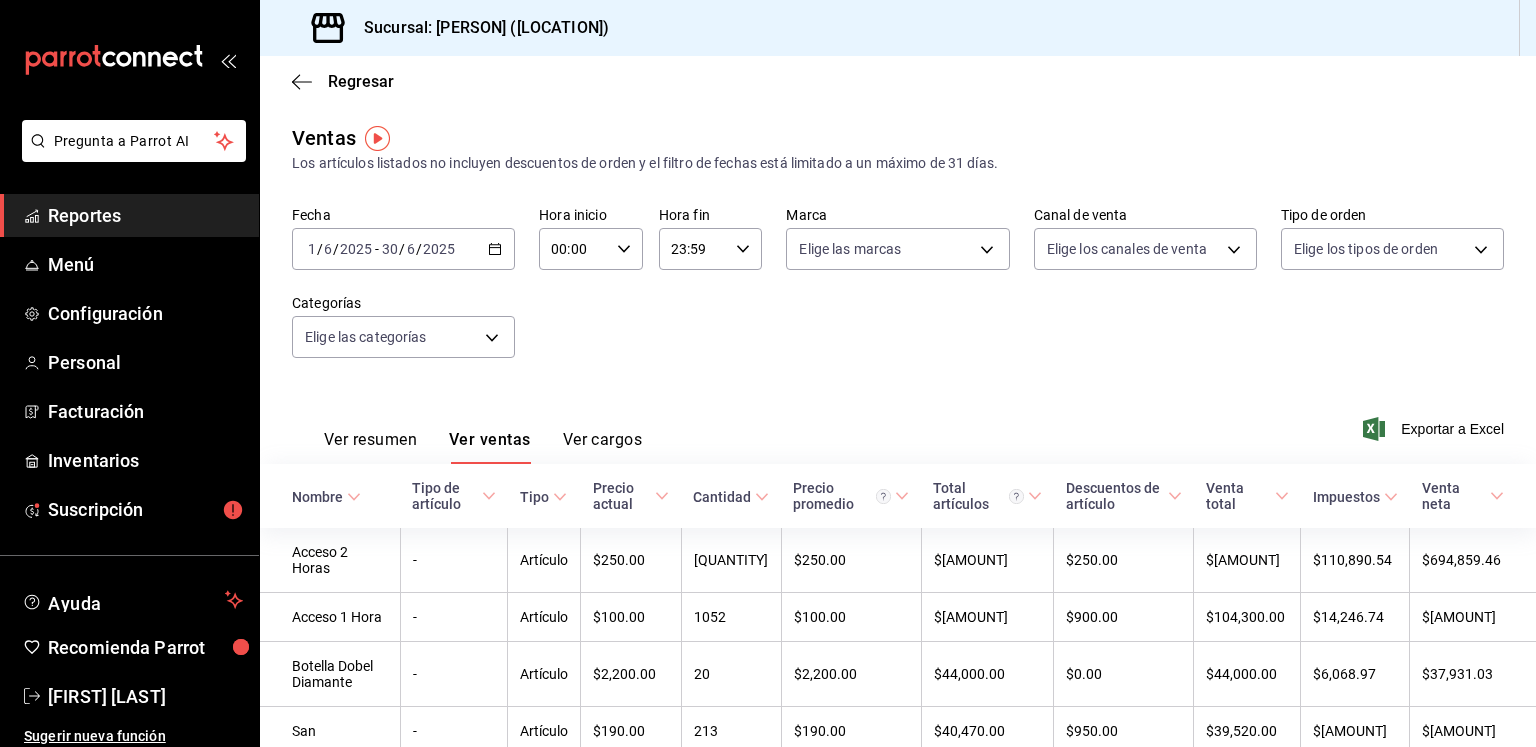 click 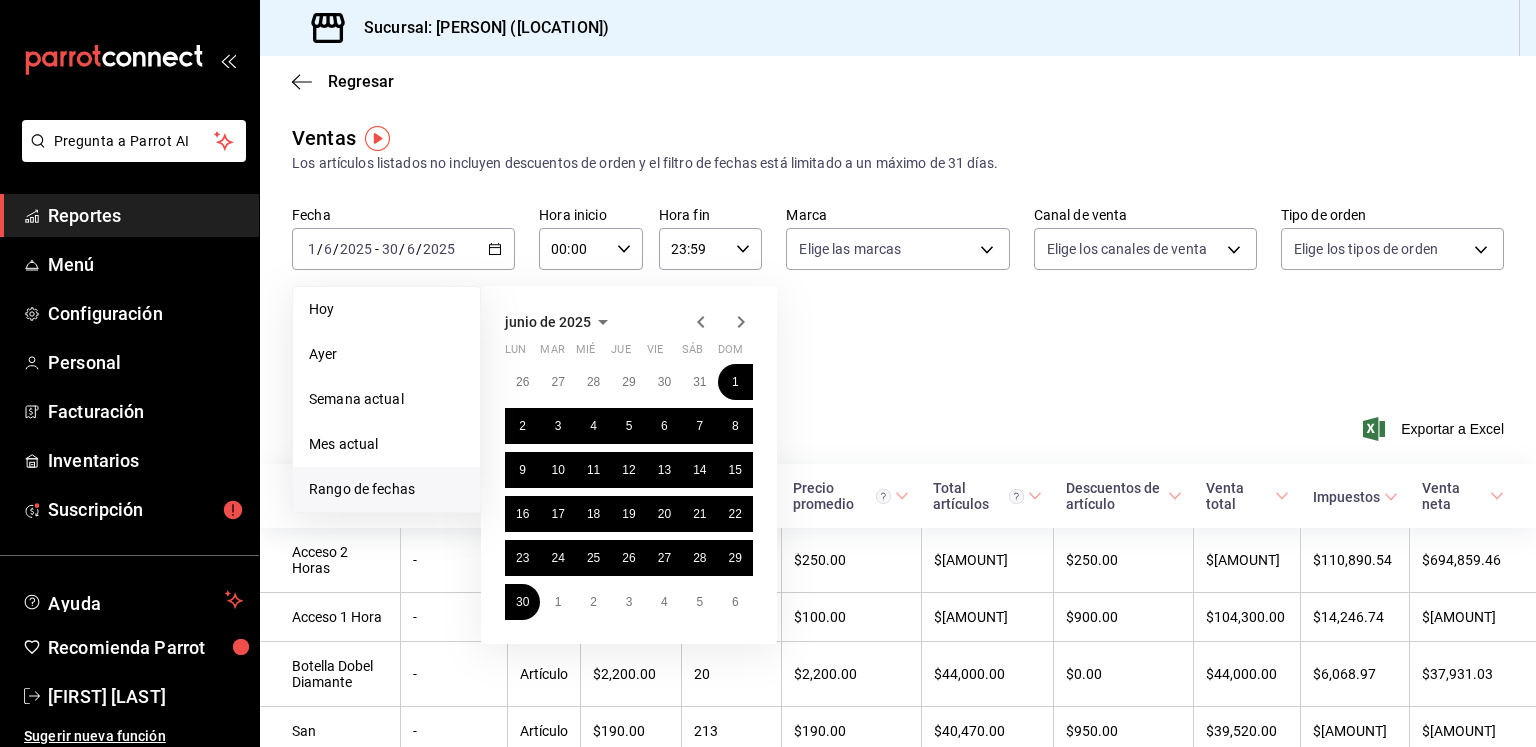 click on "Fecha [DATE] [DATE] - [DATE] [DATE] Hoy Ayer Semana actual Mes actual Rango de fechas [MONTH] [YEAR] lun mar mié jue vie sáb dom 31 1 2 3 4 5 6 7 8 9 10 11 12 13 14 15 16 17 18 19 20 21 22 23 24 25 26 27 28 29 30 1 2 3 4 Hora inicio 00:00 Hora inicio Hora fin 23:59 Hora fin Marca Elige las marcas Canal de venta Elige los canales de venta Tipo de orden Elige los tipos de orden Categorías Elige las categorías" at bounding box center (898, 294) 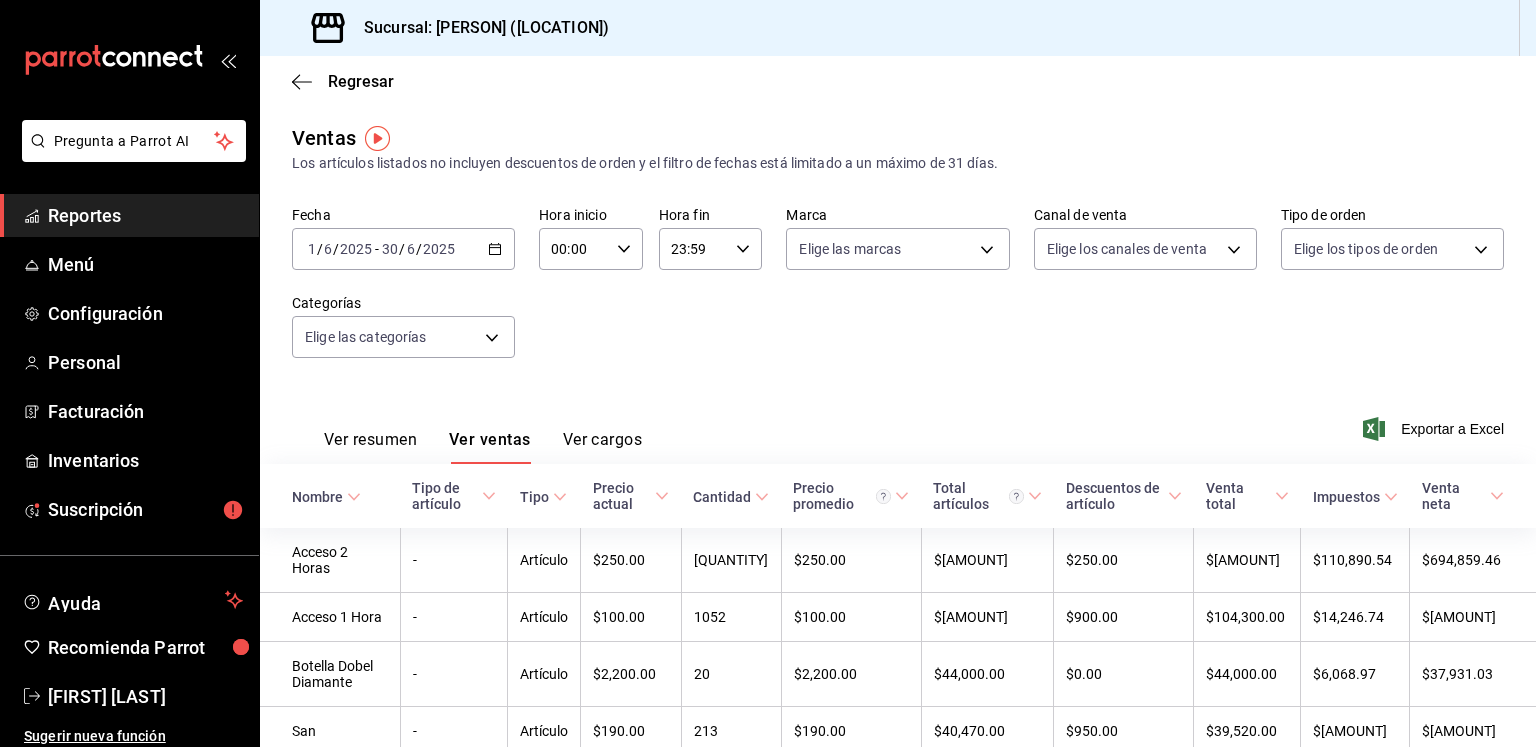 click on "Ver resumen" at bounding box center (370, 447) 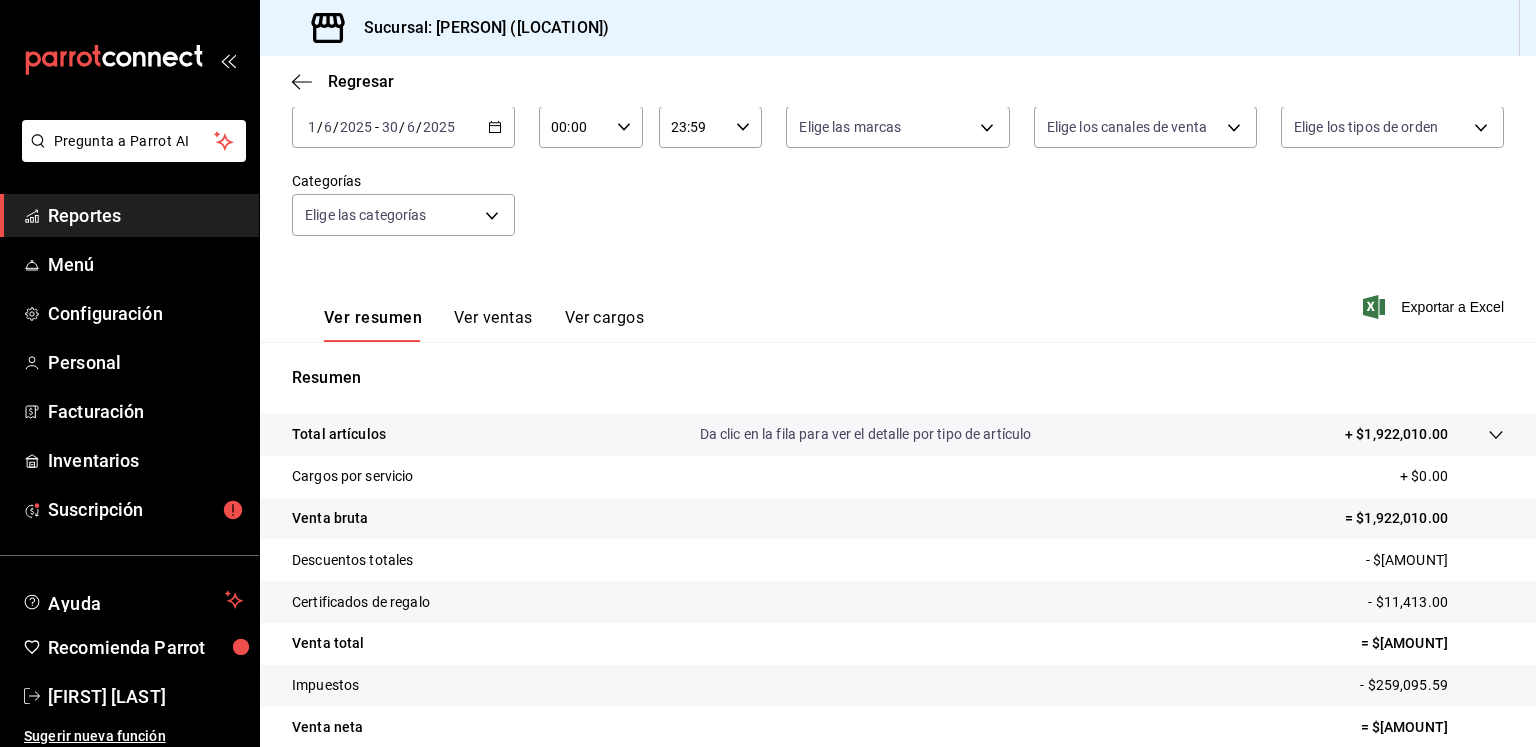 scroll, scrollTop: 123, scrollLeft: 0, axis: vertical 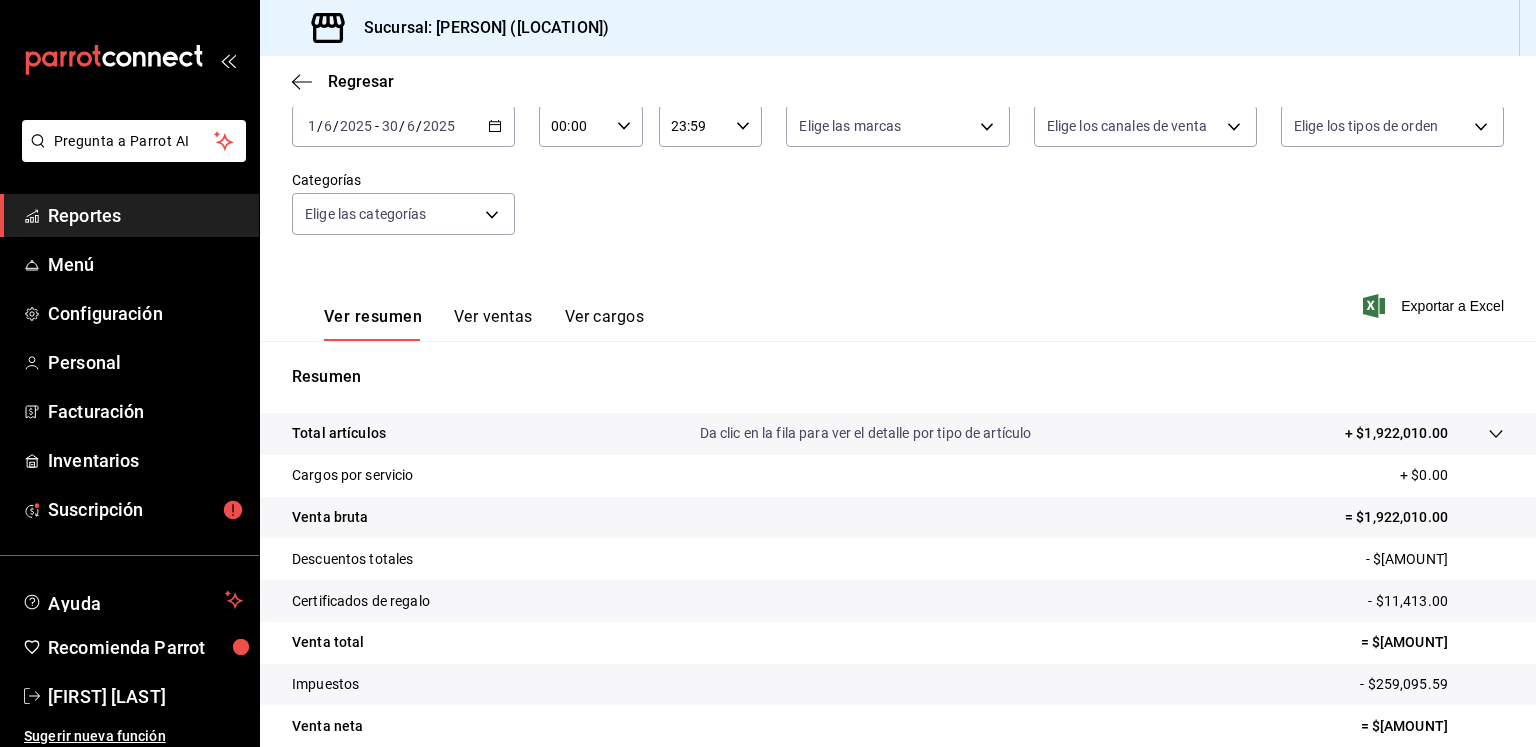 click 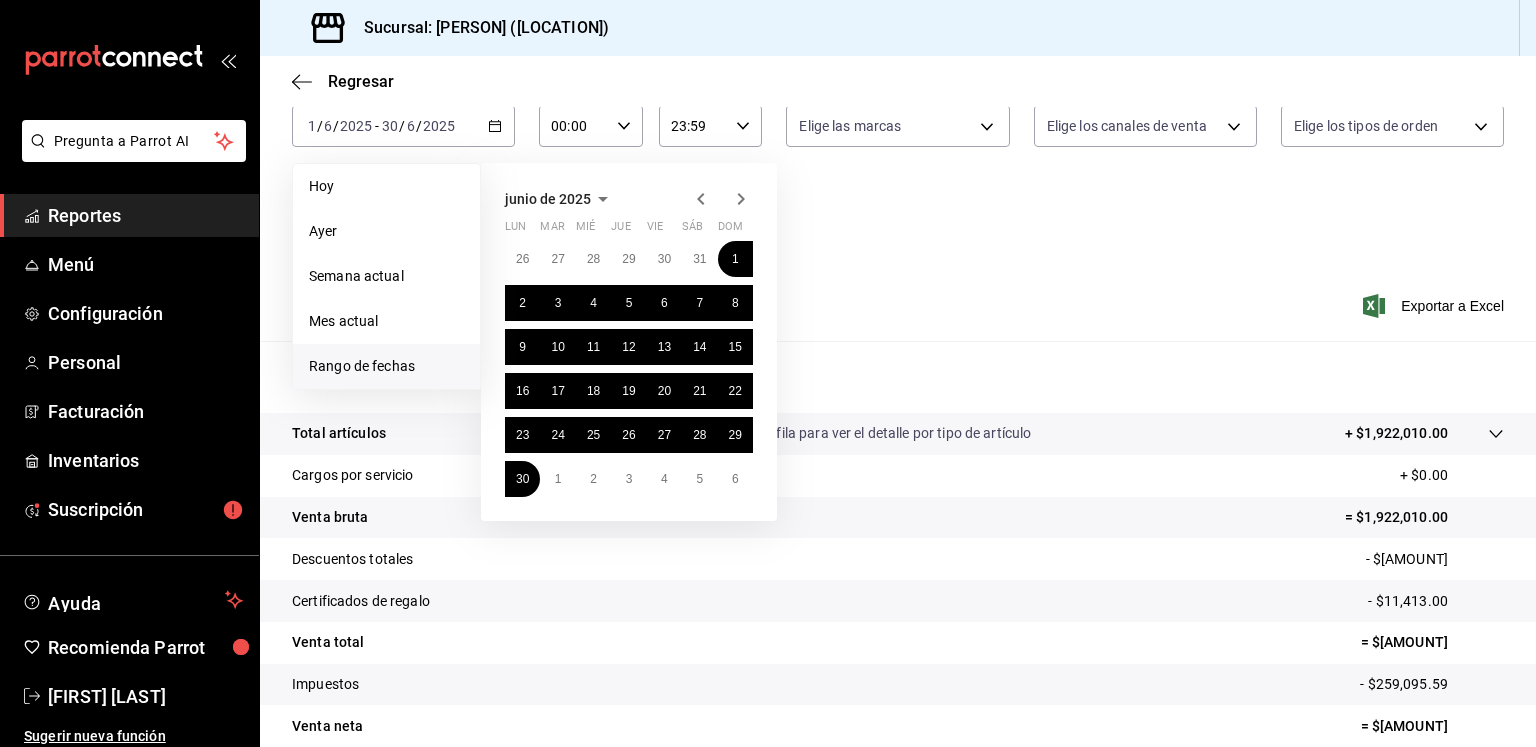 click 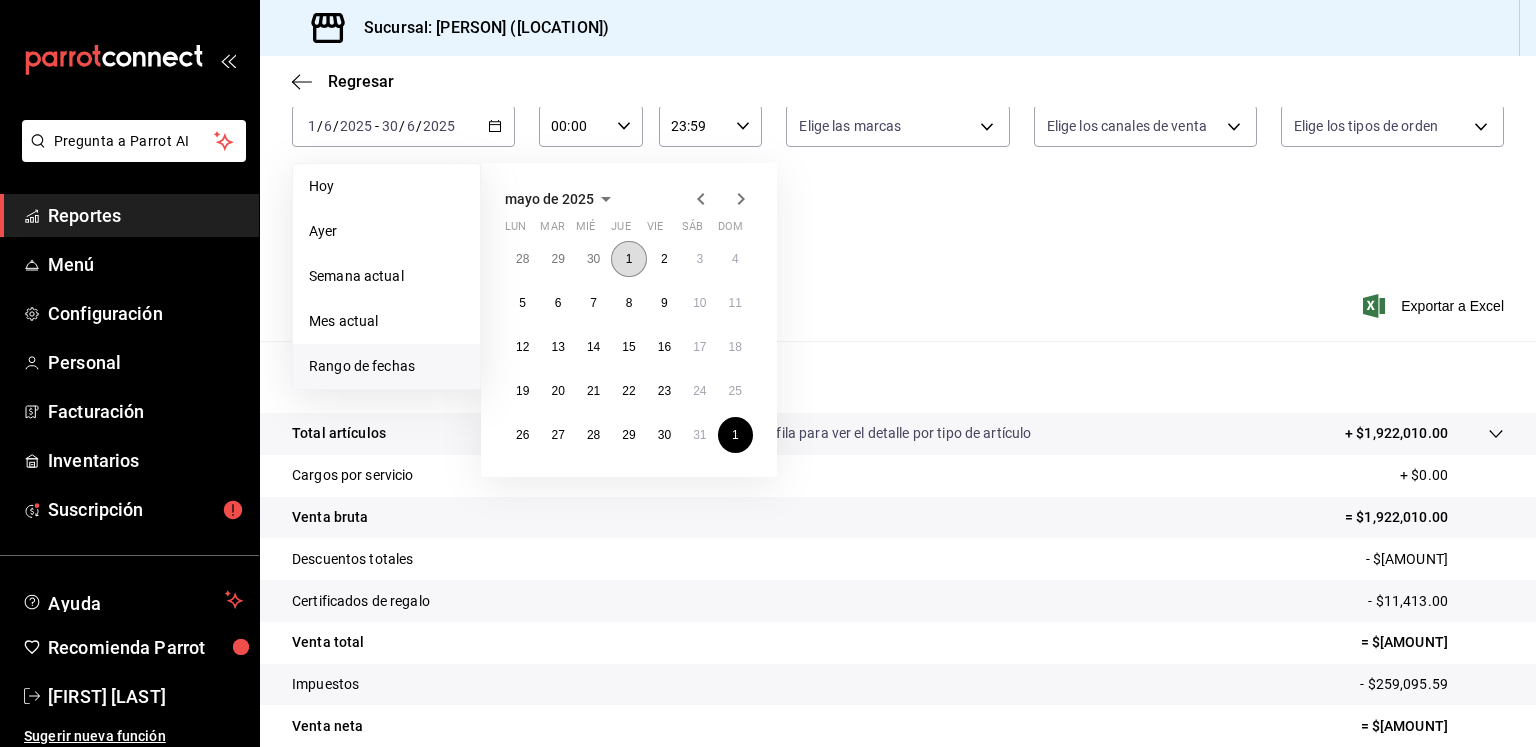 click on "1" at bounding box center (629, 259) 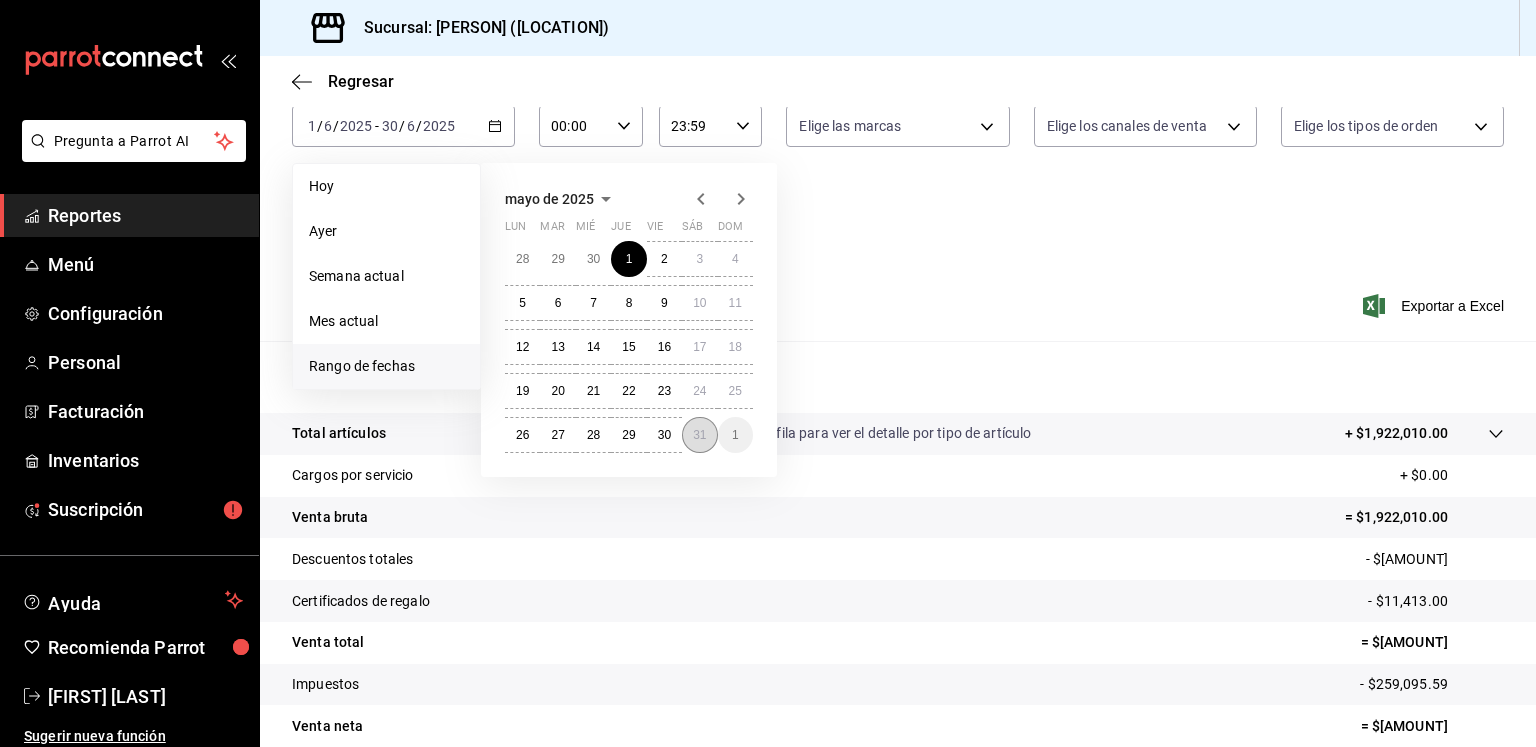 click on "31" at bounding box center (699, 435) 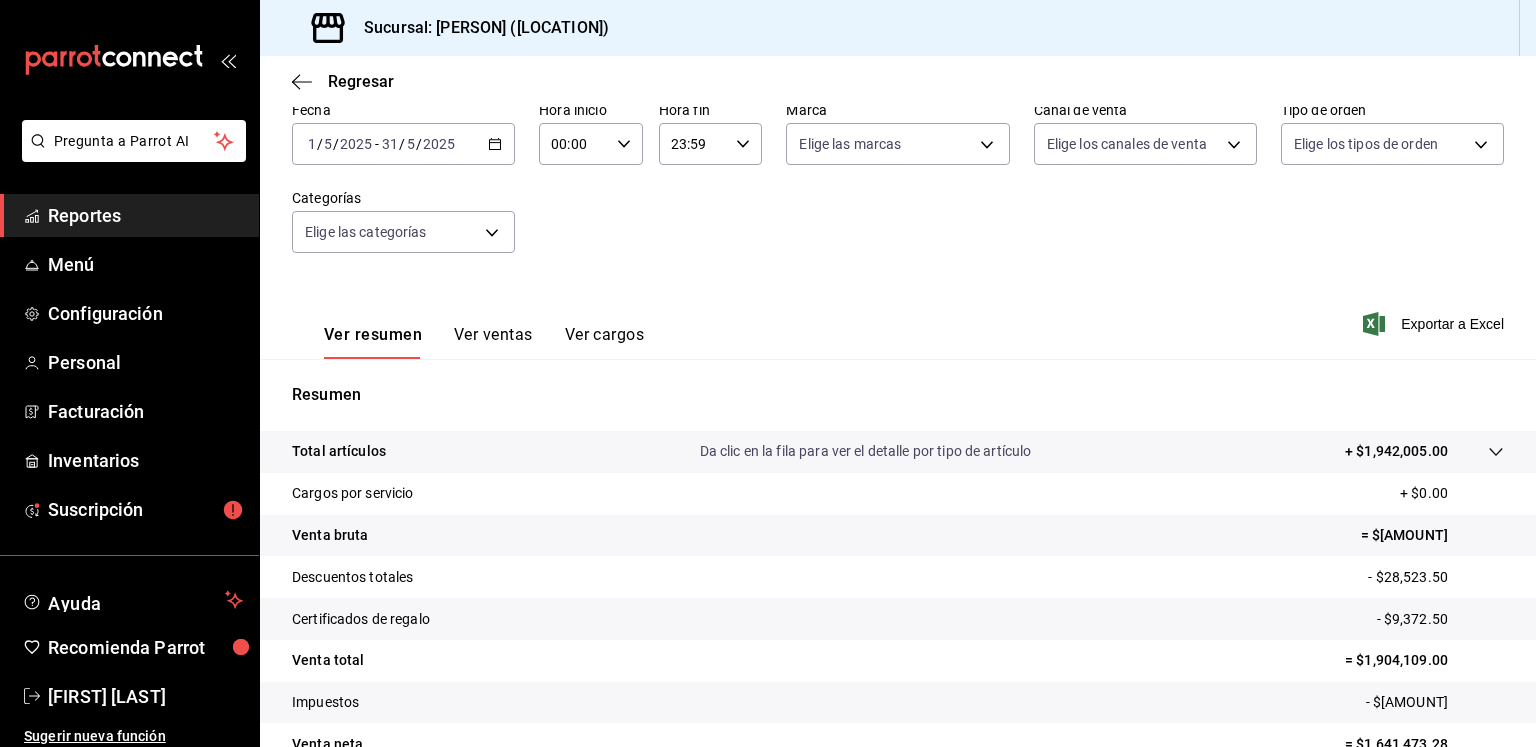 scroll, scrollTop: 103, scrollLeft: 0, axis: vertical 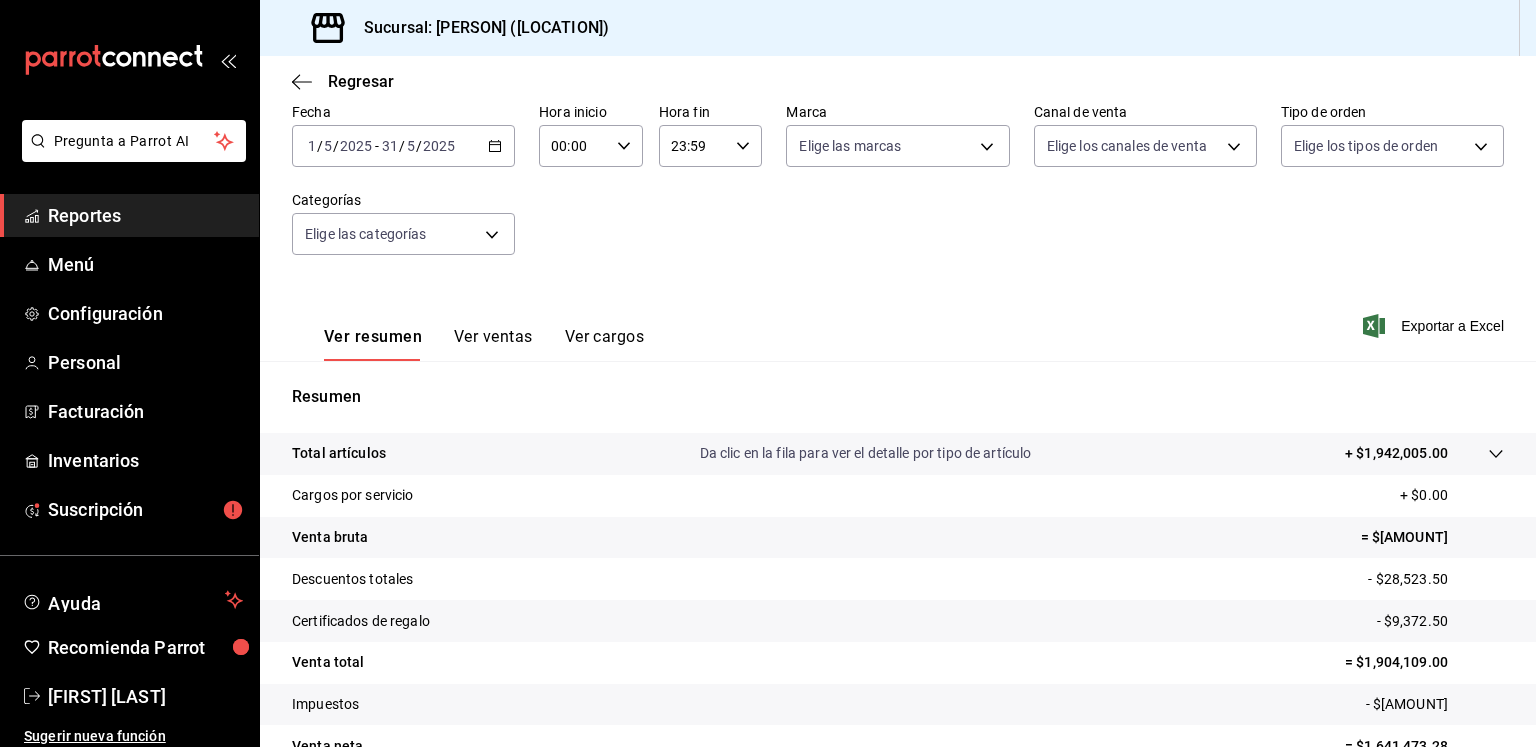 click 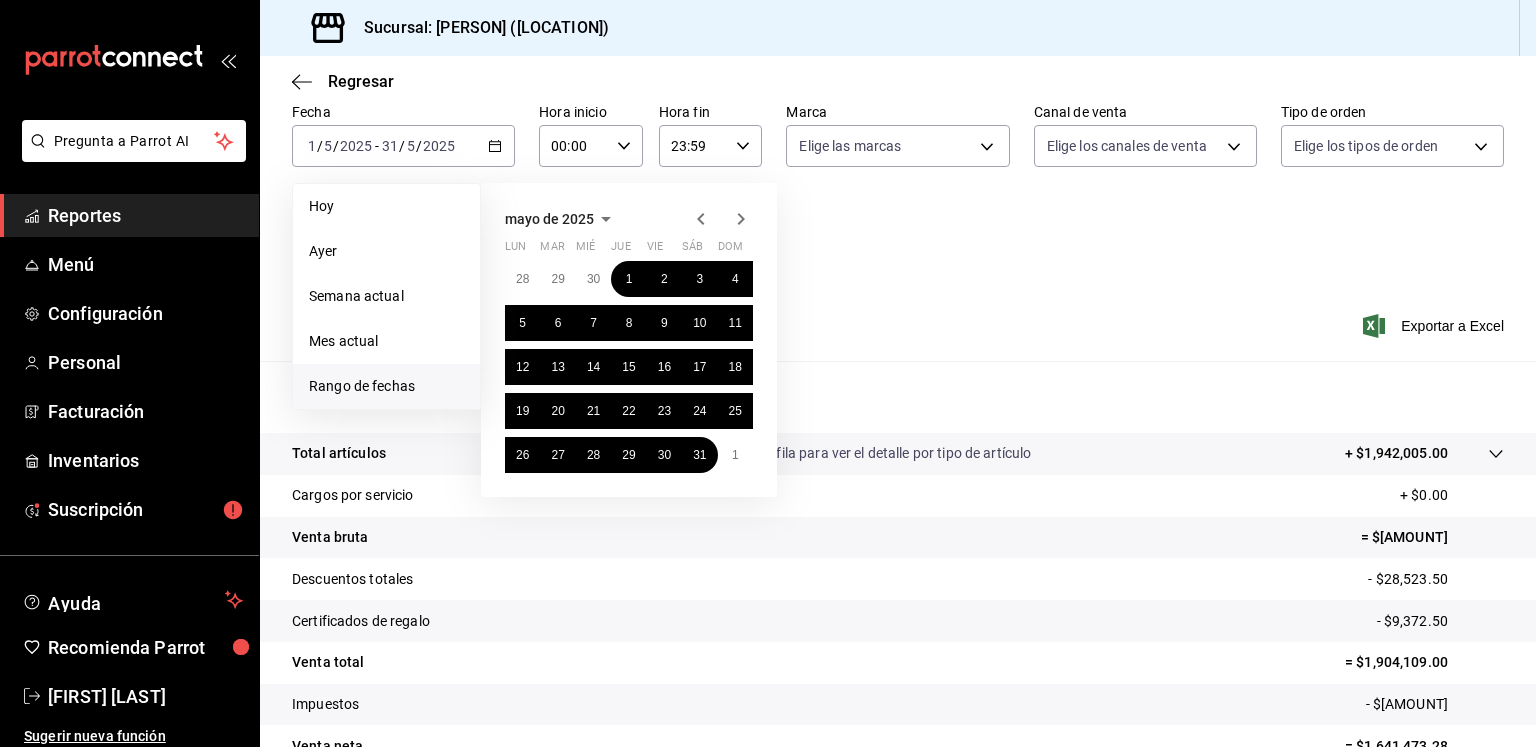 click 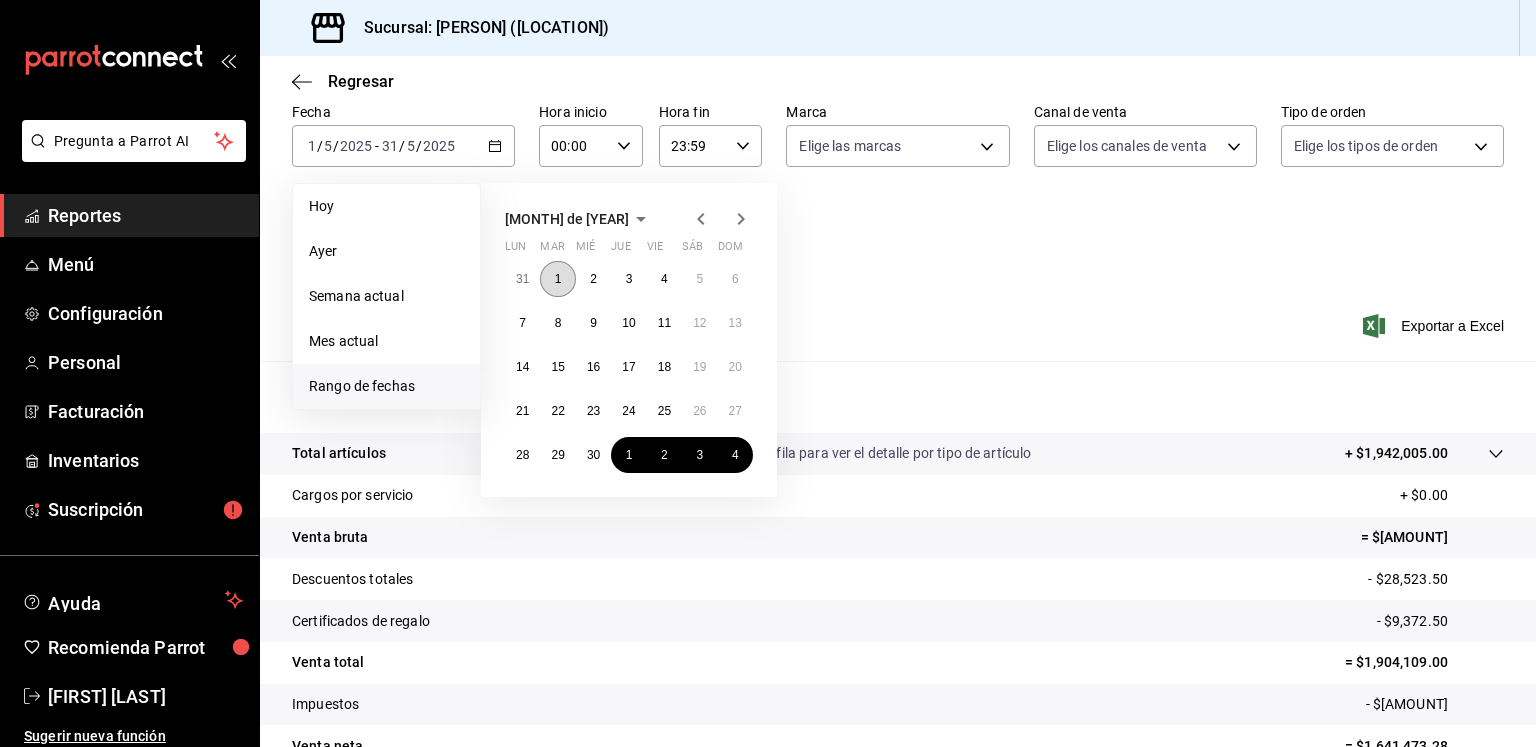 click on "1" at bounding box center (558, 279) 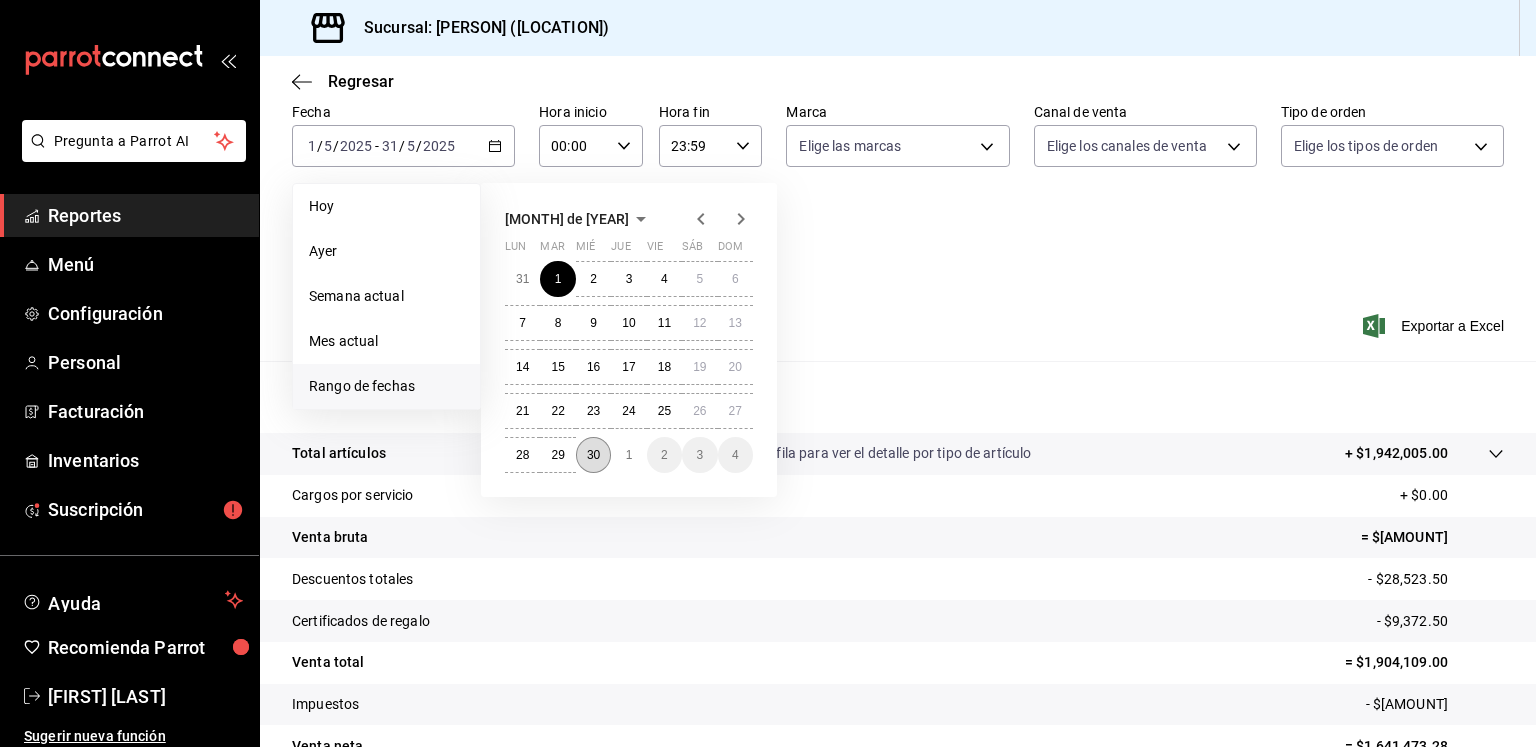click on "30" at bounding box center (593, 455) 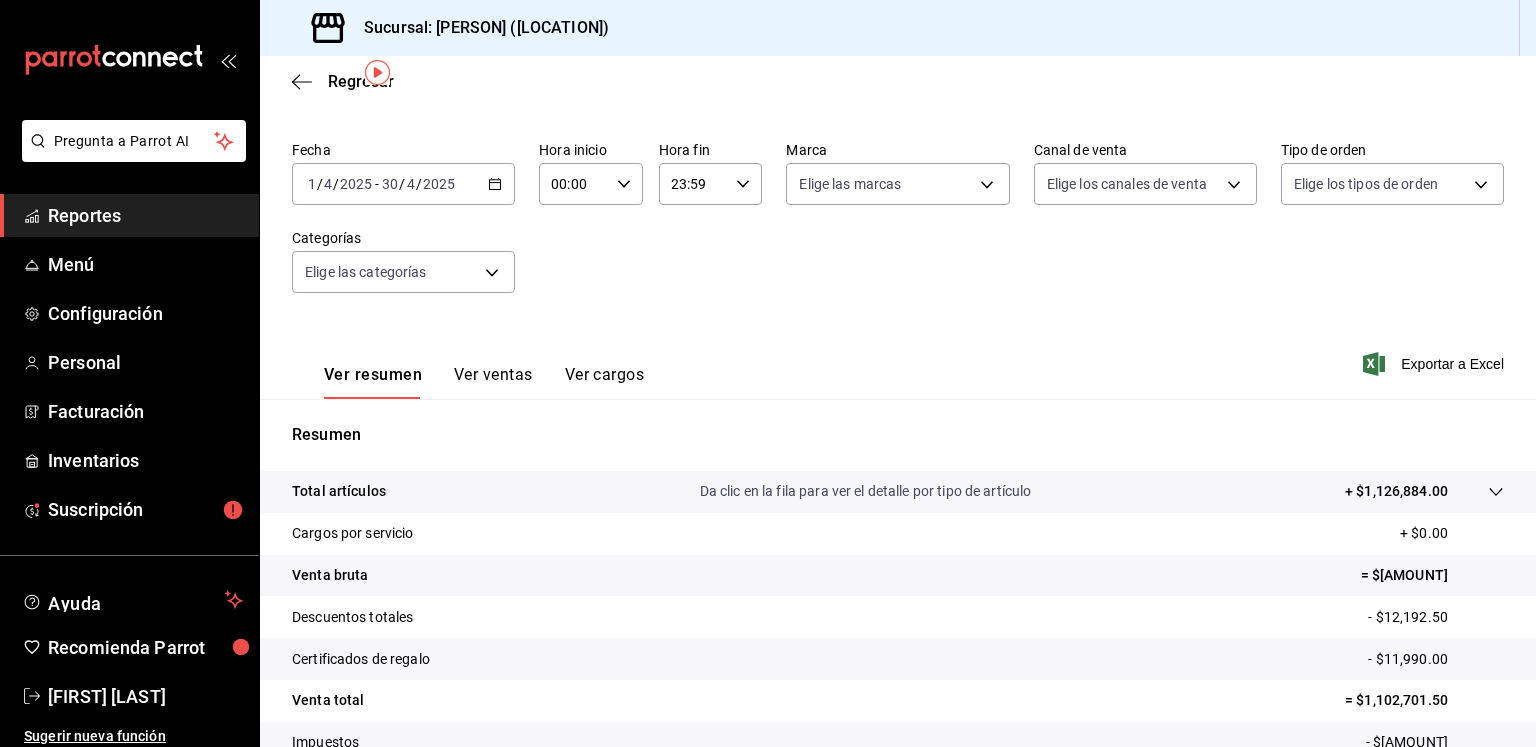 scroll, scrollTop: 64, scrollLeft: 0, axis: vertical 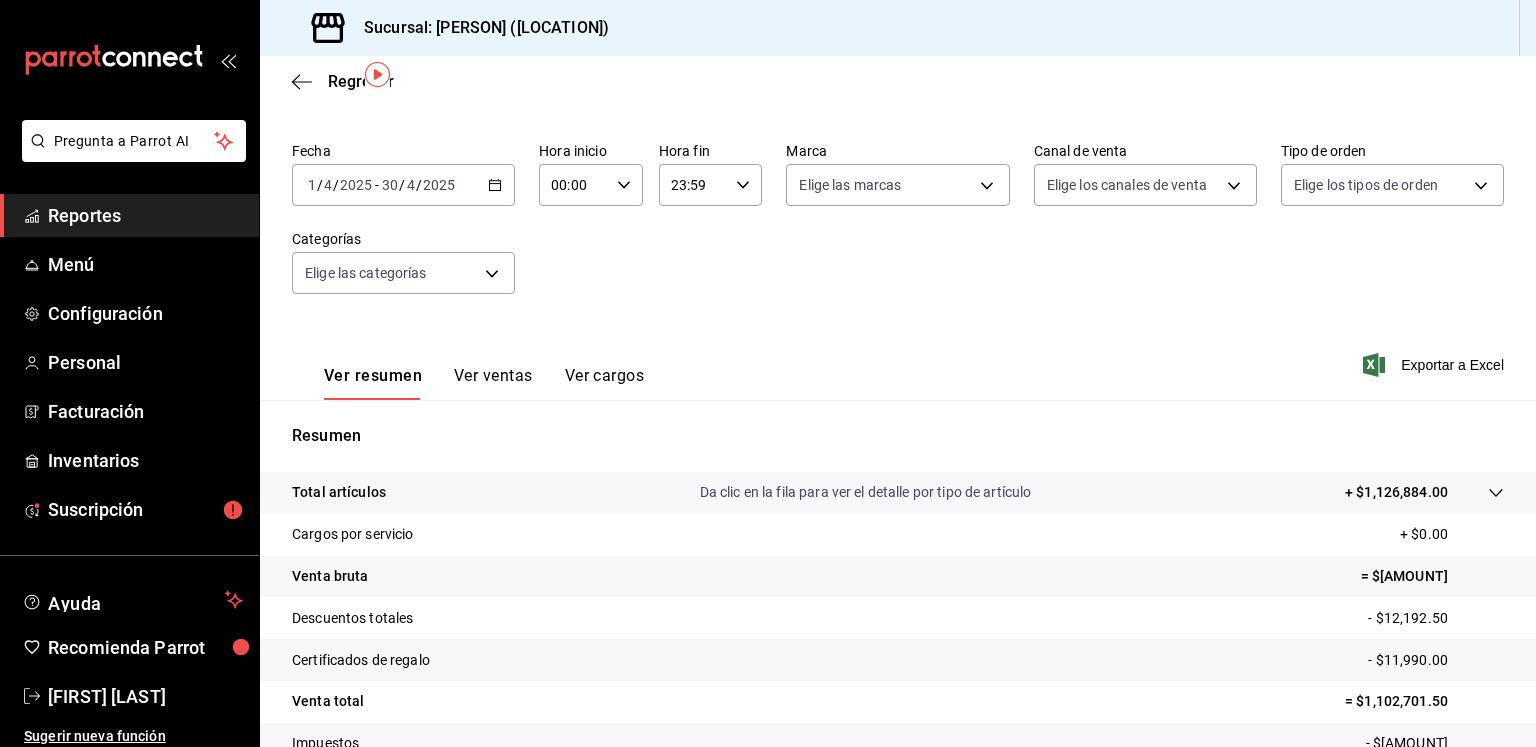 click 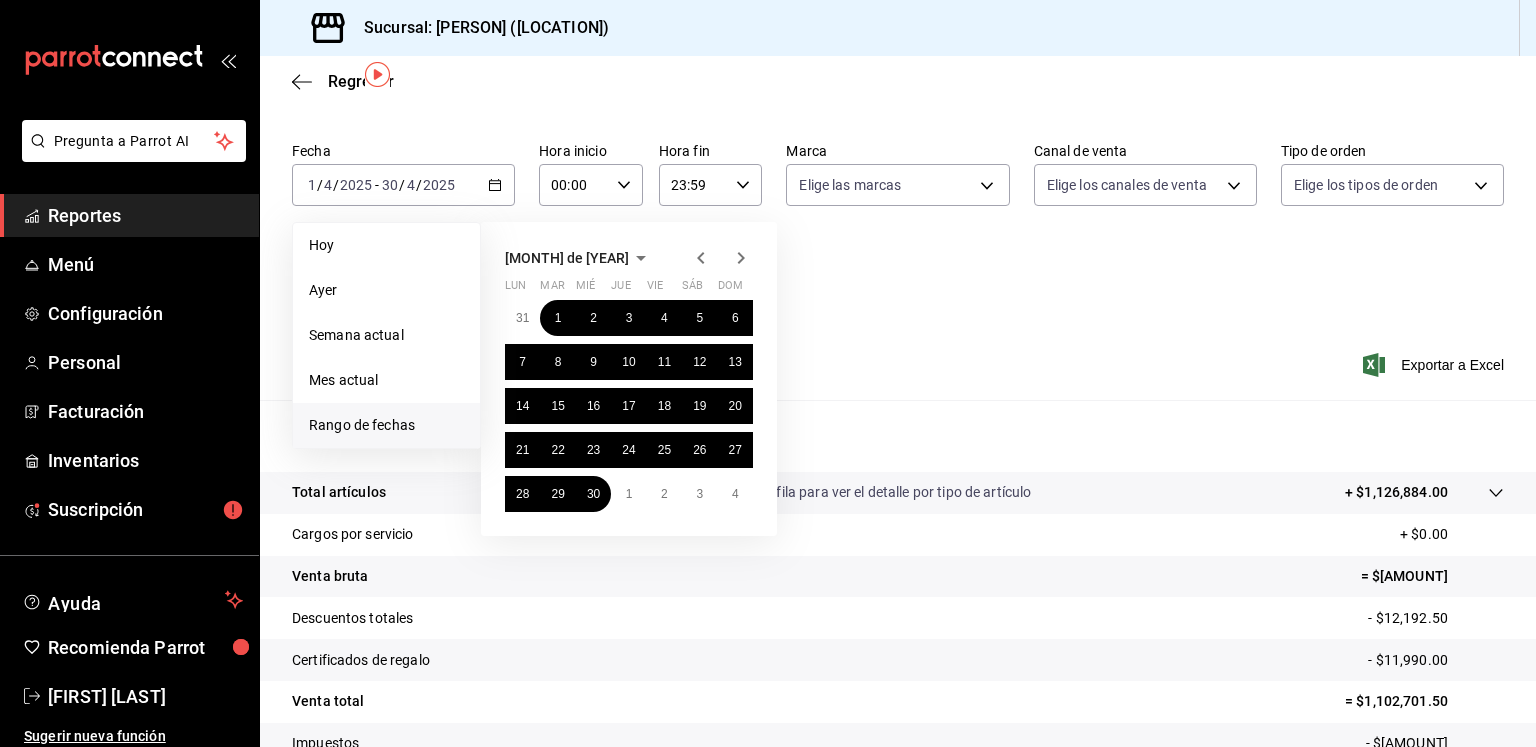 click on "[MONTH] [YEAR] lun mar mié jue vie sáb dom 31 1 2 3 4 5 6 7 8 9 10 11 12 13 14 15 16 17 18 19 20 21 22 23 24 25 26 27 28 29 30 1 2 3 4" at bounding box center (656, 371) 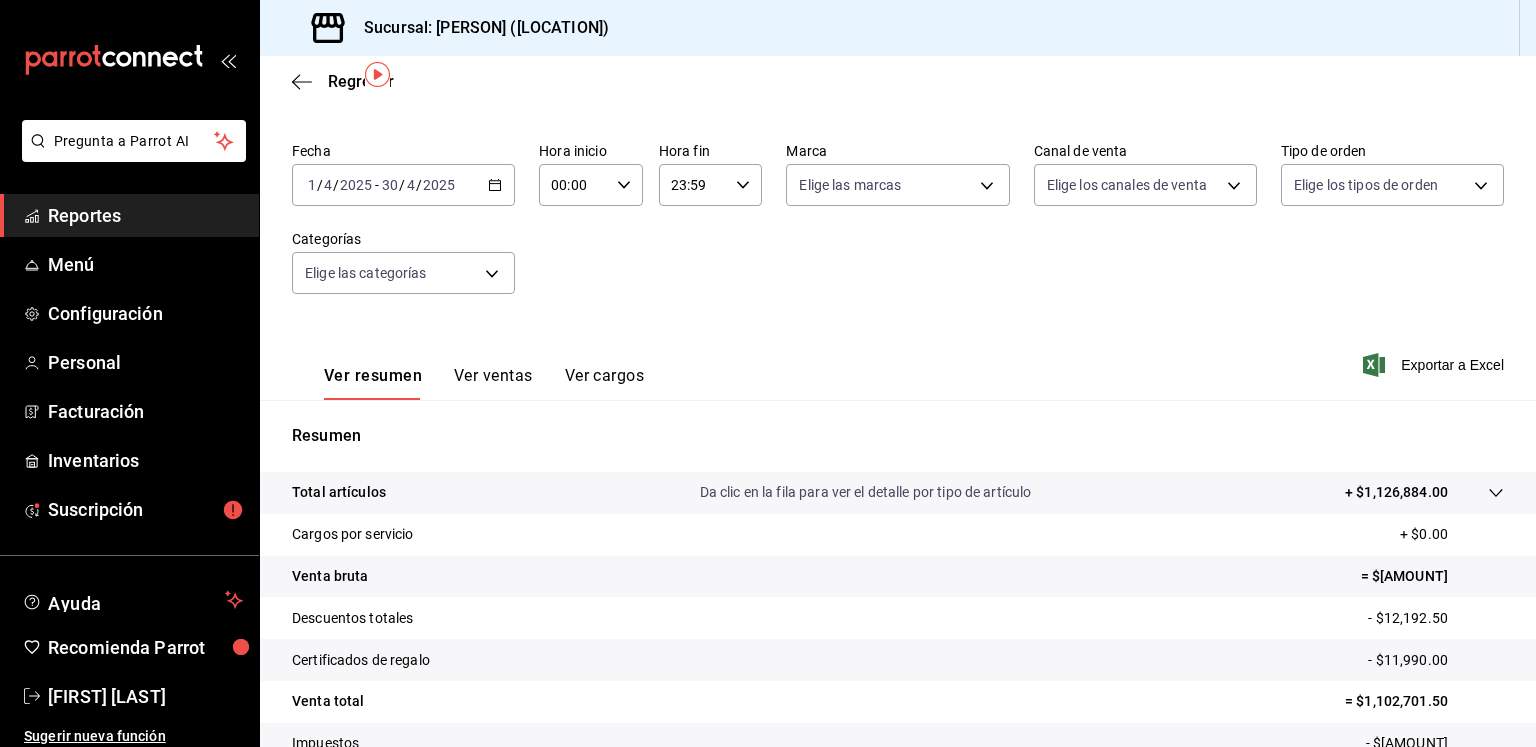 click 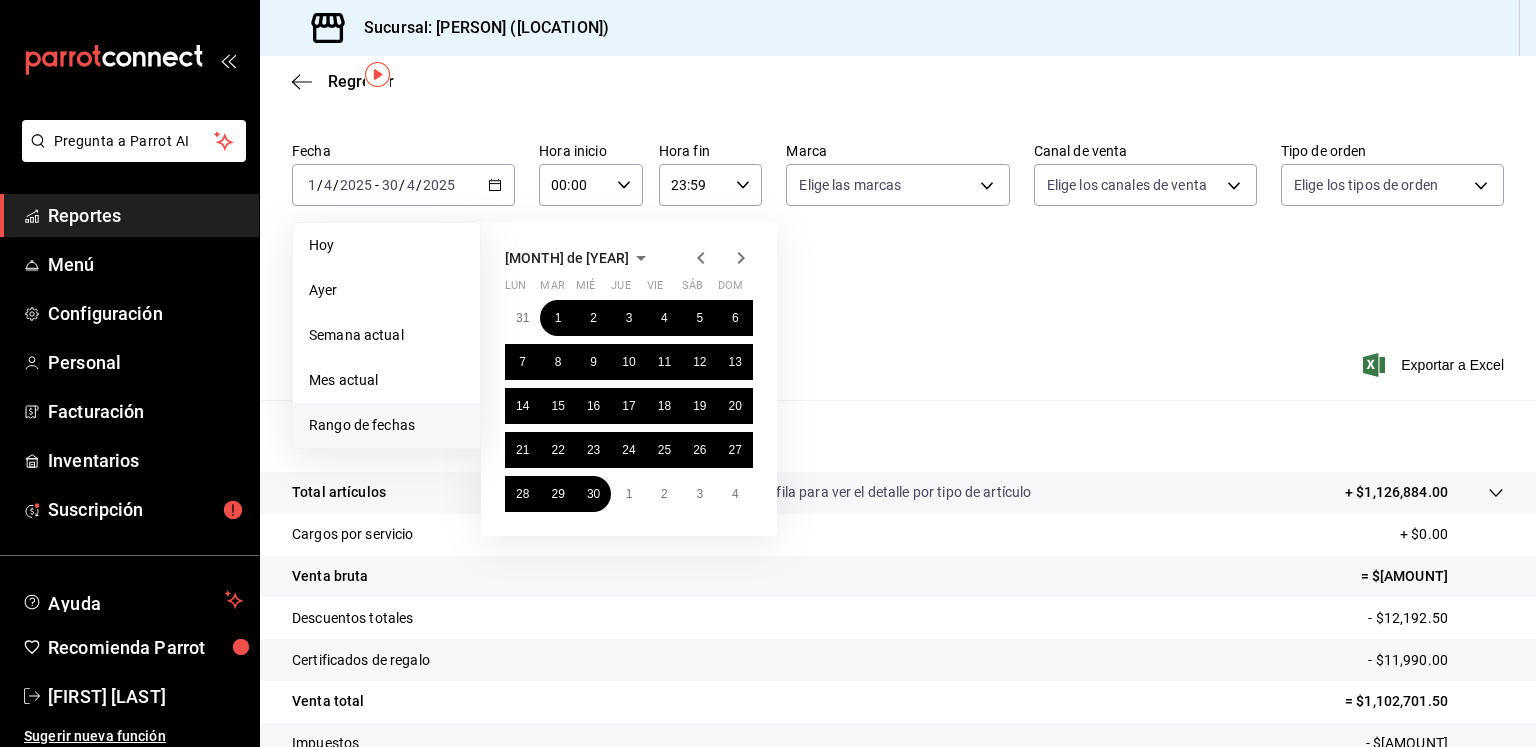click 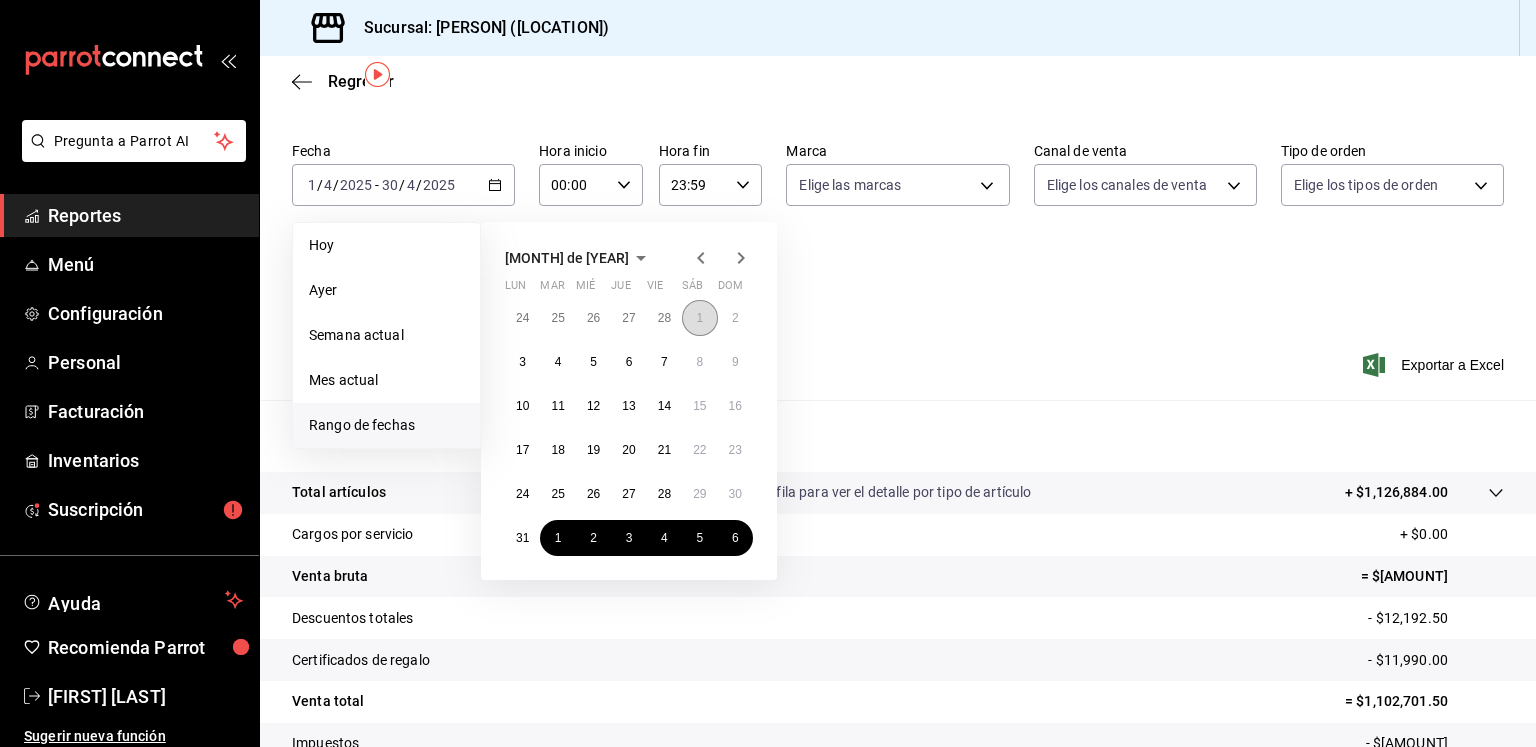 click on "1" at bounding box center [699, 318] 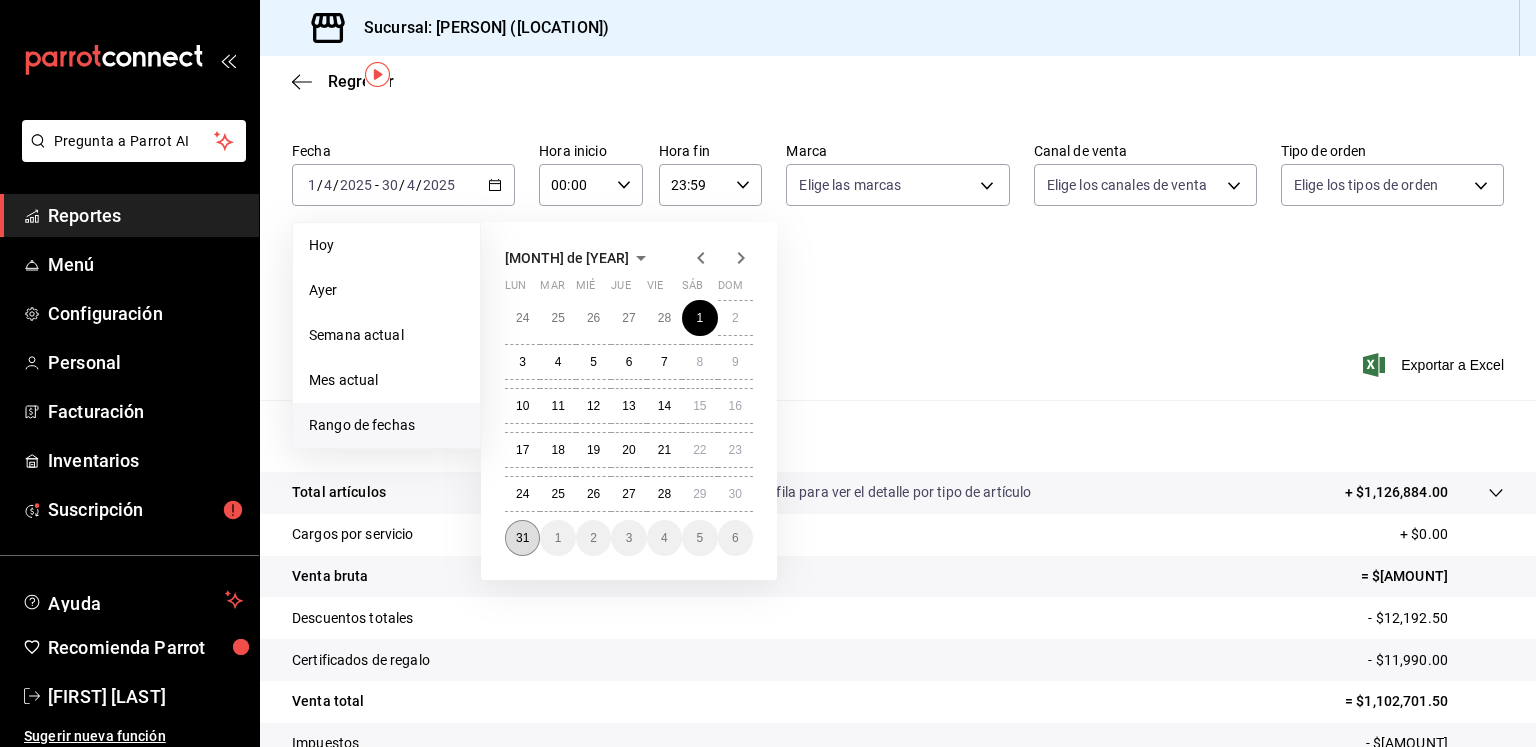 click on "31" at bounding box center (522, 538) 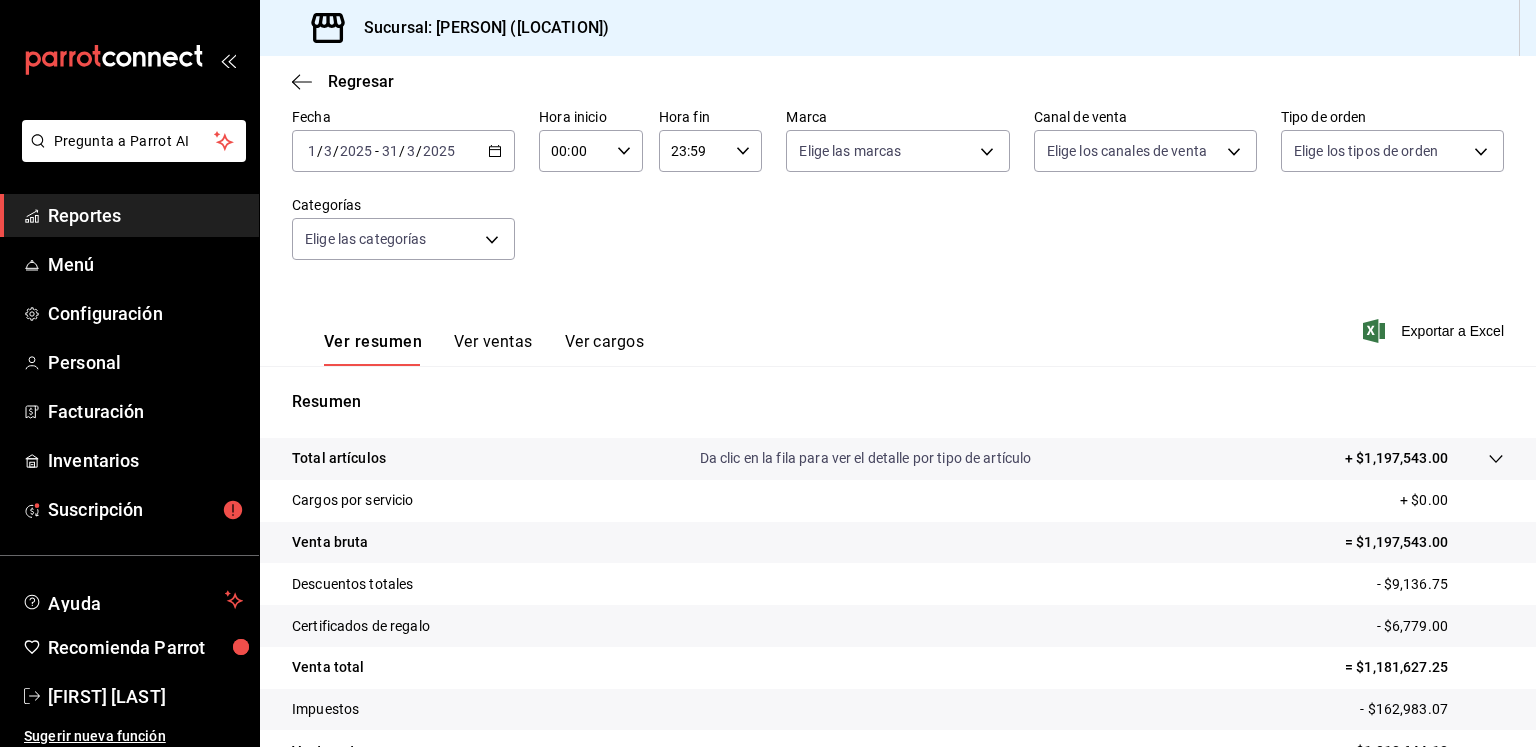scroll, scrollTop: 96, scrollLeft: 0, axis: vertical 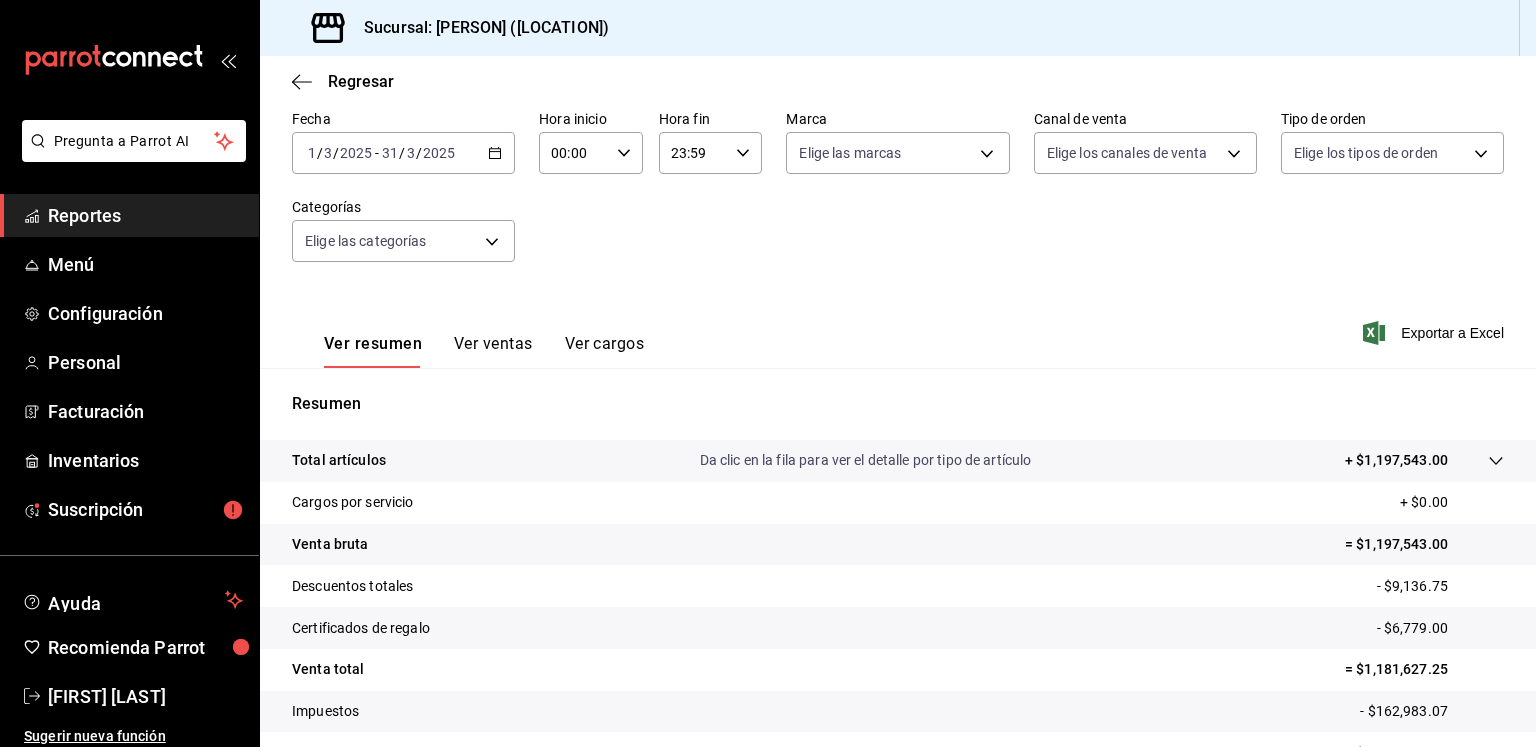 click 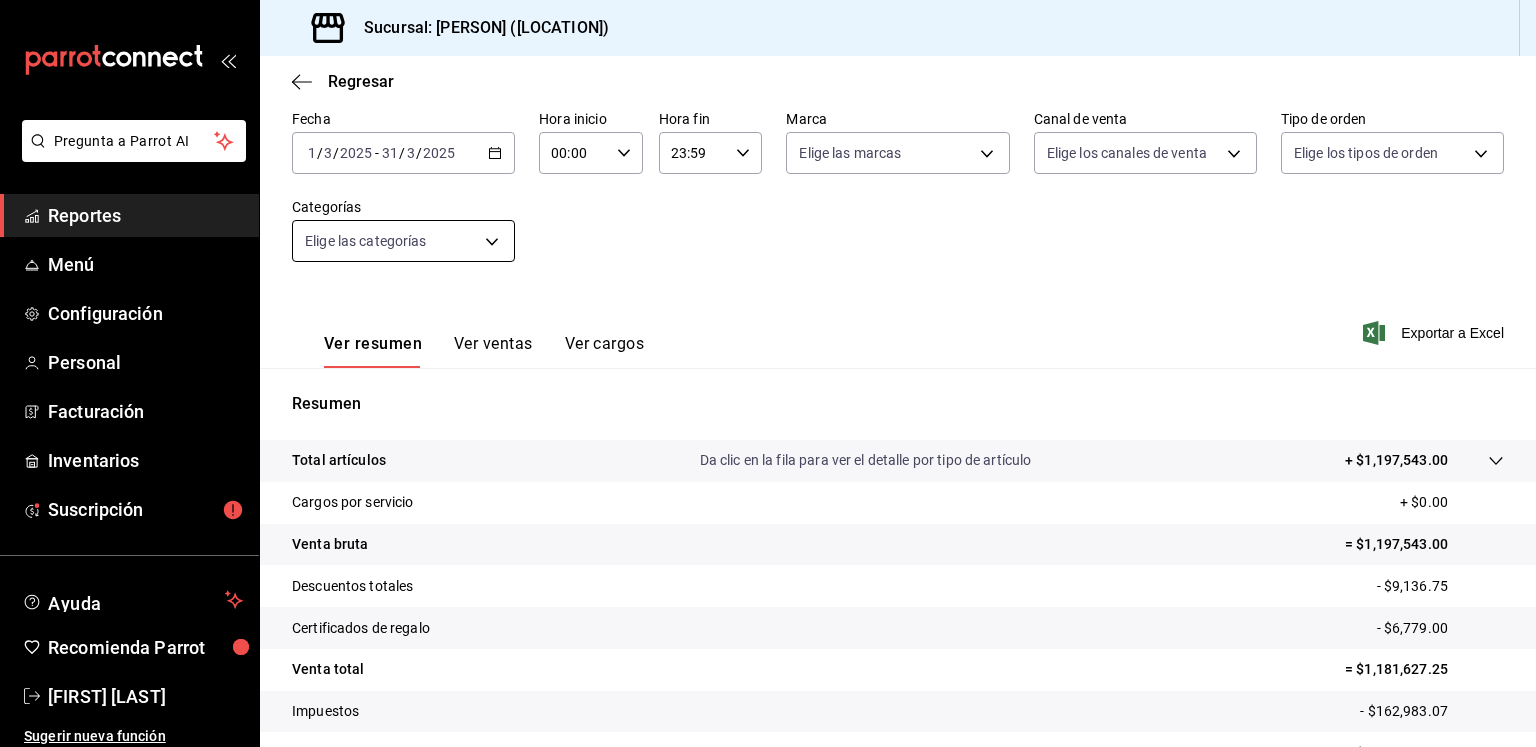click on "Pregunta a Parrot AI Reportes   Menú   Configuración   Personal   Facturación   Inventarios   Suscripción   Ayuda Recomienda Parrot   [FIRST] [LAST]   Sugerir nueva función   Sucursal: Daisuke ([CITY]) Regresar Ventas Los artículos listados no incluyen descuentos de orden y el filtro de fechas está limitado a un máximo de 31 días. Fecha [DATE] [DATE] - [DATE] [DATE] Hora inicio 00:00 Hora inicio Hora fin 23:59 Hora fin Marca Elige las marcas Canal de venta Elige los canales de venta Tipo de orden Elige los tipos de orden Categorías Elige las categorías Ver resumen Ver ventas Ver cargos Exportar a Excel Resumen Total artículos Da clic en la fila para ver el detalle por tipo de artículo + [PRICE] Cargos por servicio + [PRICE] Venta bruta = [PRICE] Descuentos totales - [PRICE] Certificados de regalo - [PRICE] Venta total = [PRICE] Impuestos - [PRICE] Venta neta = [PRICE] Pregunta a Parrot AI Reportes   Menú   Configuración" at bounding box center (768, 373) 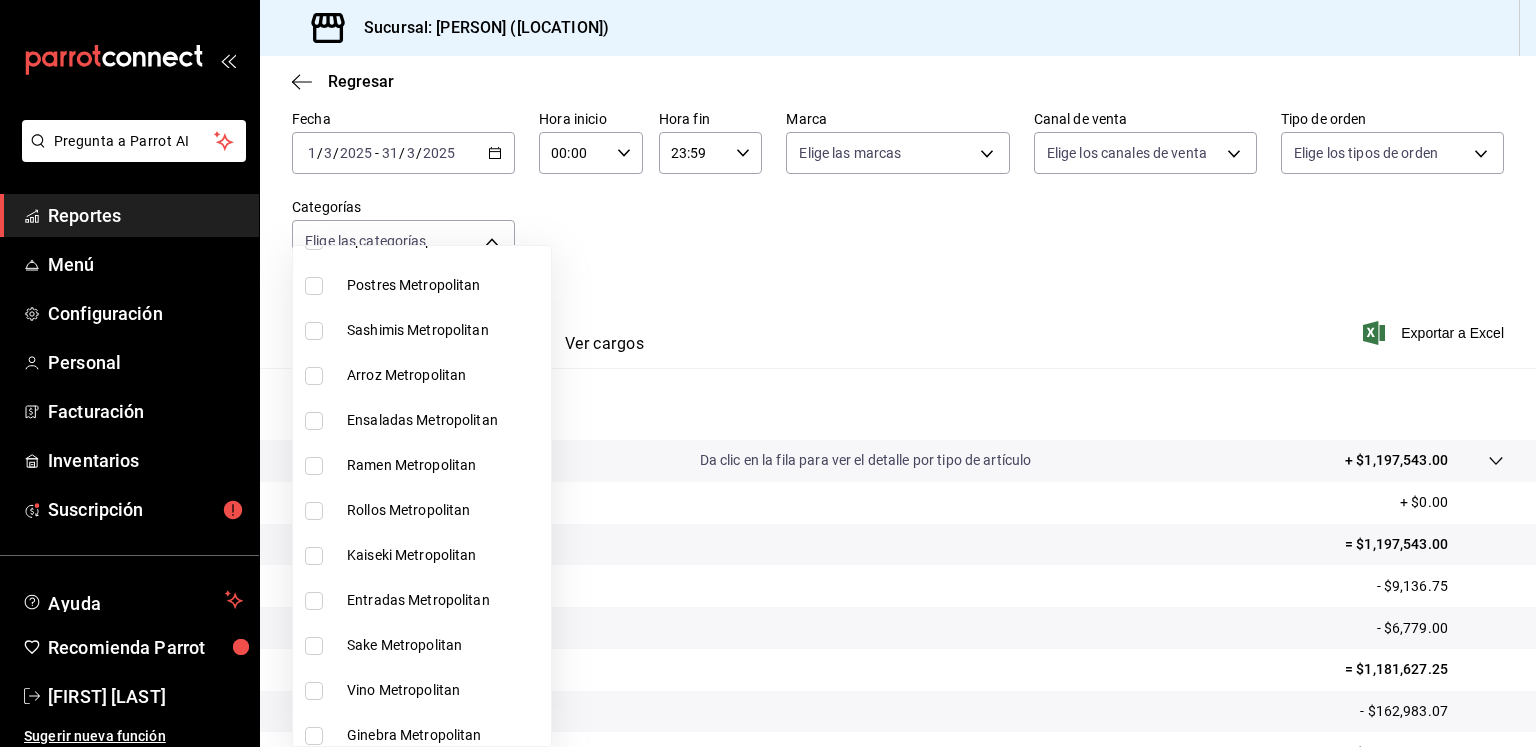 scroll, scrollTop: 0, scrollLeft: 0, axis: both 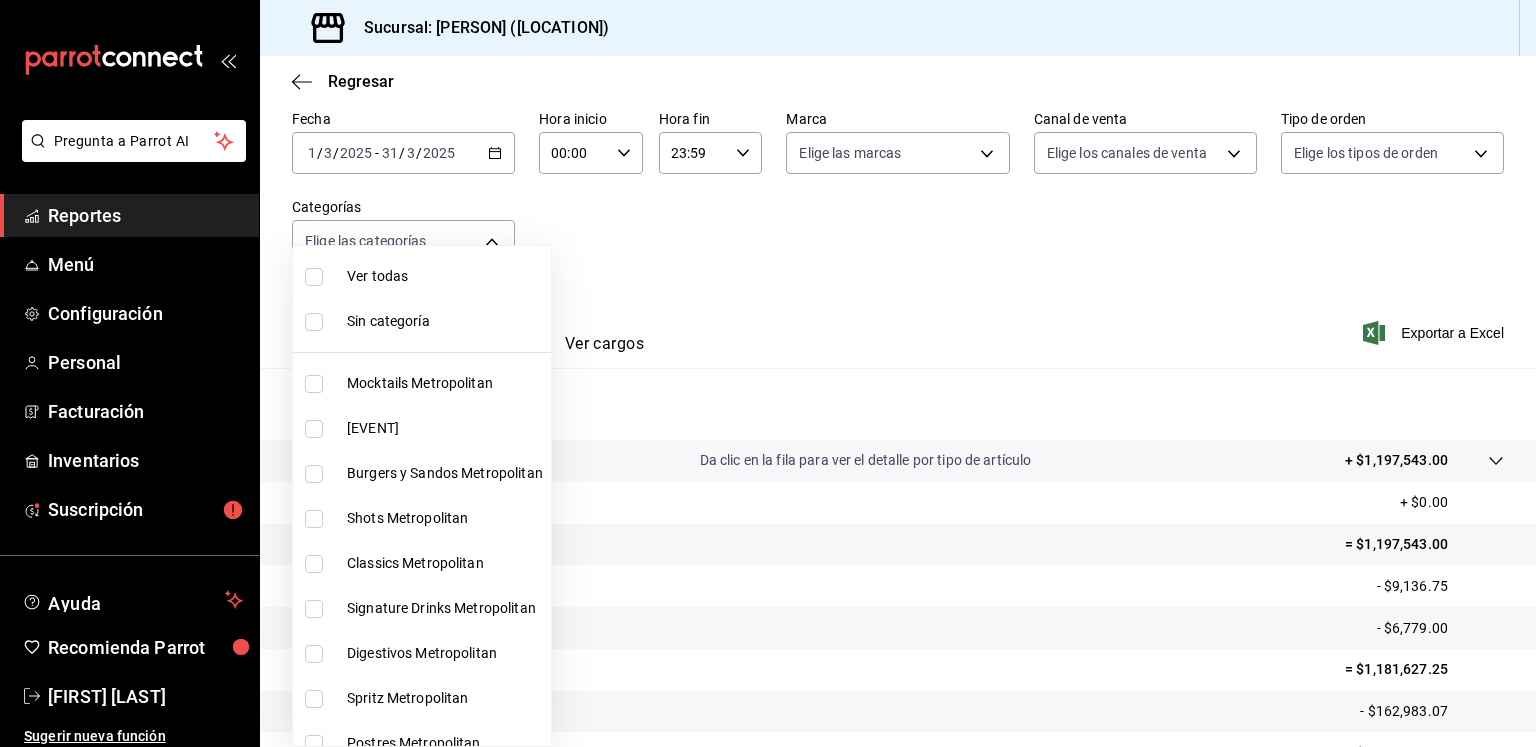click at bounding box center (768, 373) 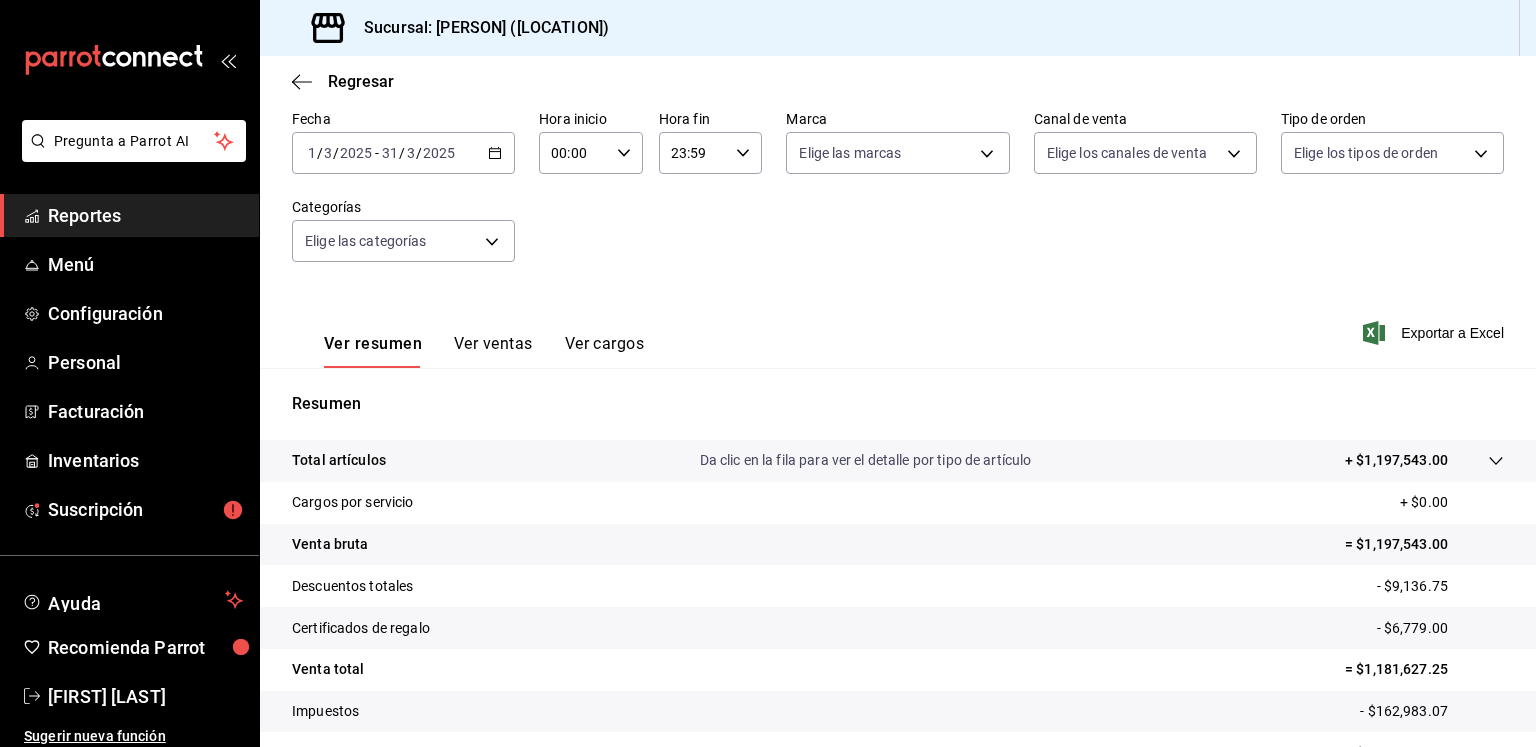 click on "[DATE] [DATE] - [DATE]" at bounding box center (403, 153) 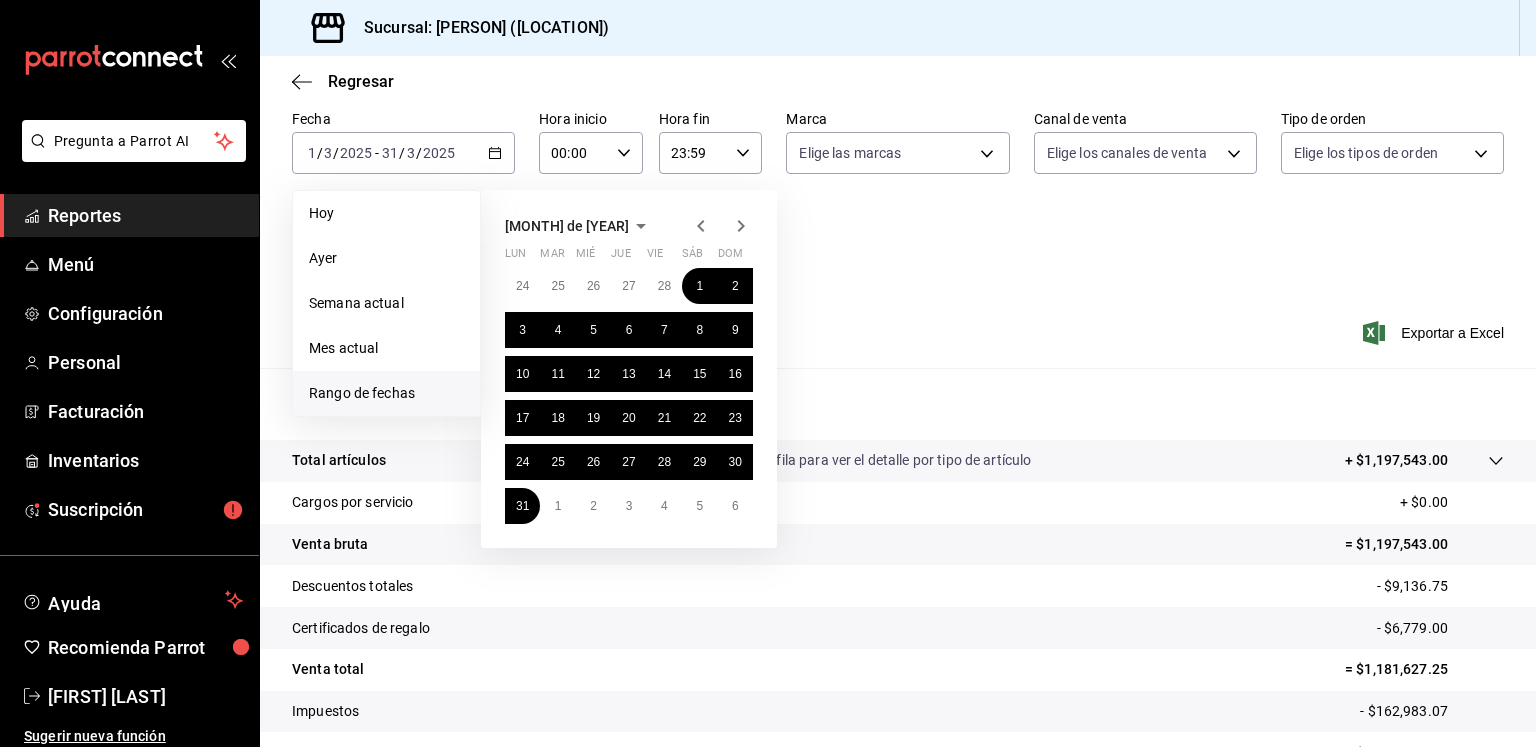 click 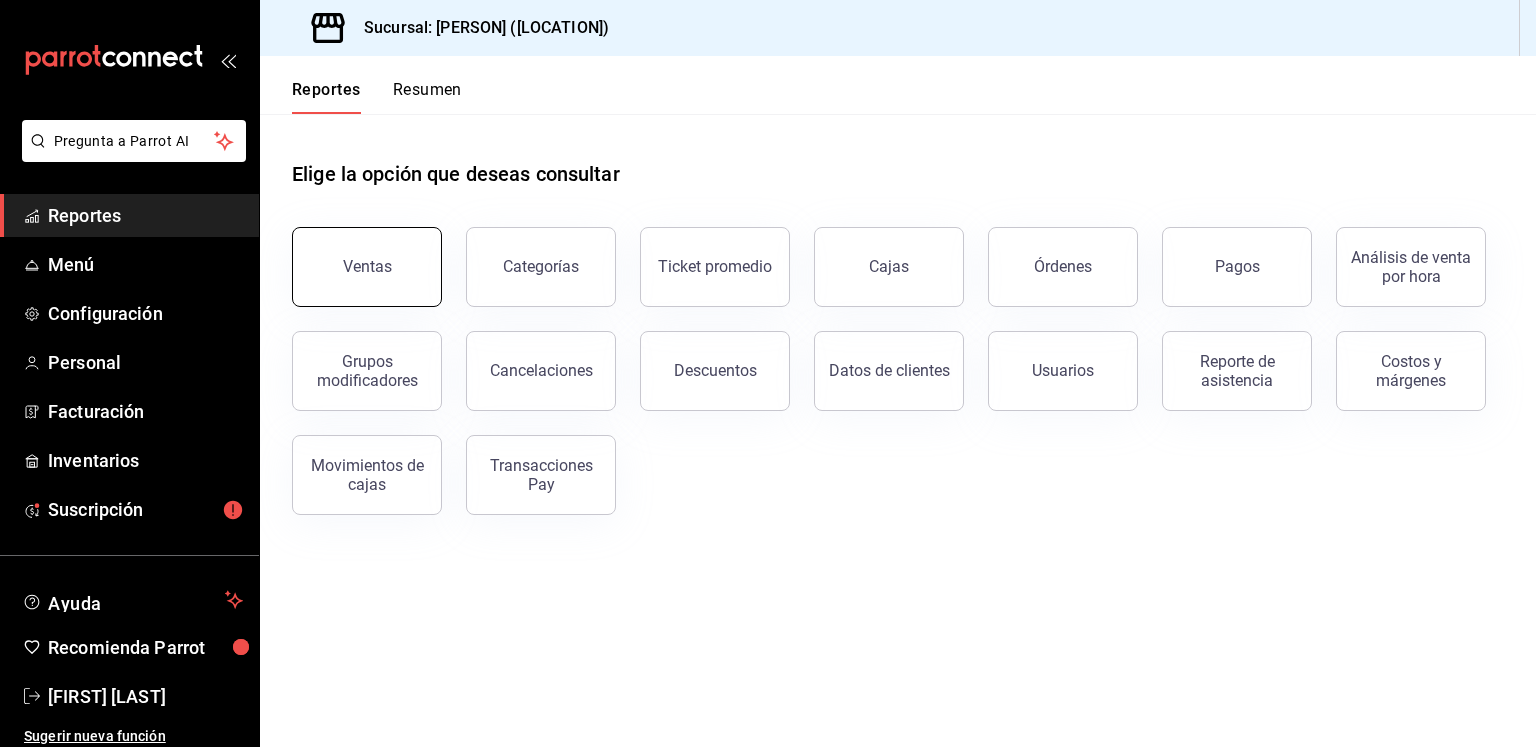 click on "Ventas" at bounding box center [367, 267] 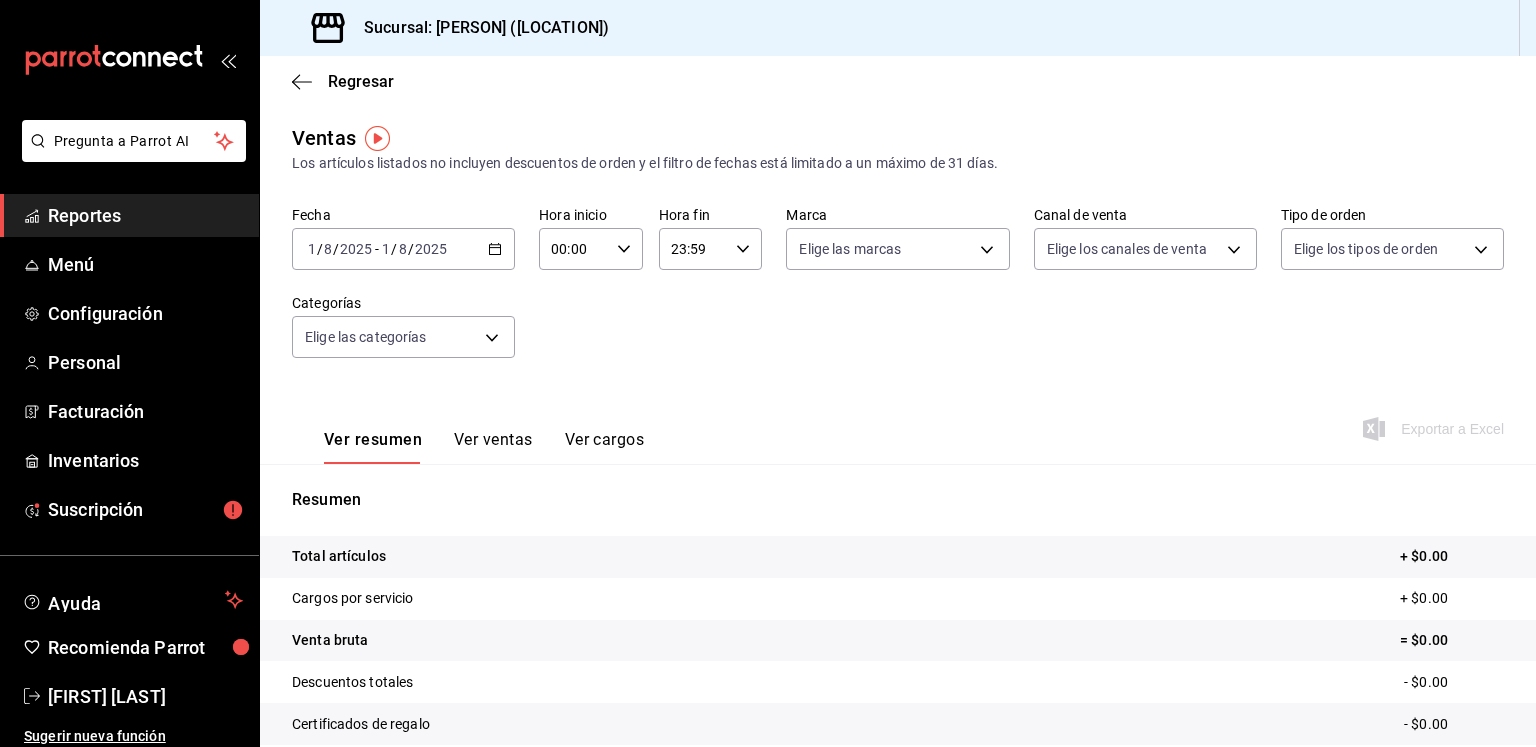 click on "2025-08-01 1 / 8 / 2025 - 2025-08-01 1 / 8 / 2025" at bounding box center (403, 249) 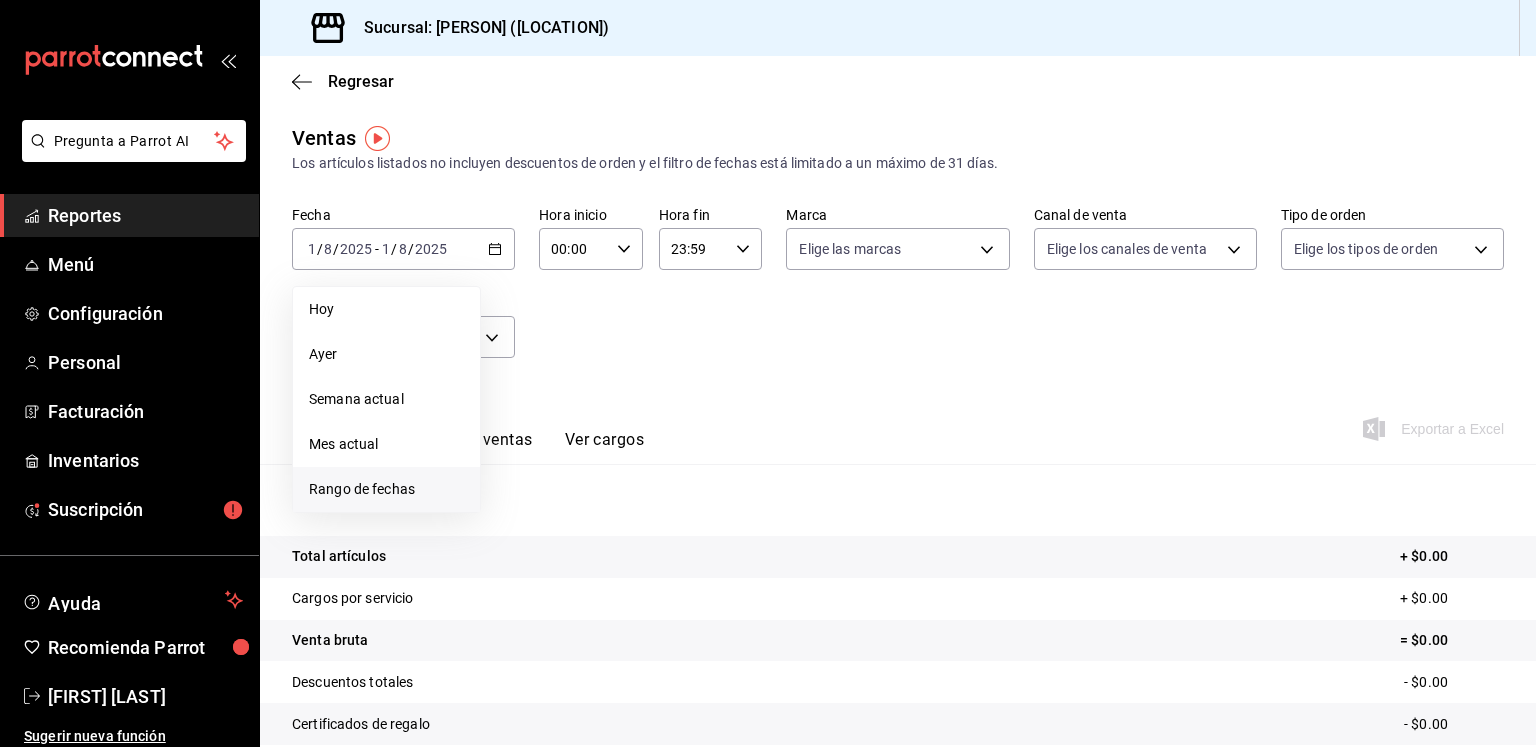 click on "Rango de fechas" at bounding box center (386, 489) 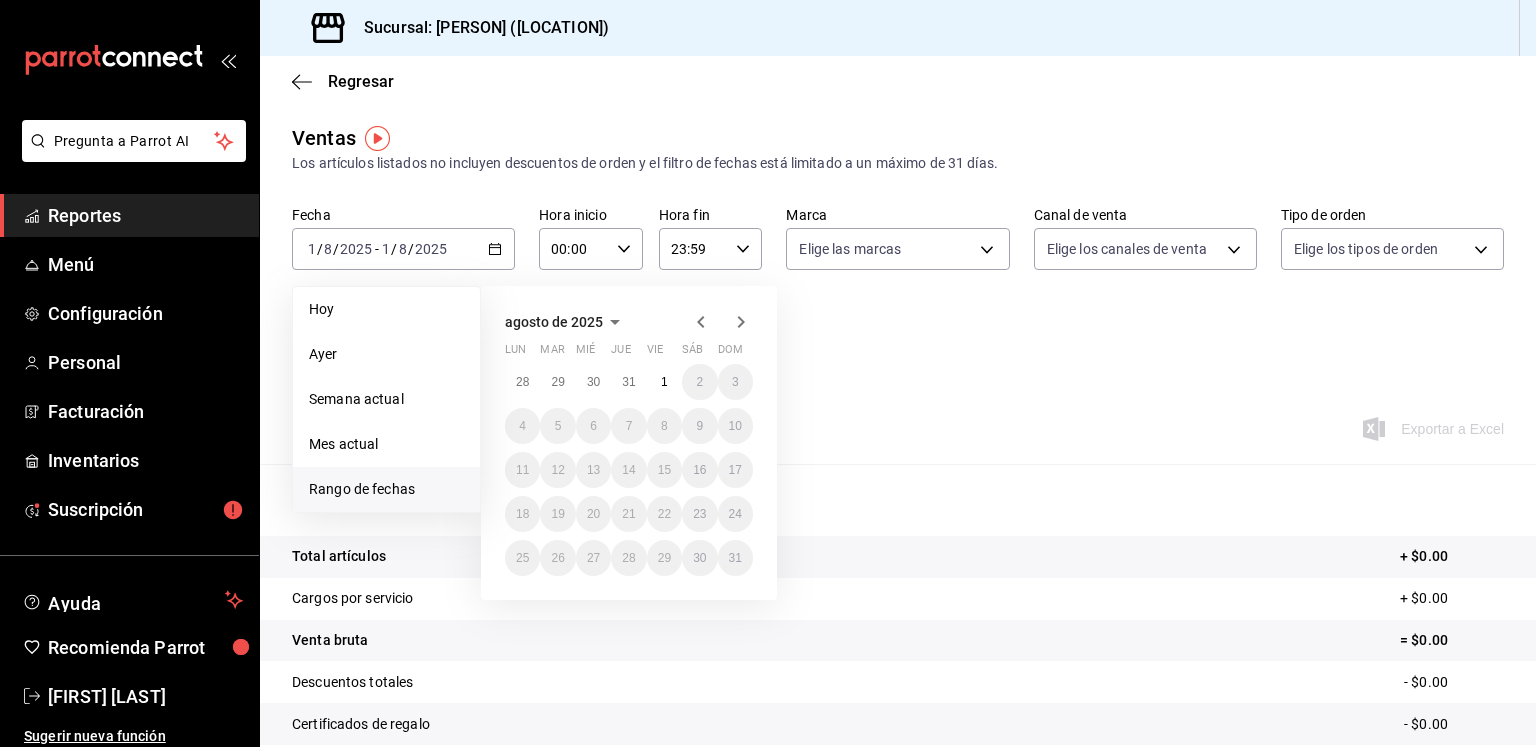 click 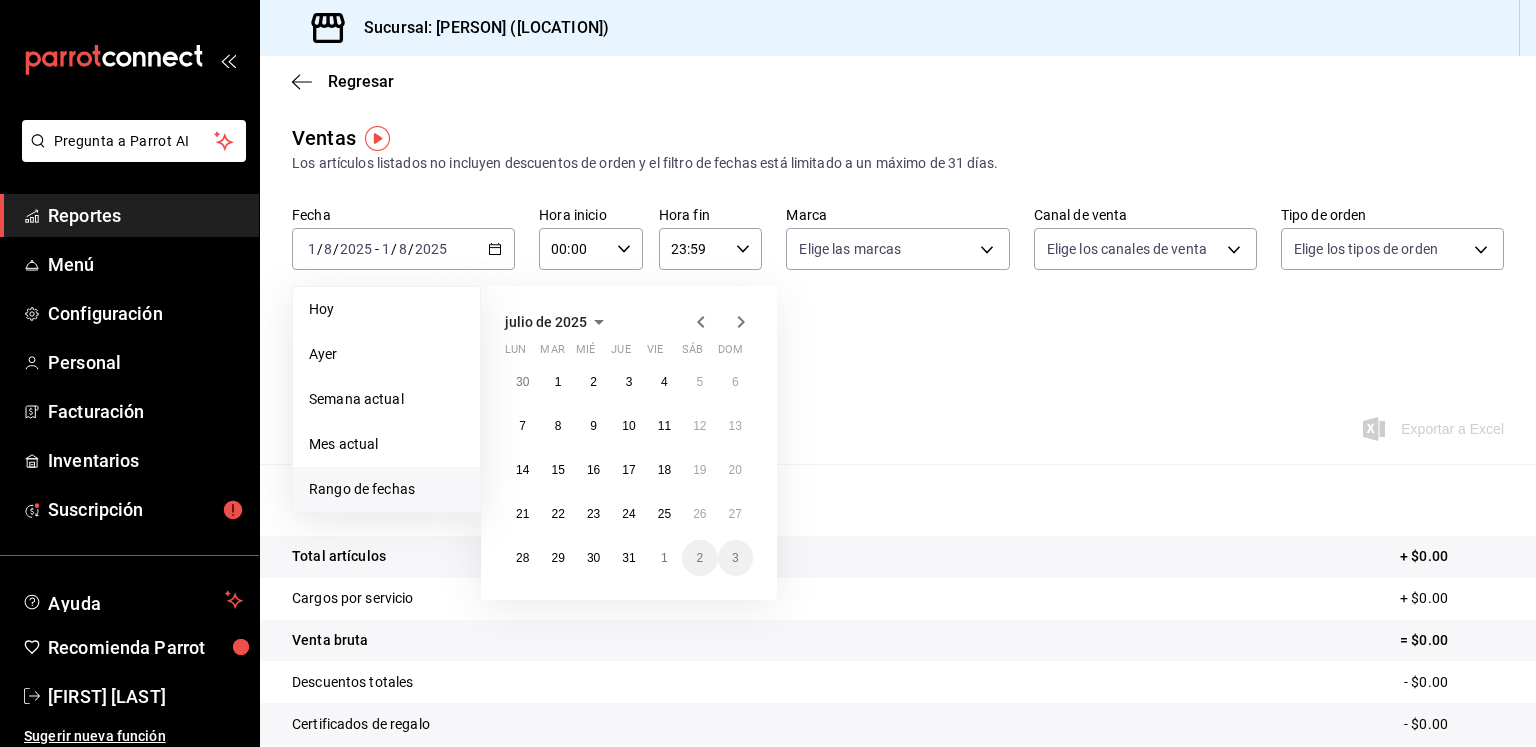 click 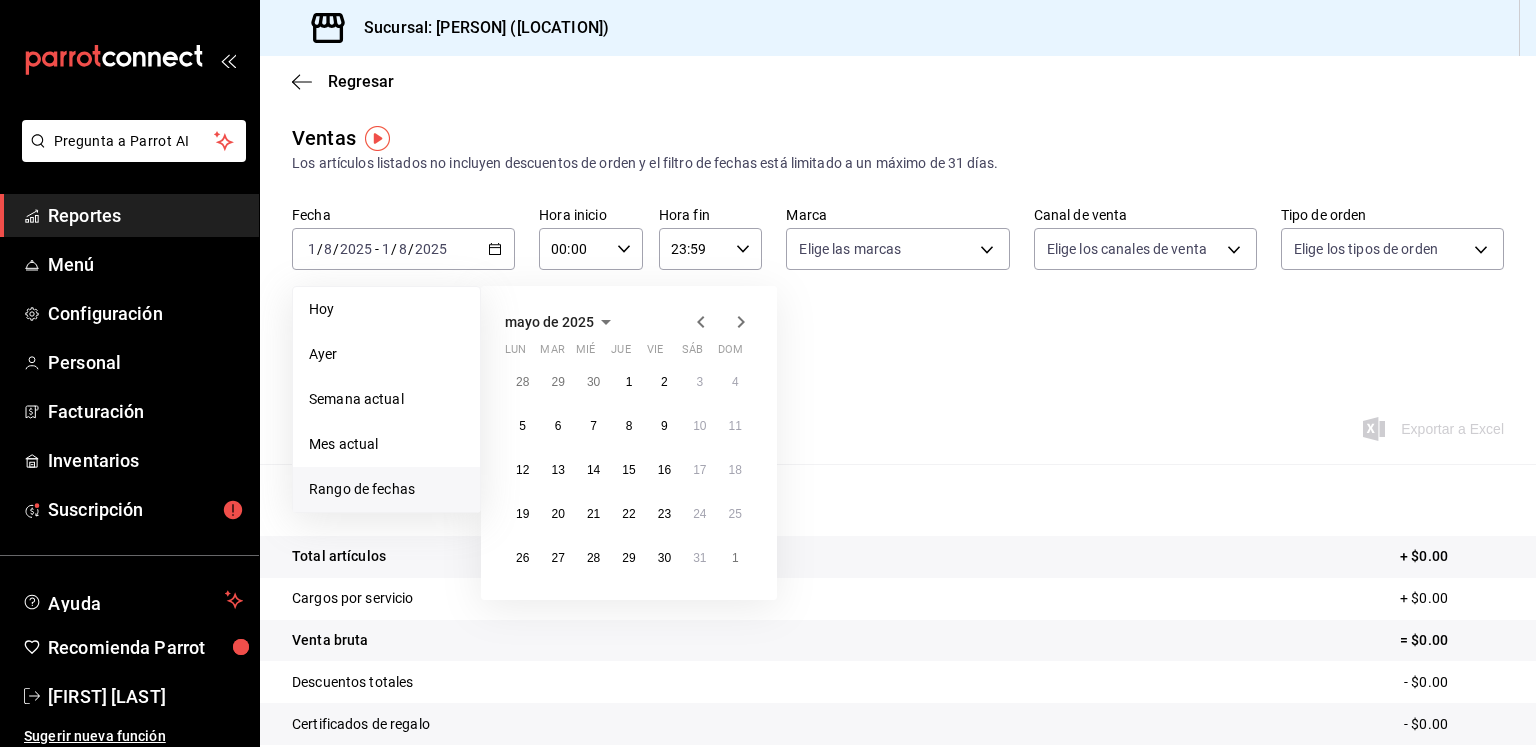 click 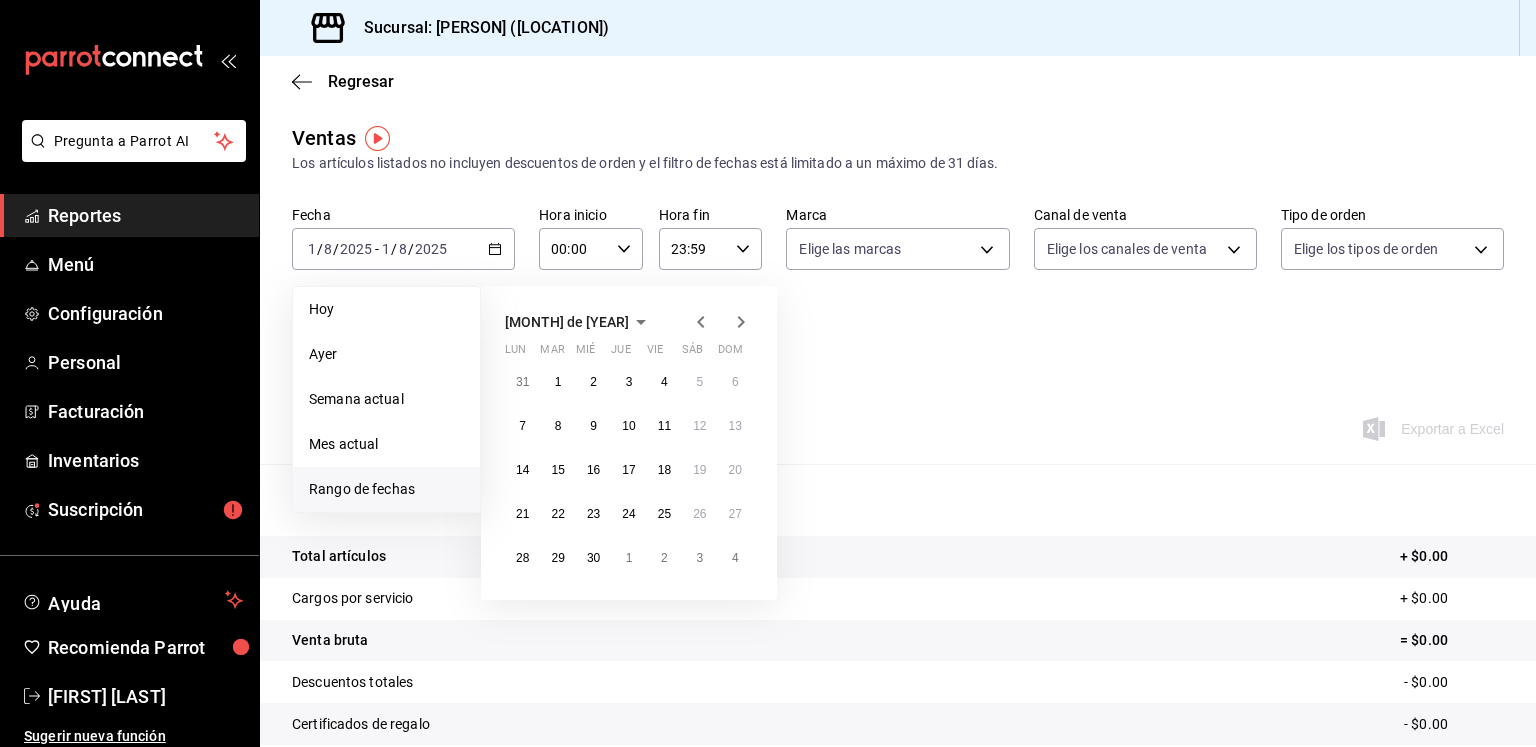 click 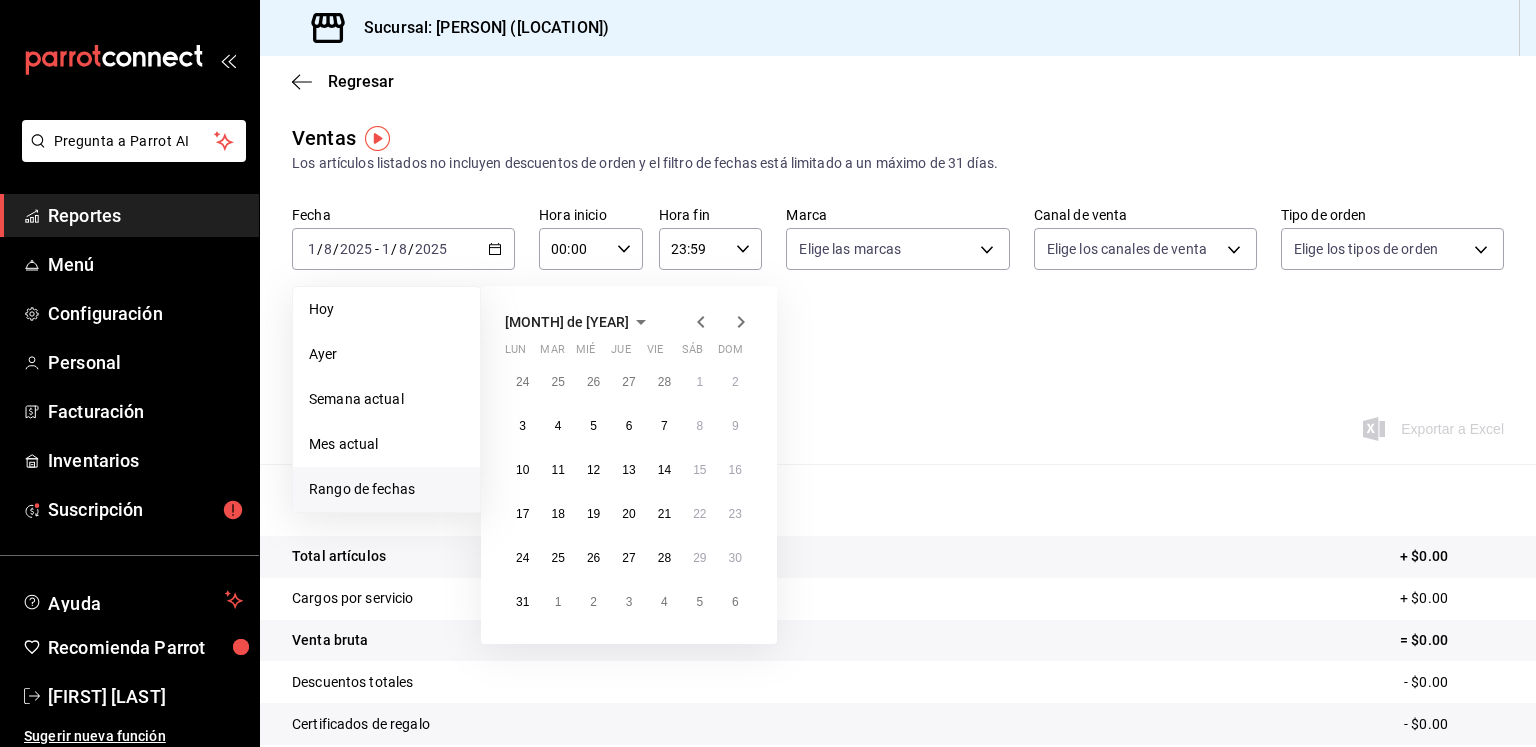 click 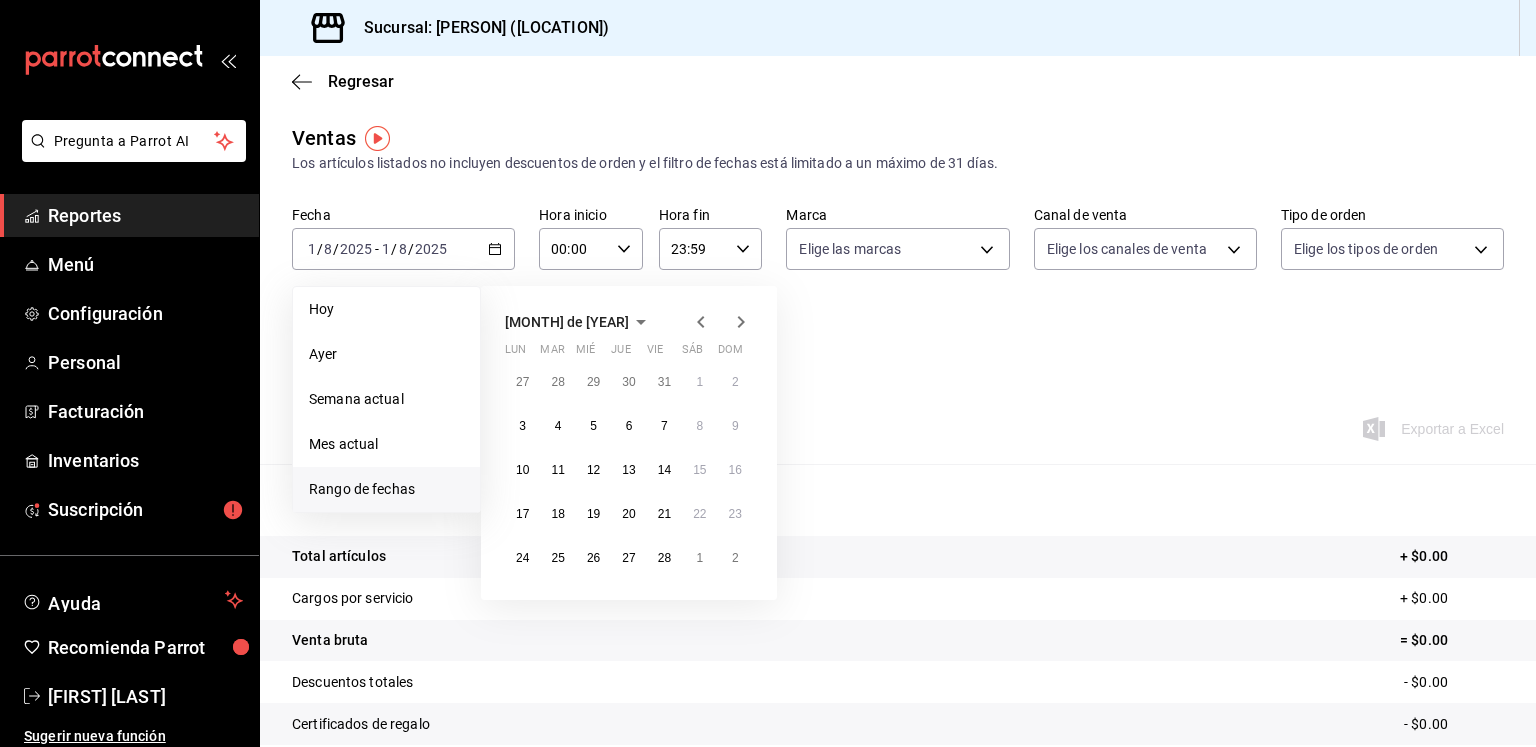 click 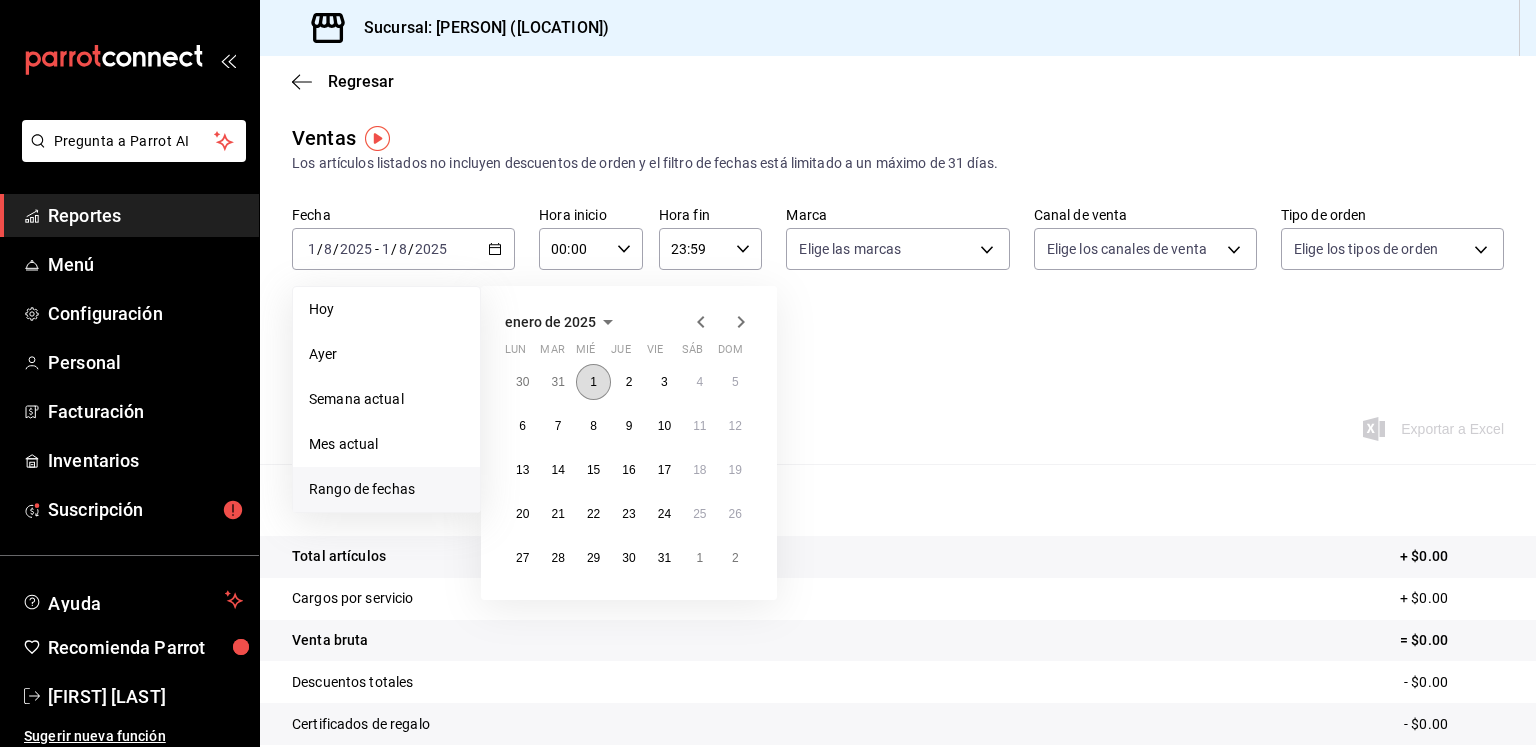 click on "1" at bounding box center [593, 382] 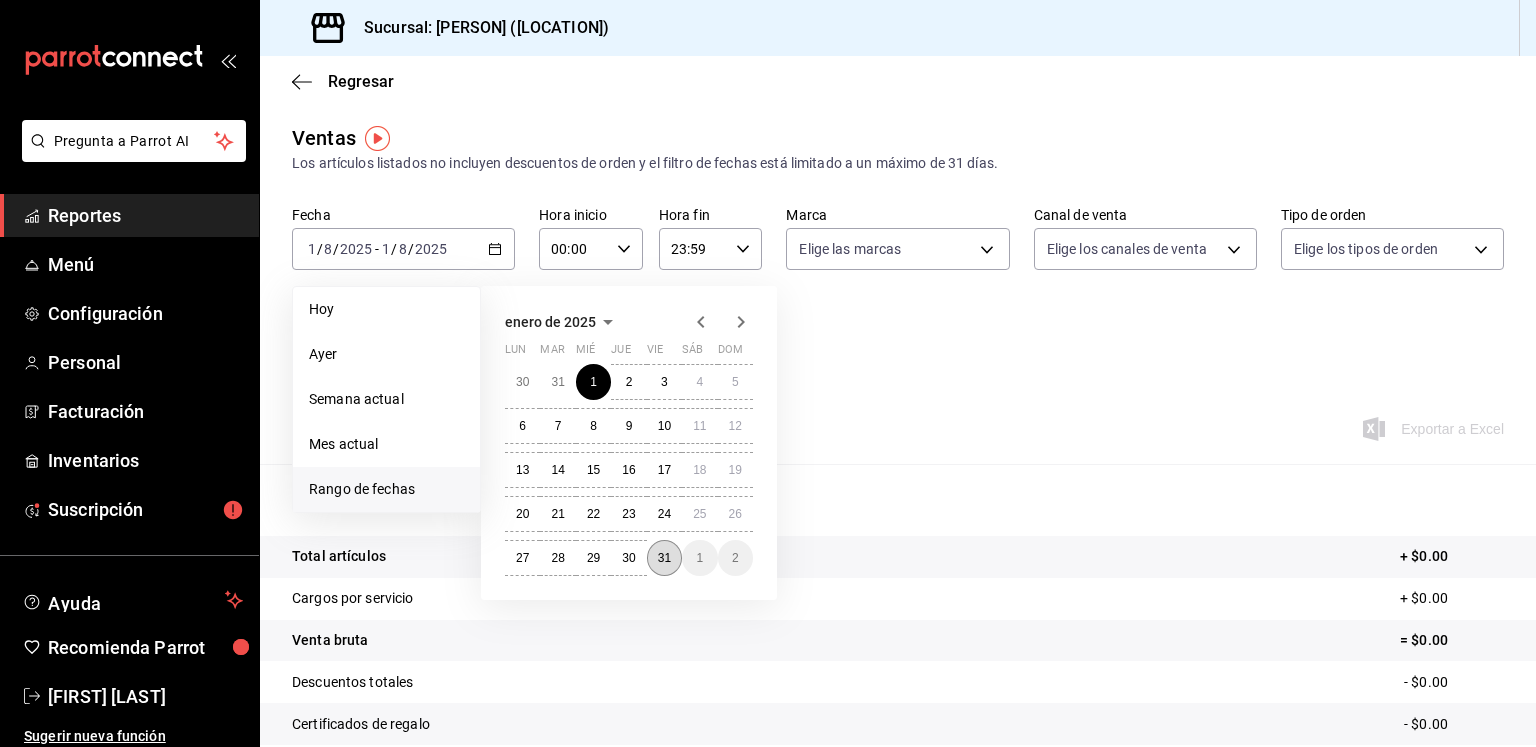 click on "31" at bounding box center (664, 558) 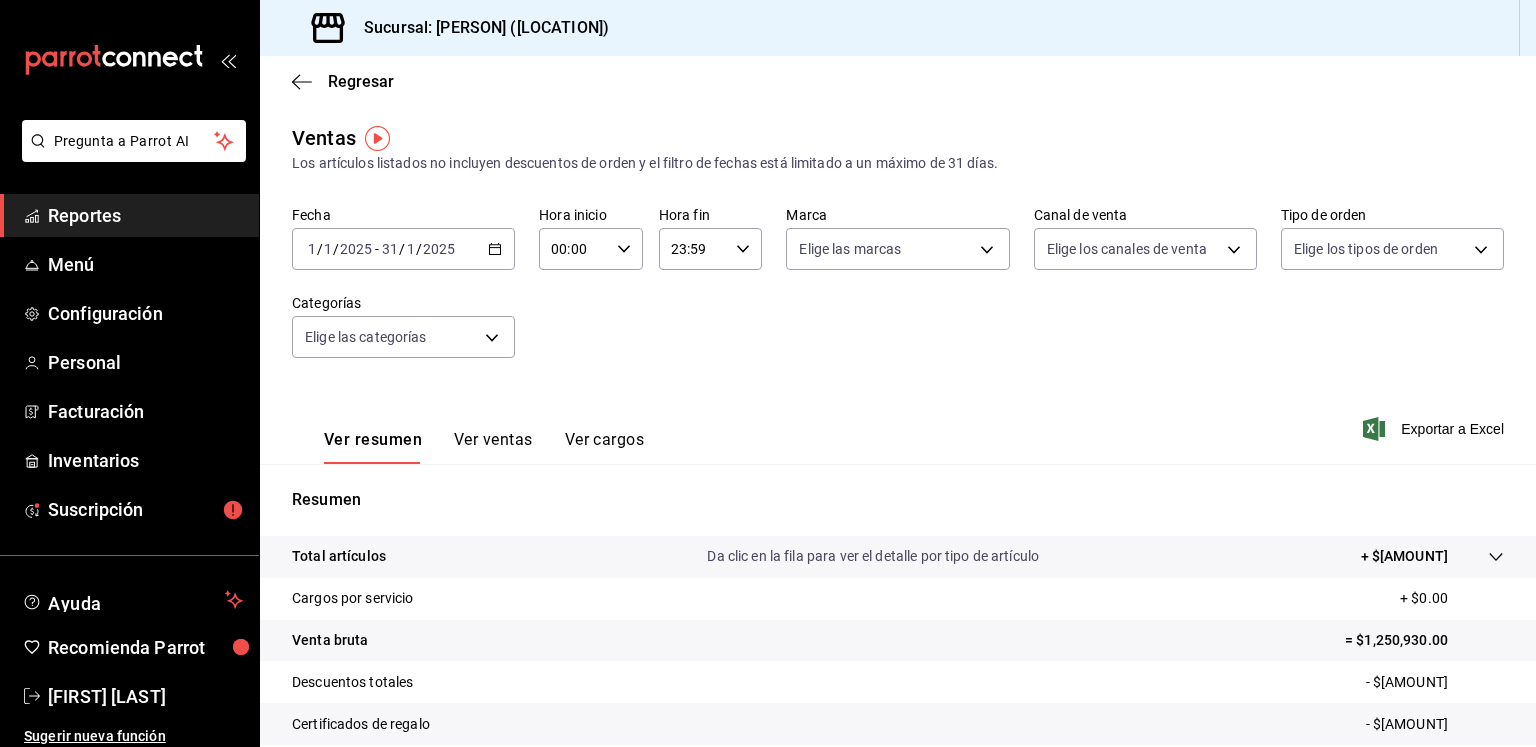 scroll, scrollTop: 211, scrollLeft: 0, axis: vertical 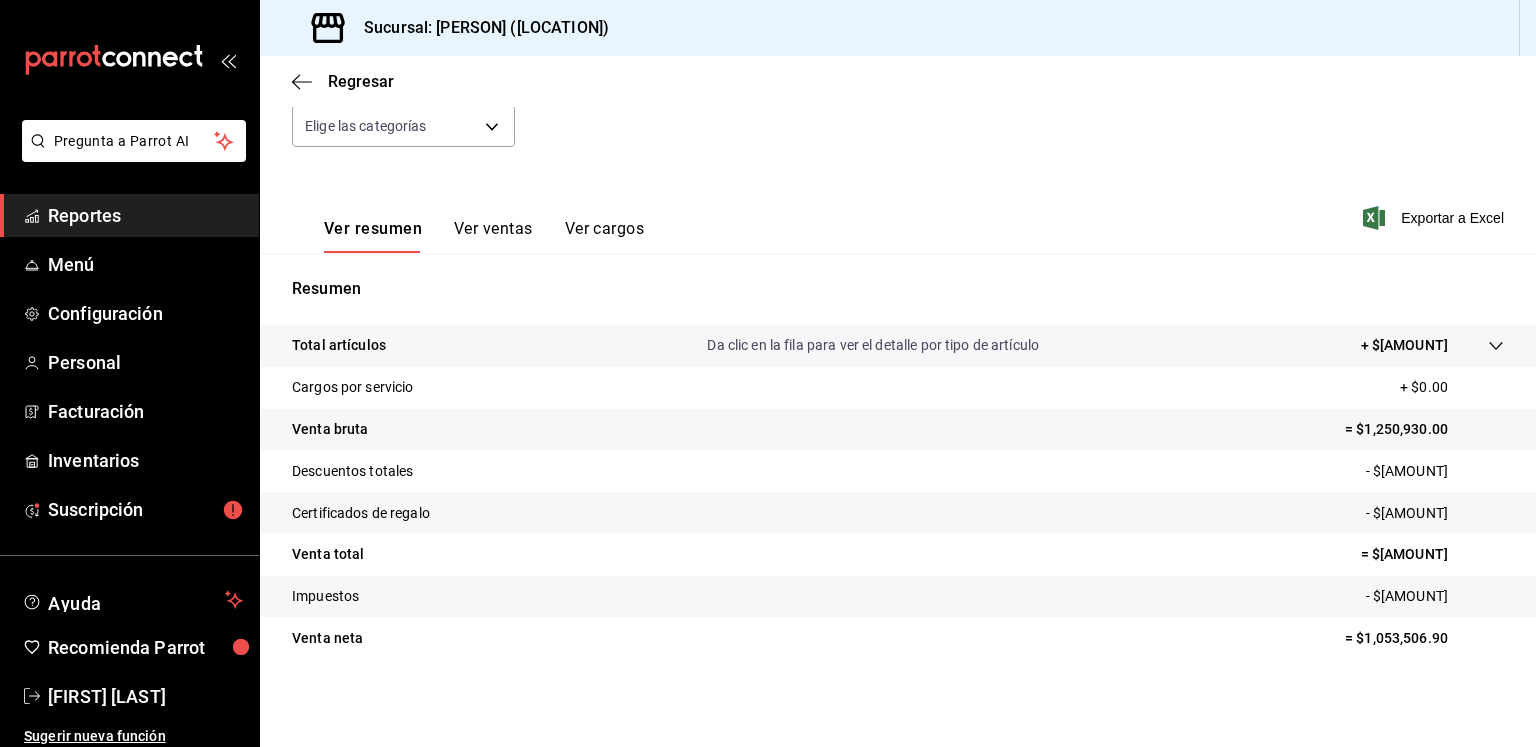 drag, startPoint x: 1442, startPoint y: 552, endPoint x: 1344, endPoint y: 552, distance: 98 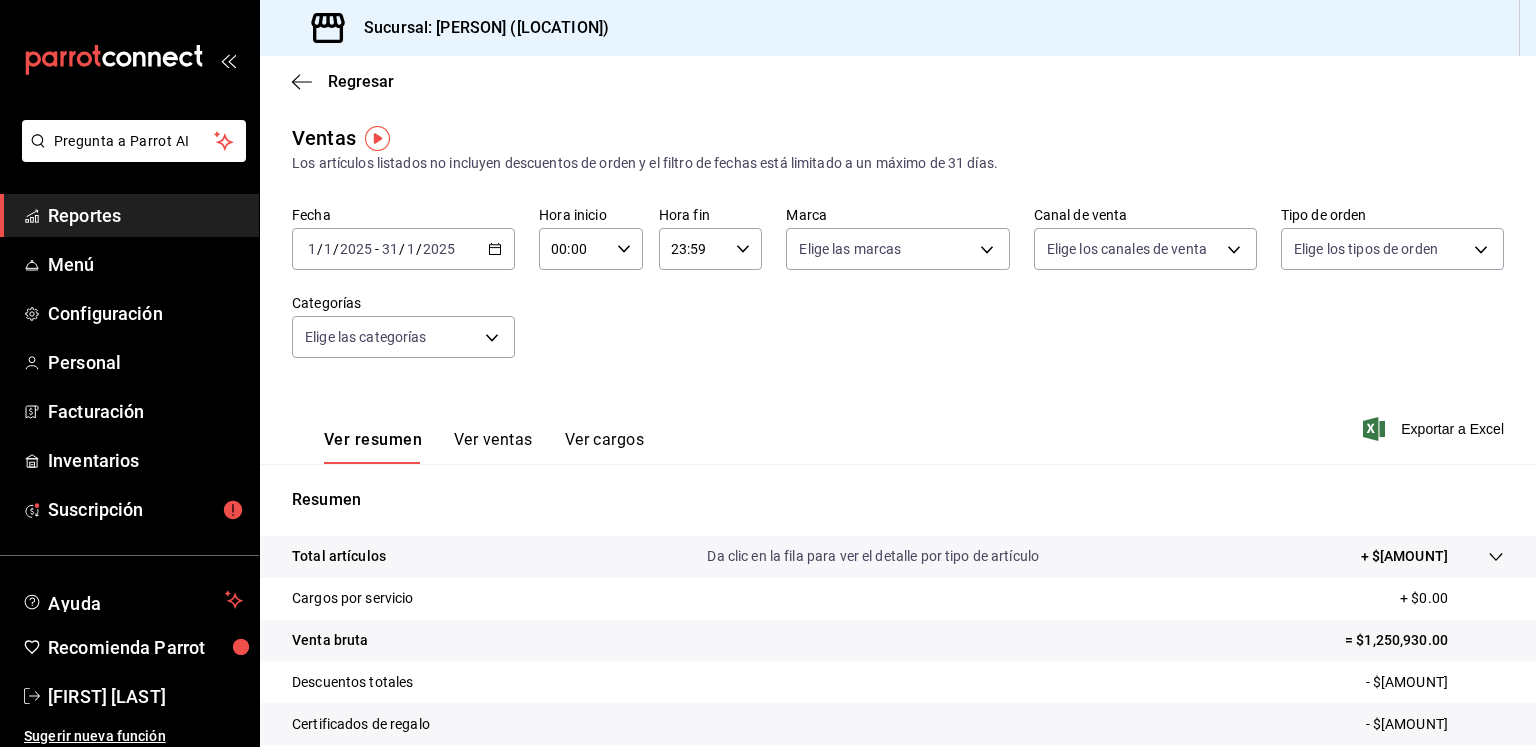 click 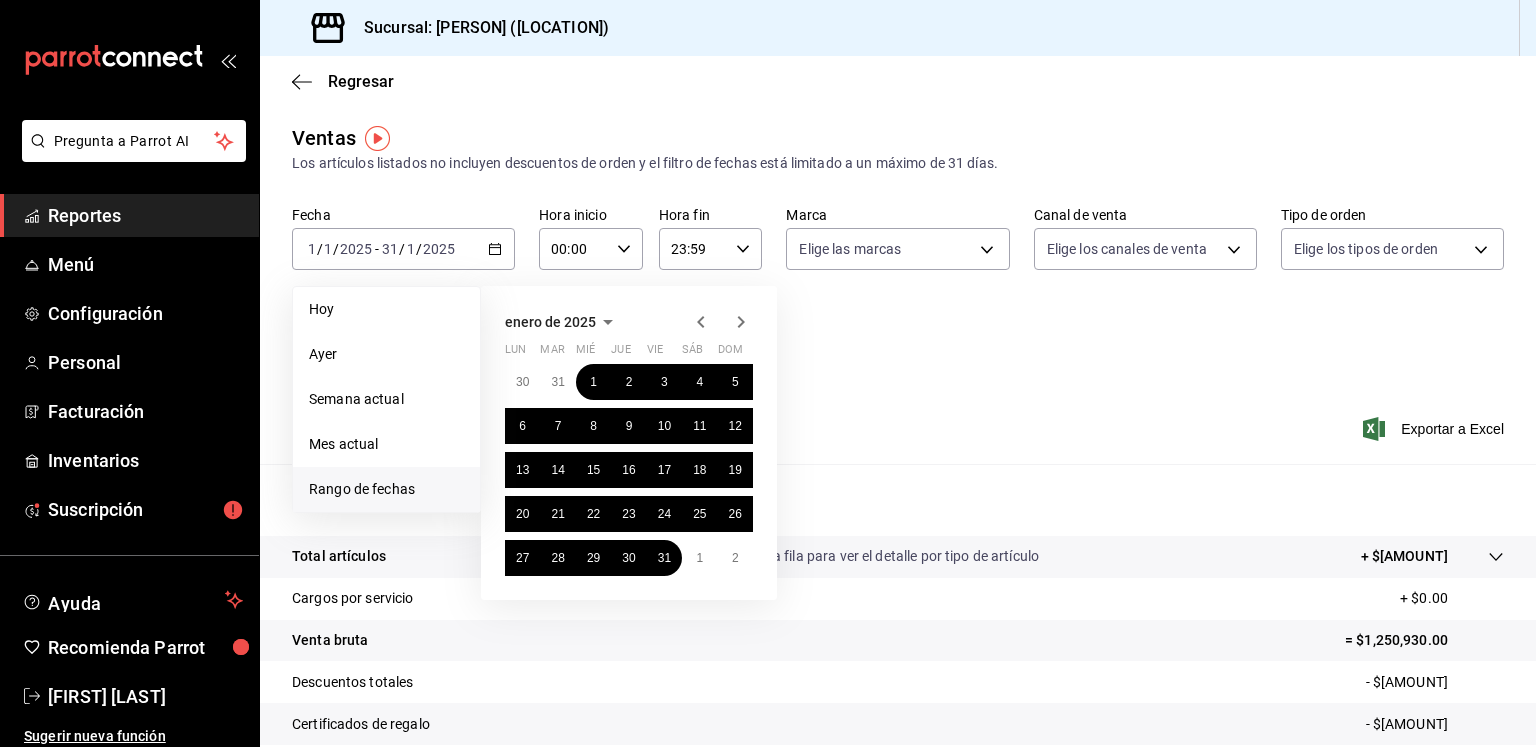 click 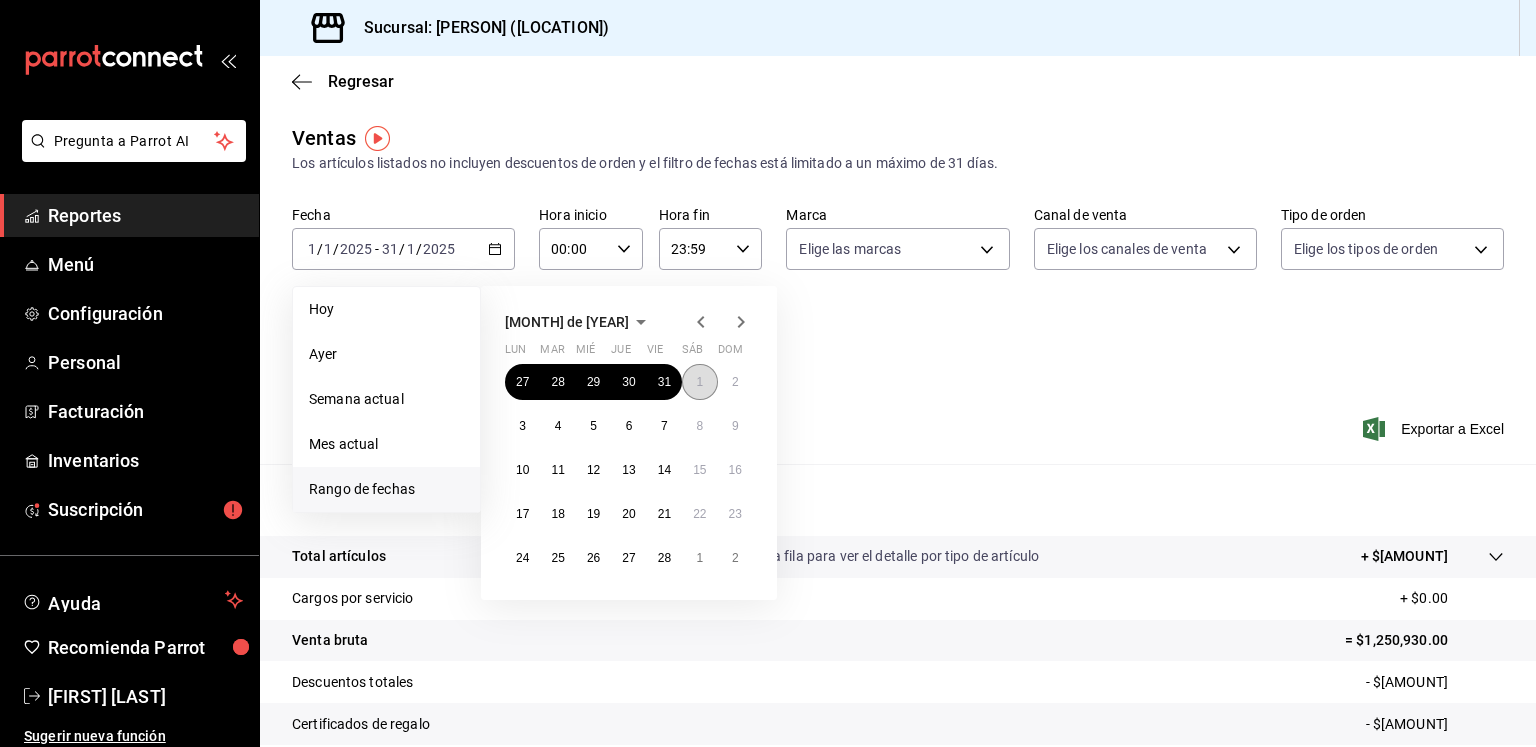 click on "1" at bounding box center [699, 382] 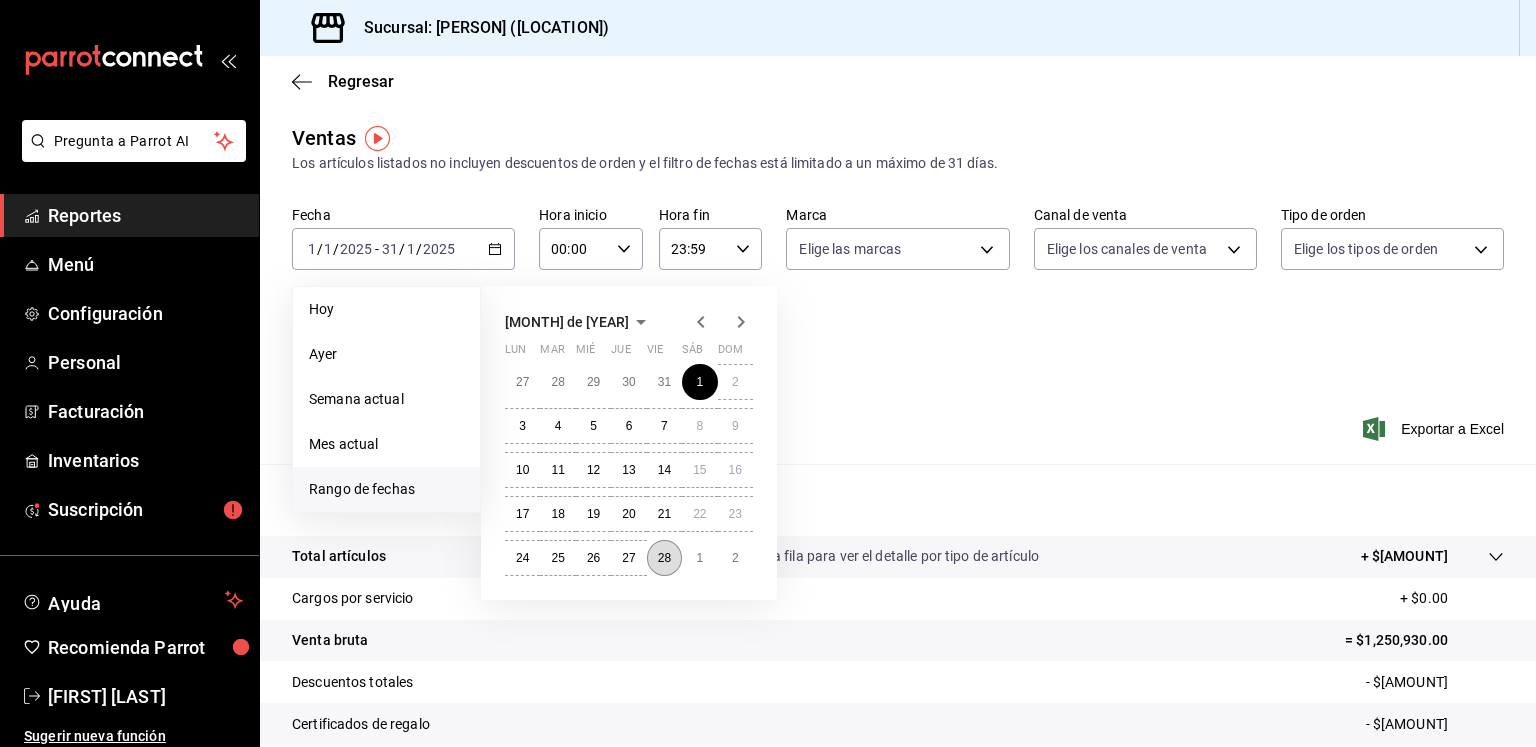 click on "28" at bounding box center (664, 558) 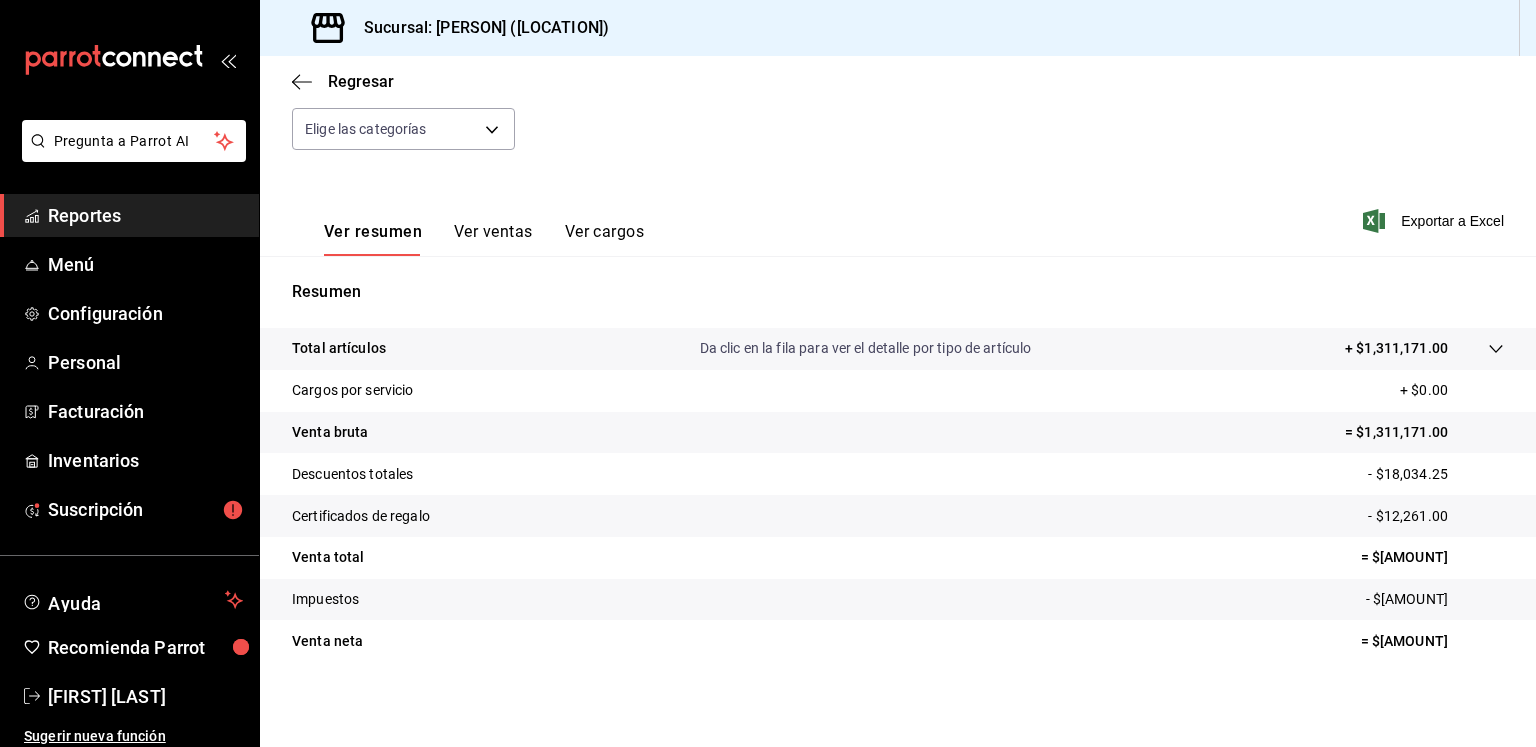 scroll, scrollTop: 211, scrollLeft: 0, axis: vertical 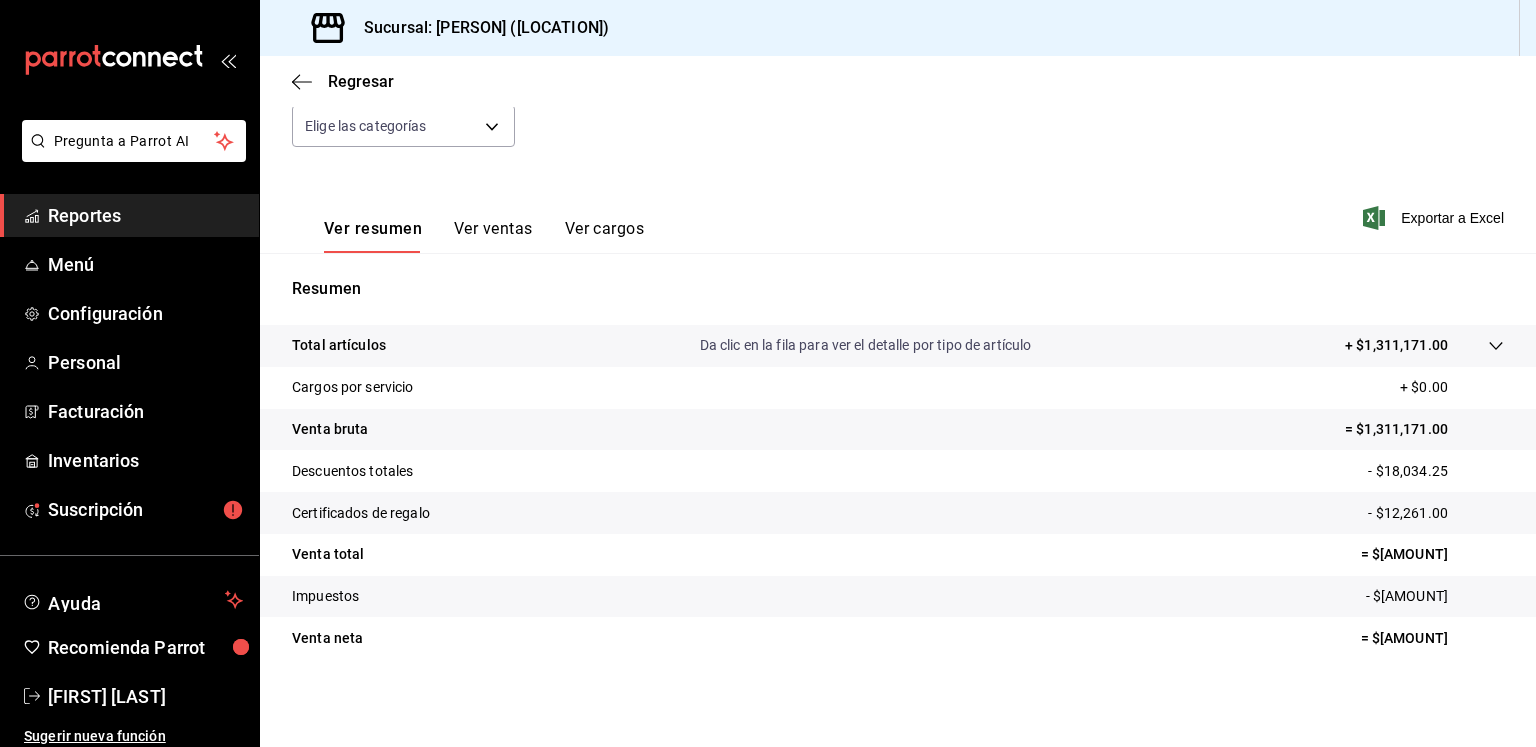 drag, startPoint x: 1435, startPoint y: 554, endPoint x: 1341, endPoint y: 555, distance: 94.00532 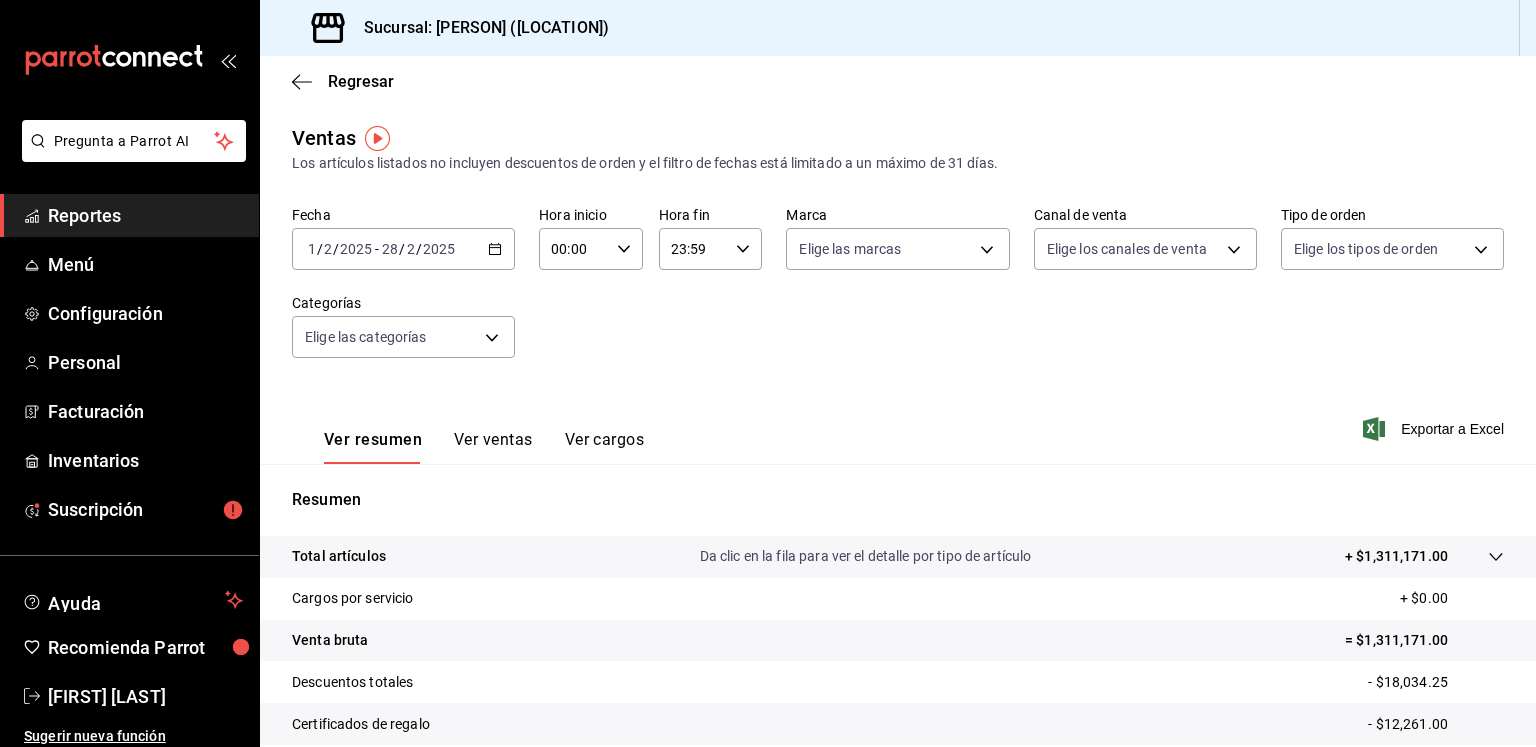 click 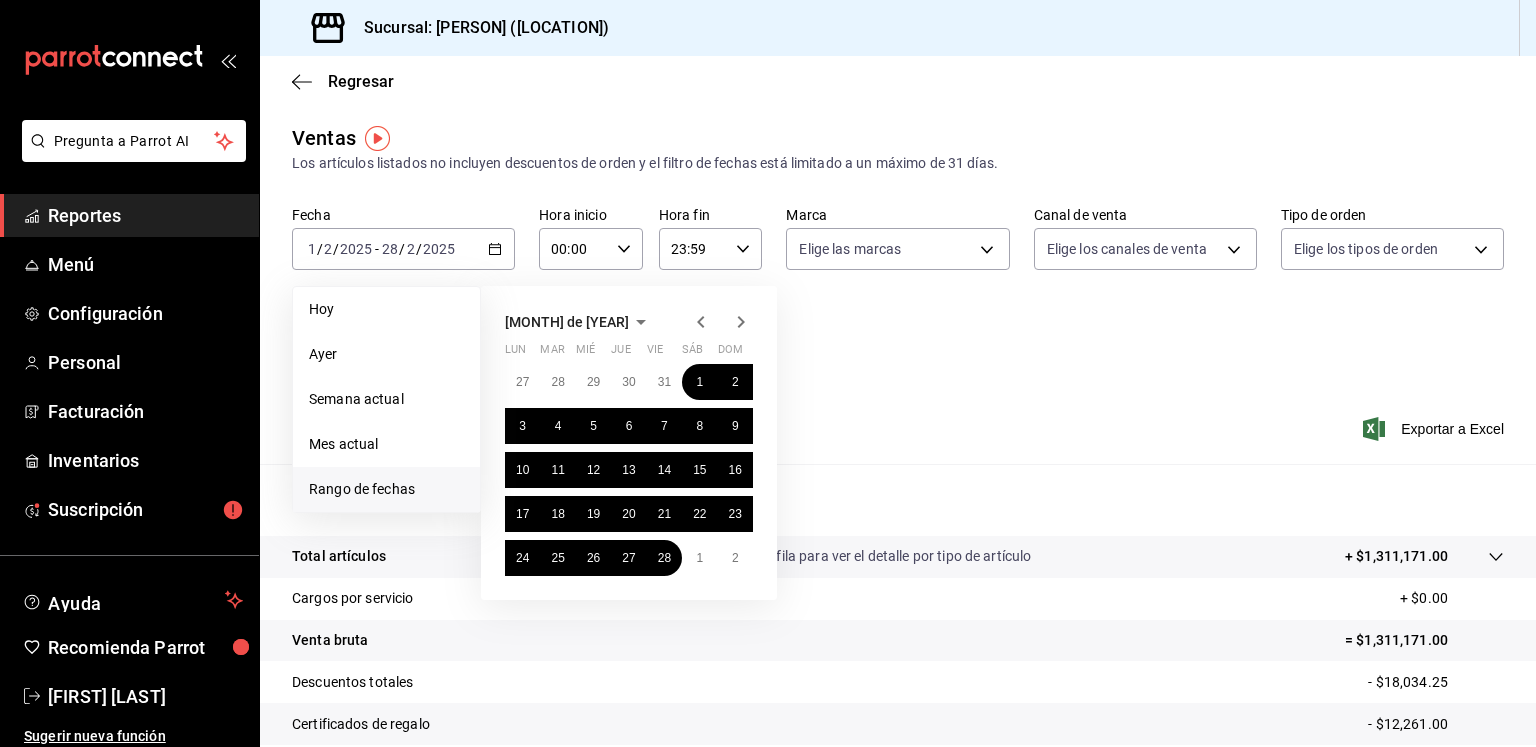click 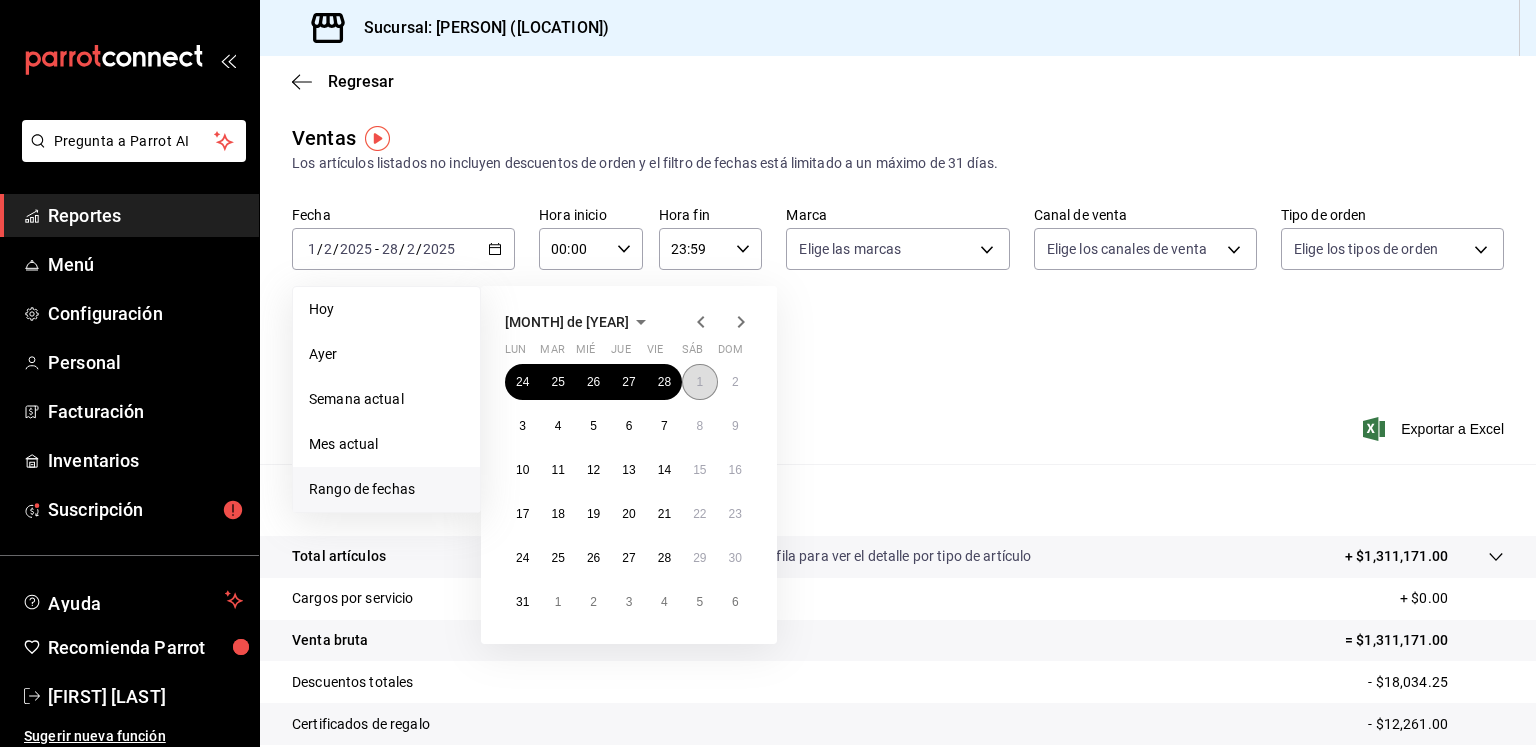 click on "1" at bounding box center [699, 382] 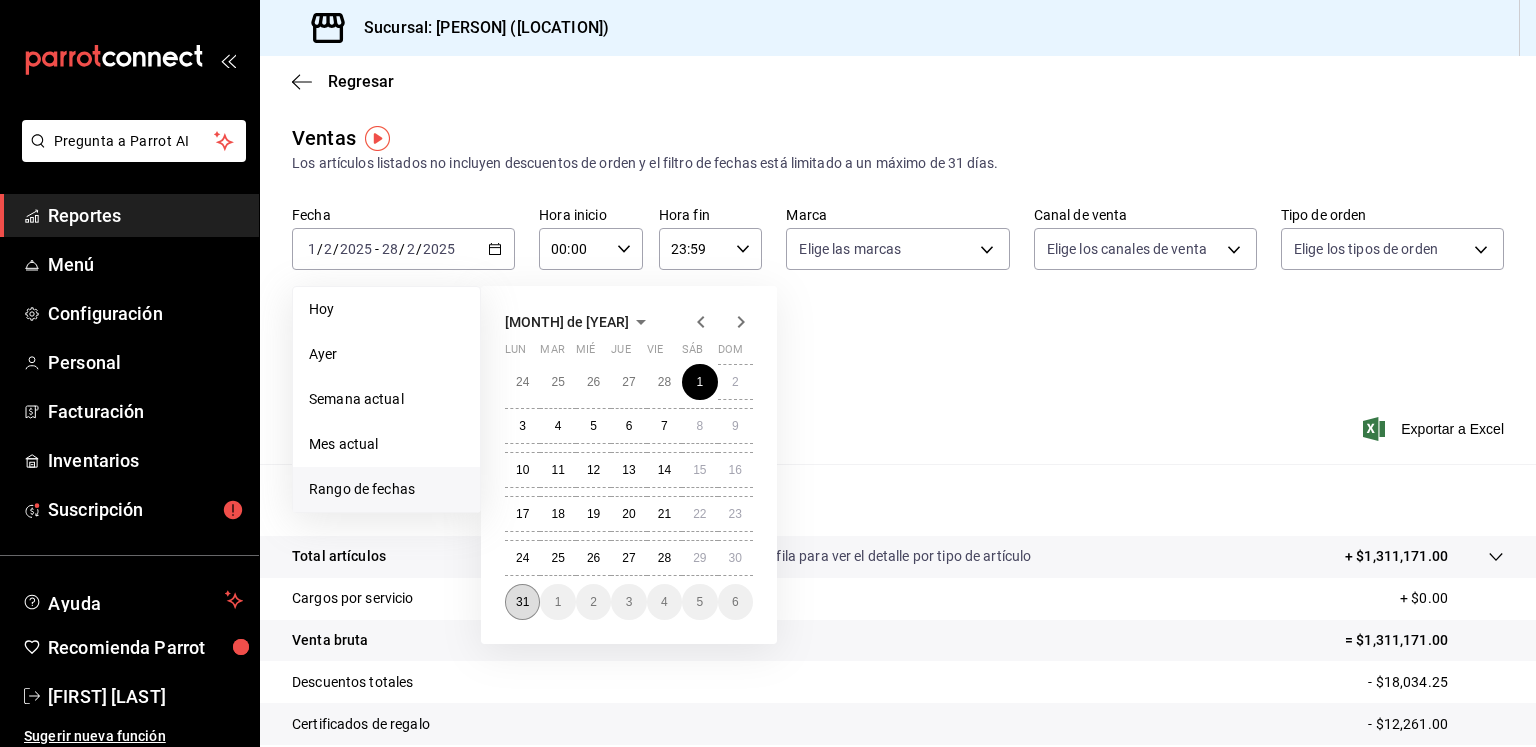click on "31" at bounding box center [522, 602] 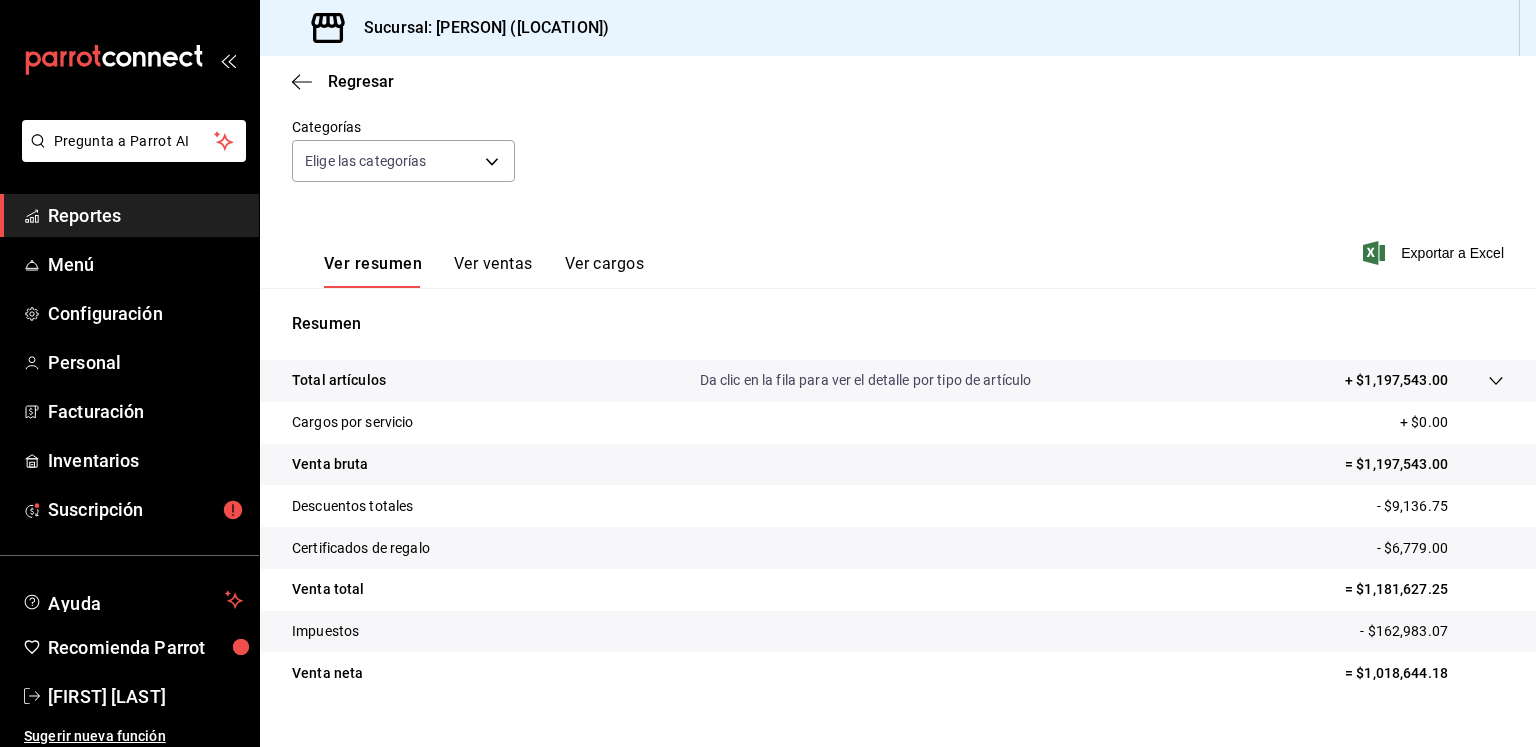 scroll, scrollTop: 0, scrollLeft: 0, axis: both 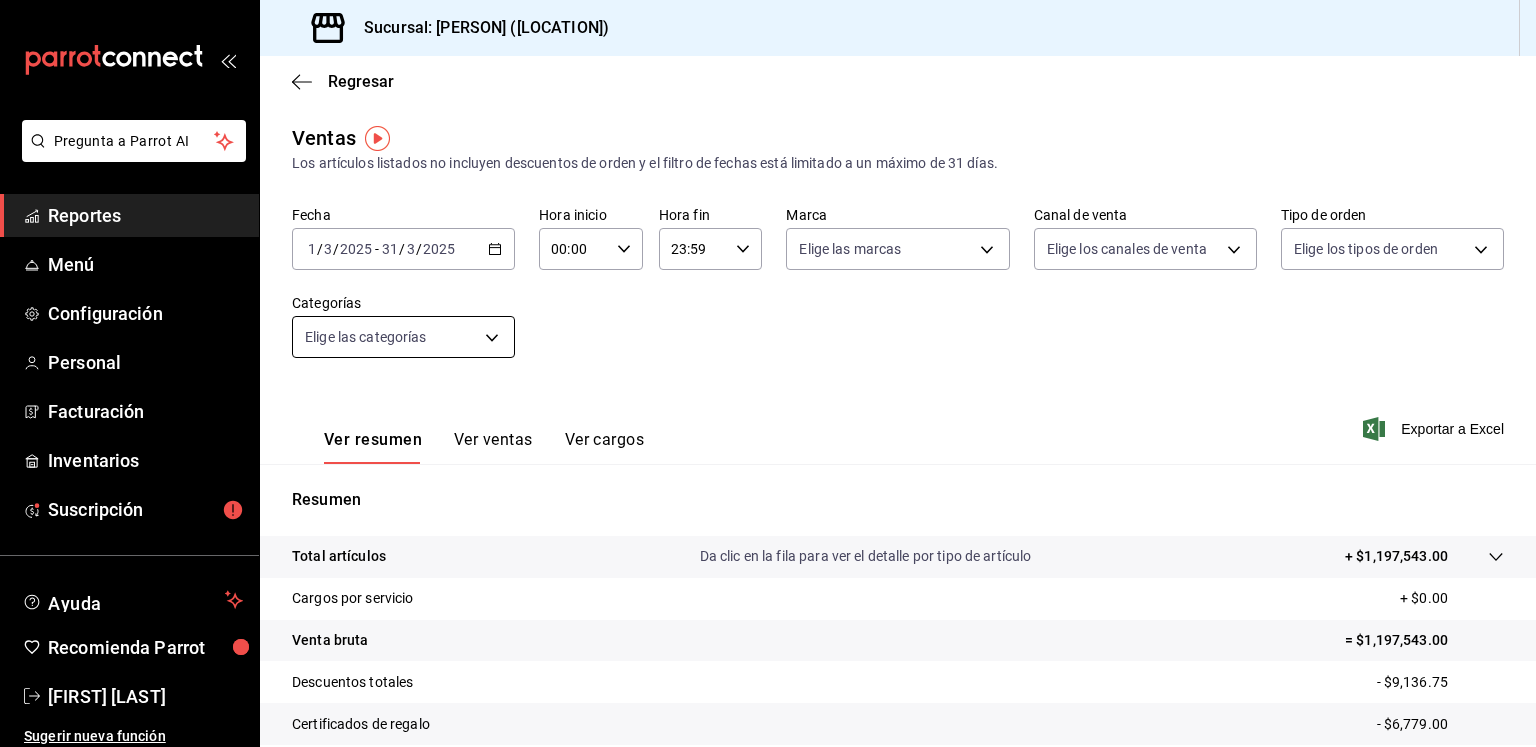 click on "Pregunta a Parrot AI Reportes   Menú   Configuración   Personal   Facturación   Inventarios   Suscripción   Ayuda Recomienda Parrot   [FIRST] [LAST]   Sugerir nueva función   Sucursal: Daisuke ([CITY]) Regresar Ventas Los artículos listados no incluyen descuentos de orden y el filtro de fechas está limitado a un máximo de 31 días. Fecha [DATE] [DATE] - [DATE] [DATE] Hora inicio 00:00 Hora inicio Hora fin 23:59 Hora fin Marca Elige las marcas Canal de venta Elige los canales de venta Tipo de orden Elige los tipos de orden Categorías Elige las categorías Ver resumen Ver ventas Ver cargos Exportar a Excel Resumen Total artículos Da clic en la fila para ver el detalle por tipo de artículo + [PRICE] Cargos por servicio + [PRICE] Venta bruta = [PRICE] Descuentos totales - [PRICE] Certificados de regalo - [PRICE] Venta total = [PRICE] Impuestos - [PRICE] Venta neta = [PRICE] GANA 1 MES GRATIS EN TU SUSCRIPCIÓN AQUÍ Ir a video" at bounding box center (768, 373) 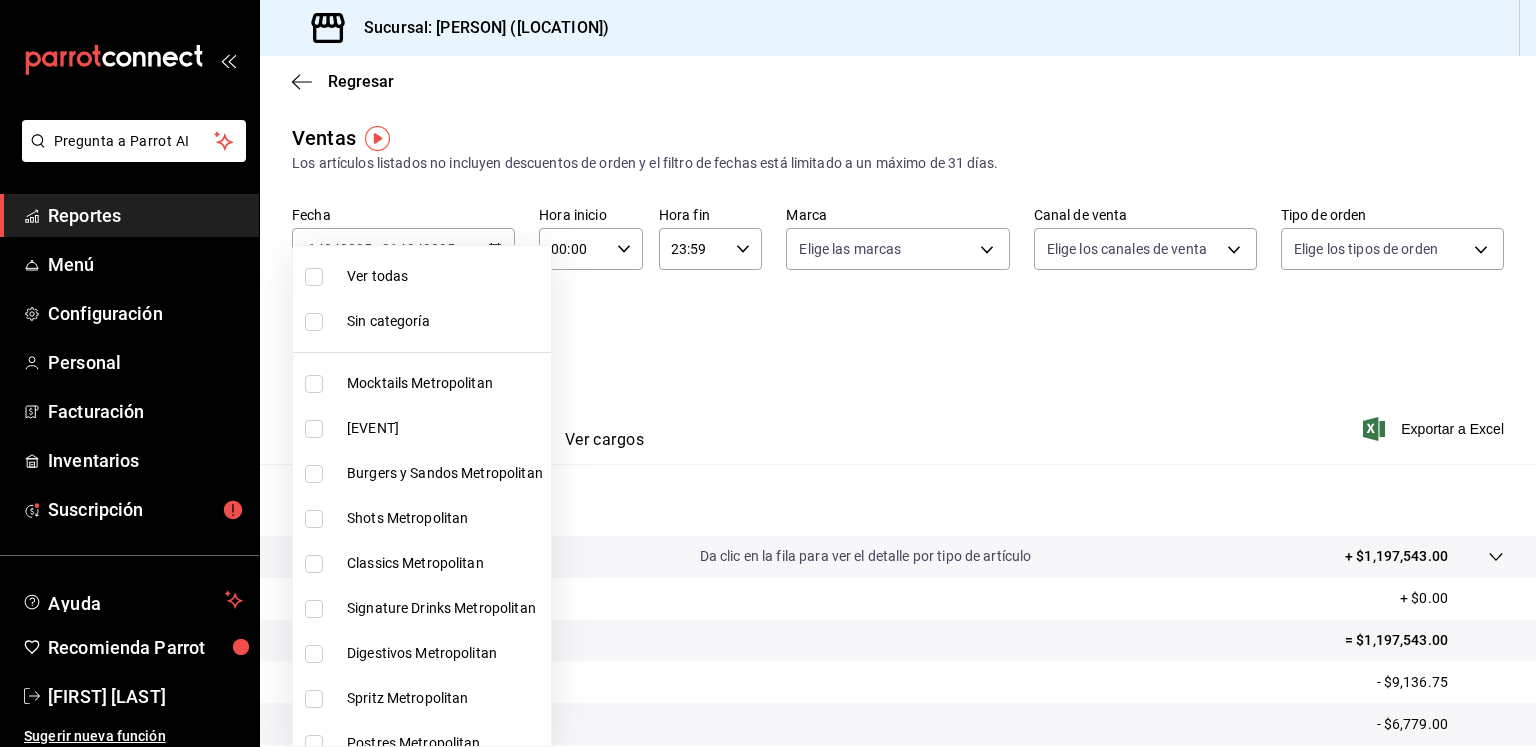 scroll, scrollTop: 920, scrollLeft: 0, axis: vertical 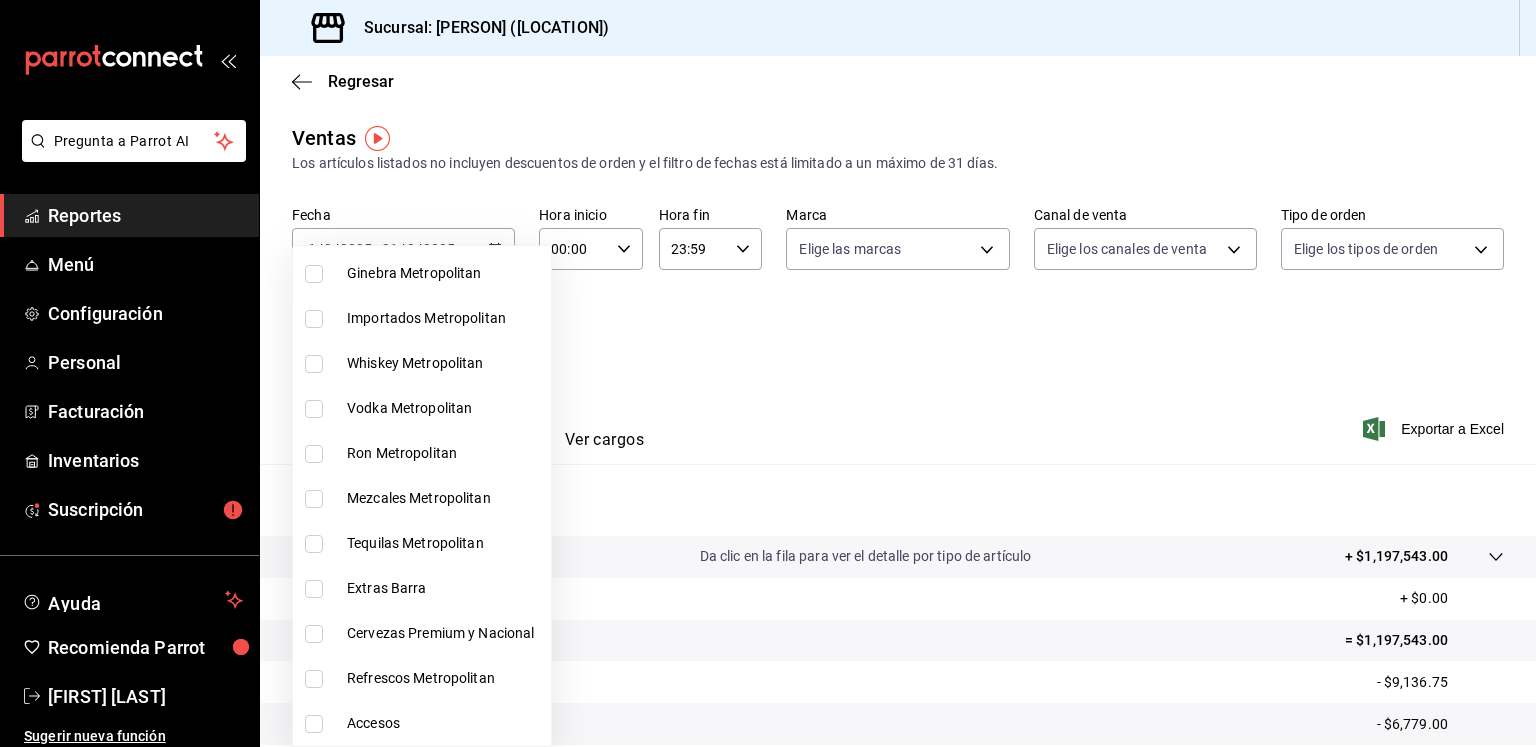 click at bounding box center (768, 373) 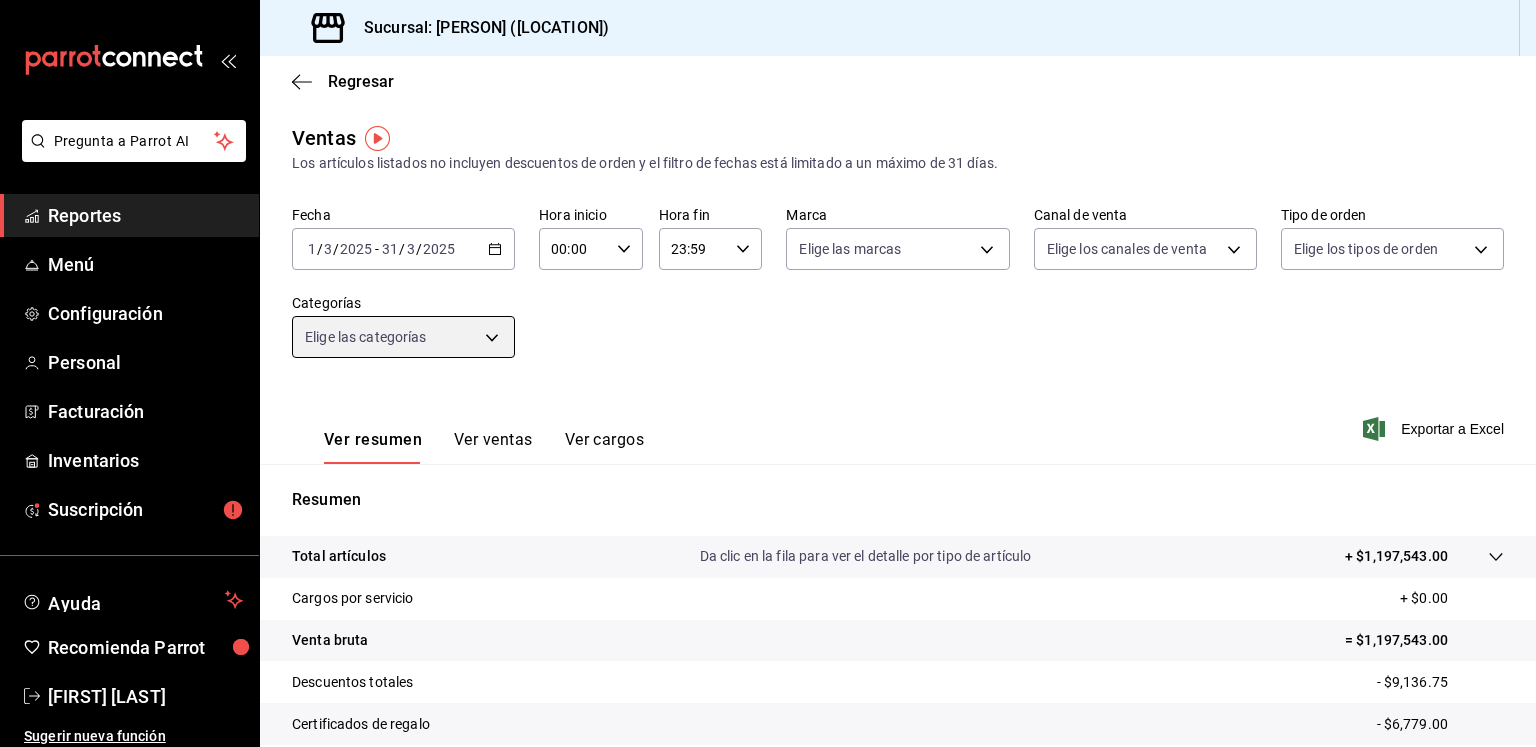 scroll, scrollTop: 211, scrollLeft: 0, axis: vertical 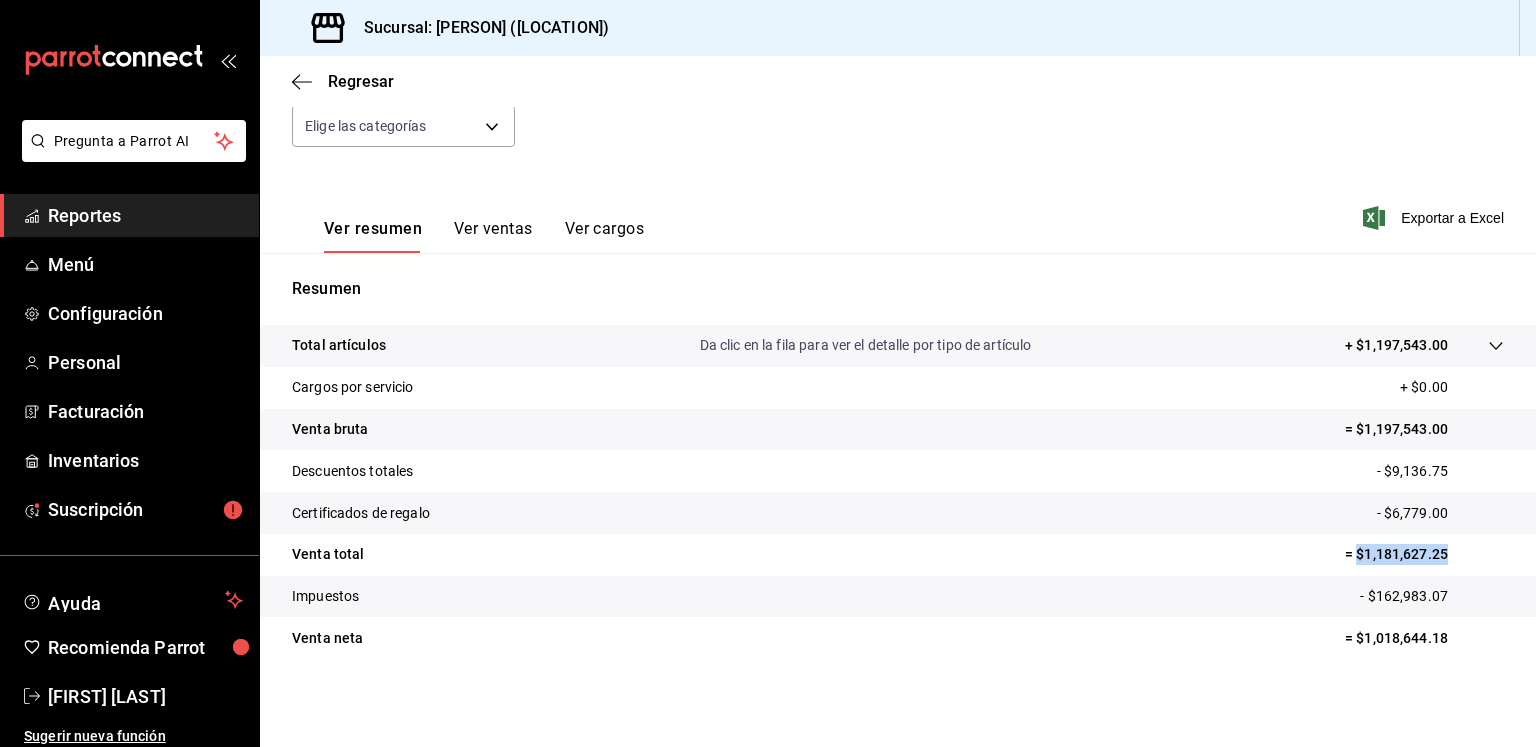 drag, startPoint x: 1438, startPoint y: 556, endPoint x: 1343, endPoint y: 558, distance: 95.02105 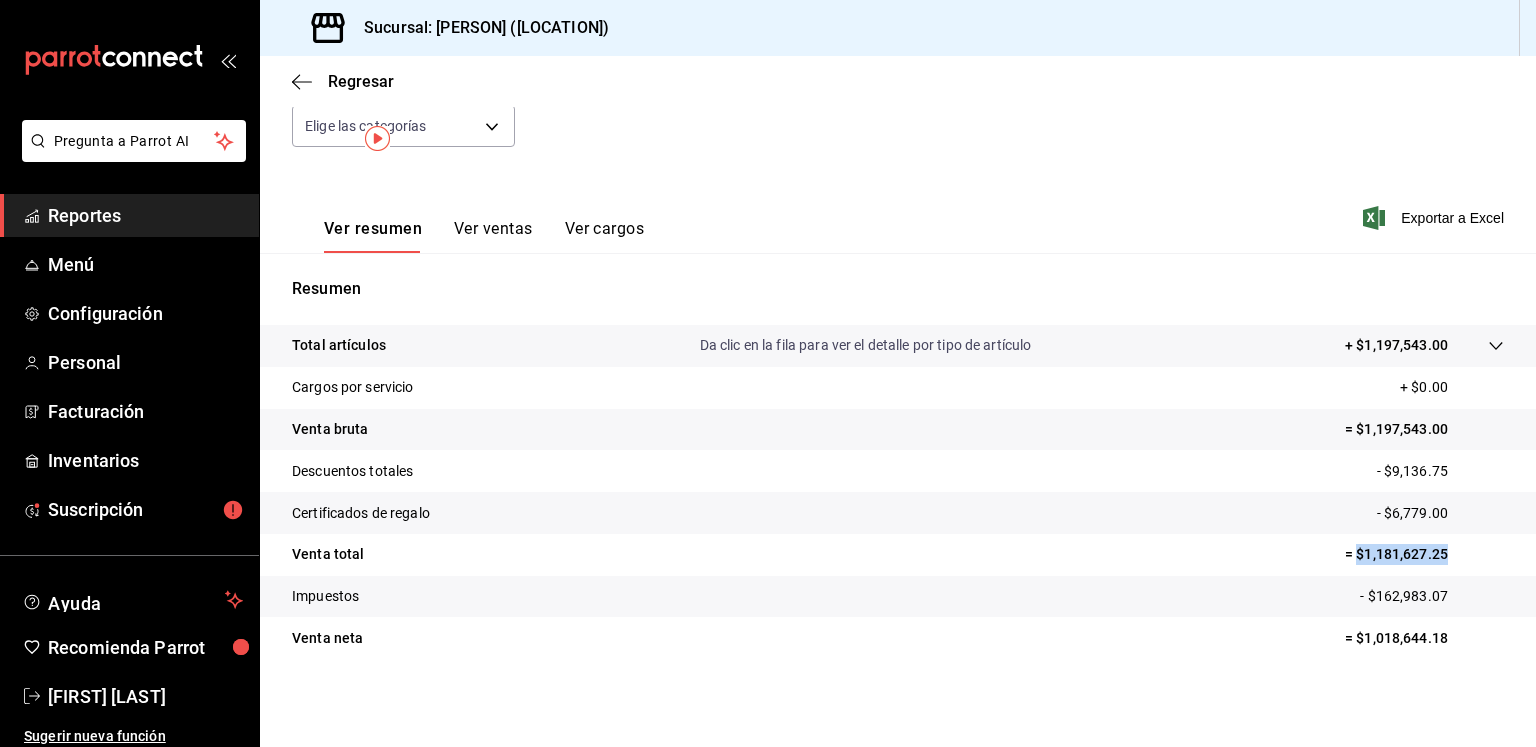 scroll, scrollTop: 0, scrollLeft: 0, axis: both 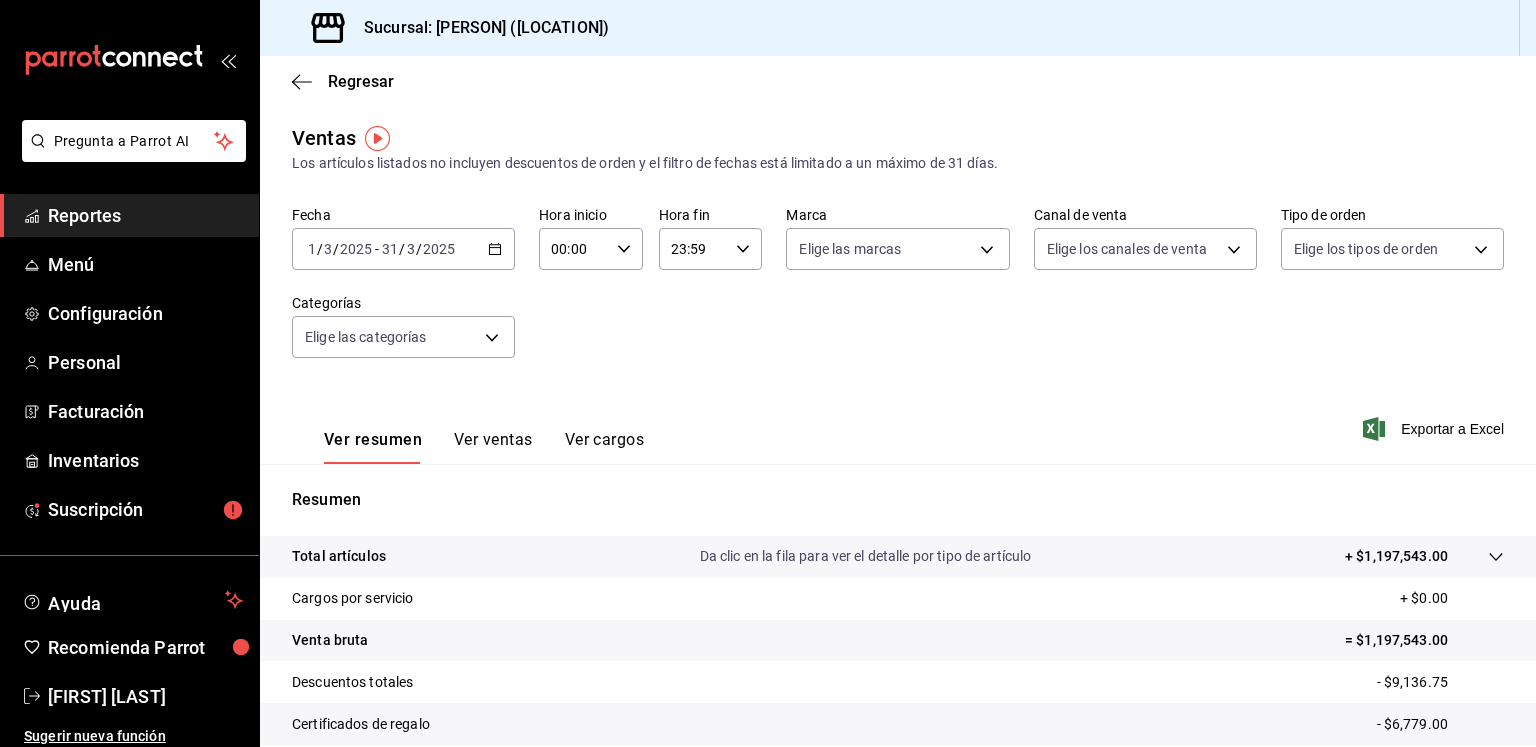 click 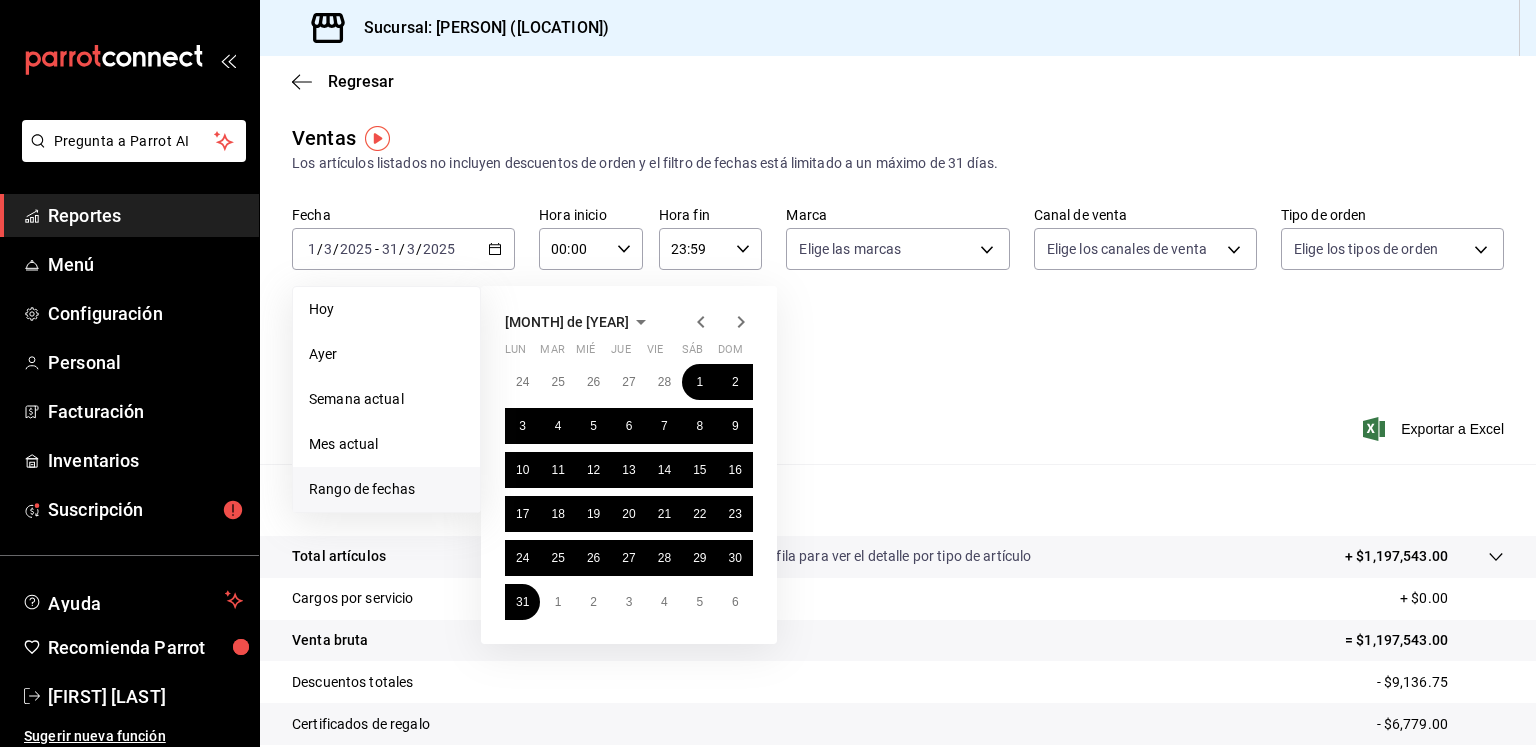 click 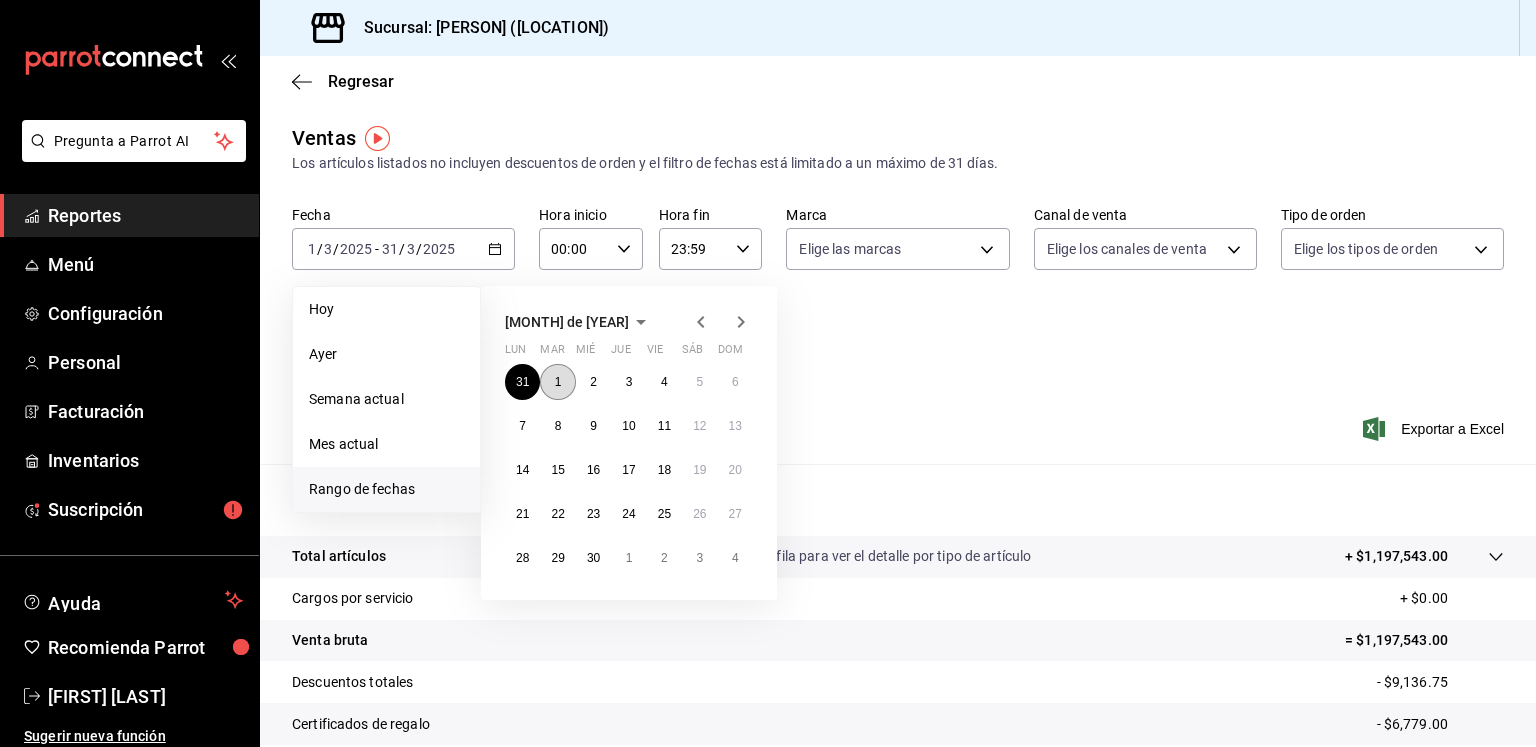 click on "1" at bounding box center [558, 382] 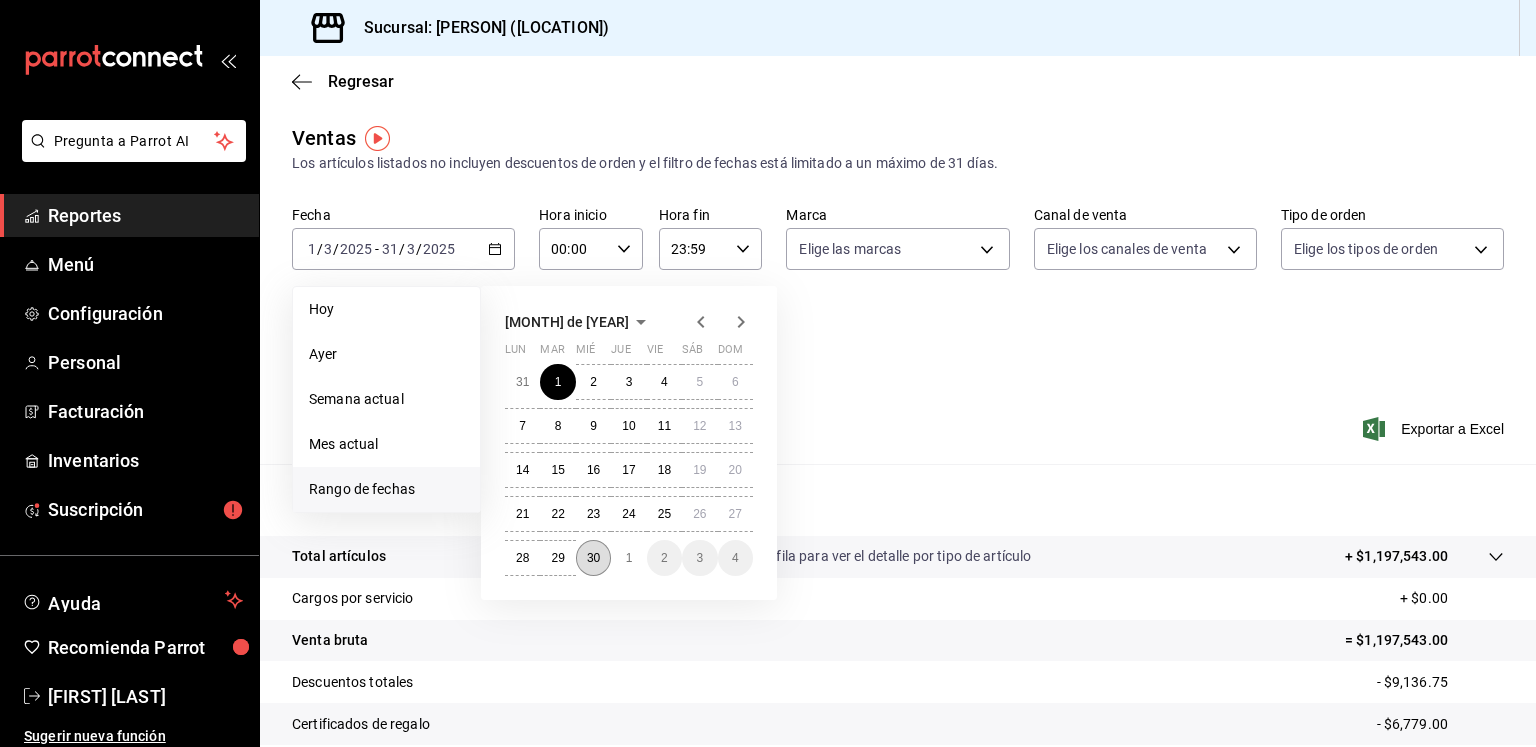 click on "30" at bounding box center [593, 558] 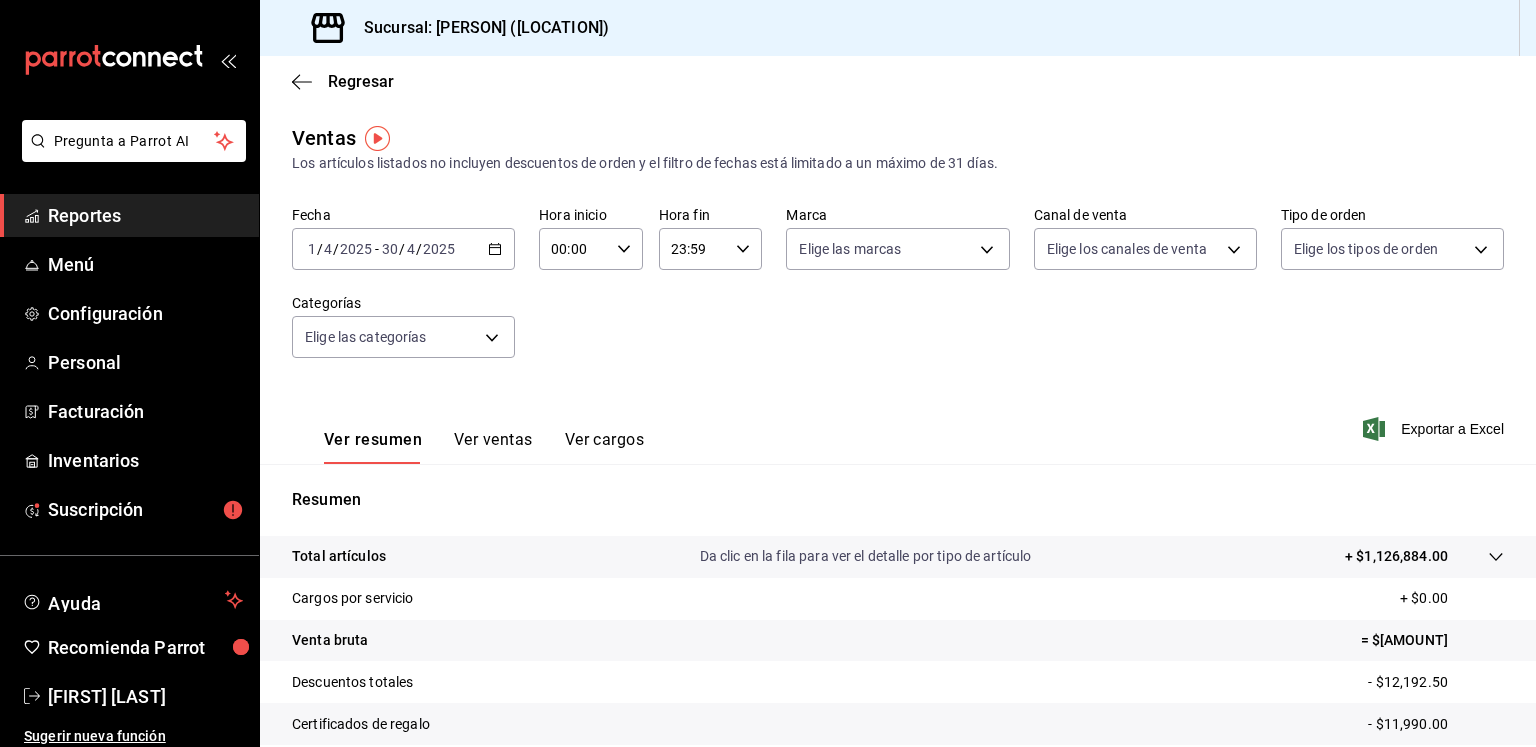 click 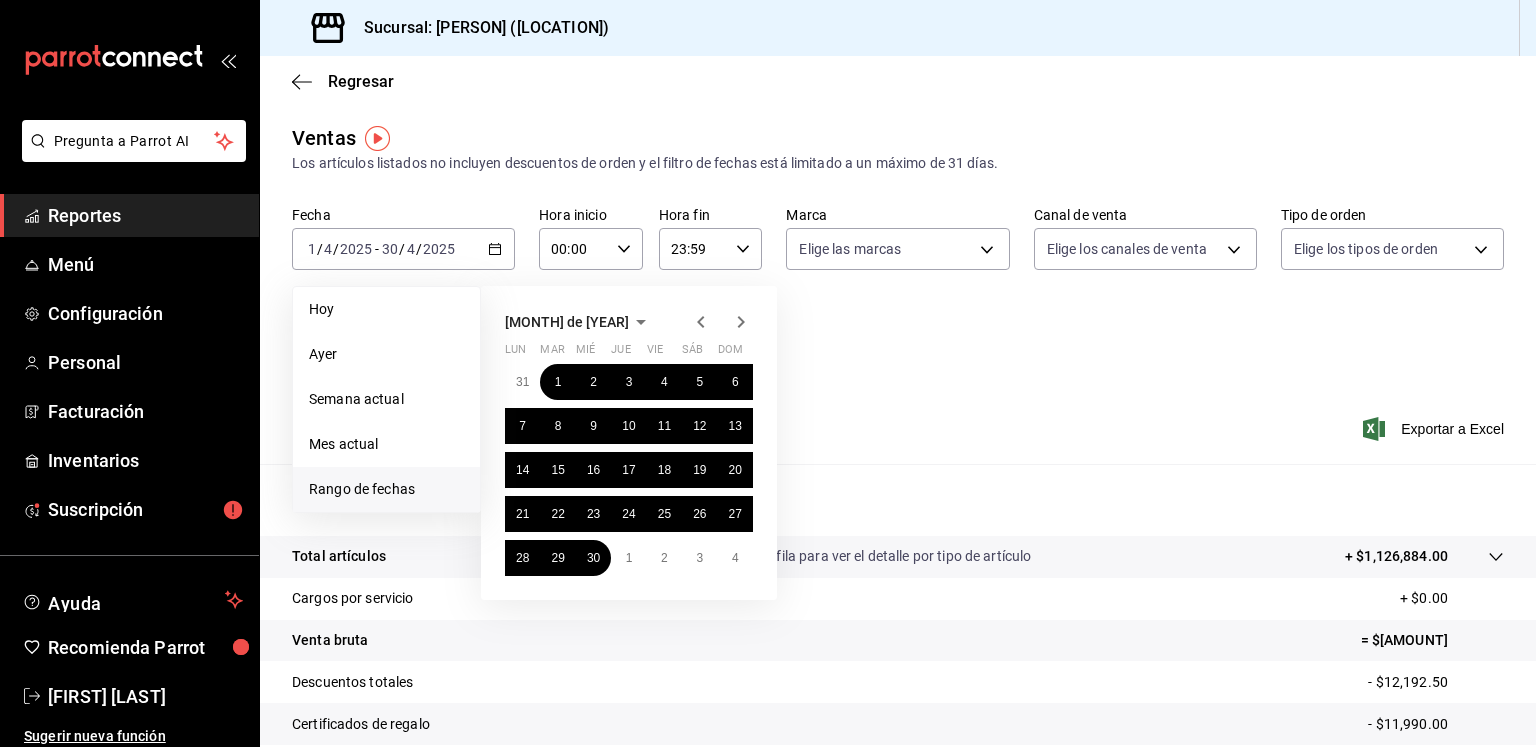 click on "Ver resumen Ver ventas Ver cargos Exportar a Excel" at bounding box center [898, 423] 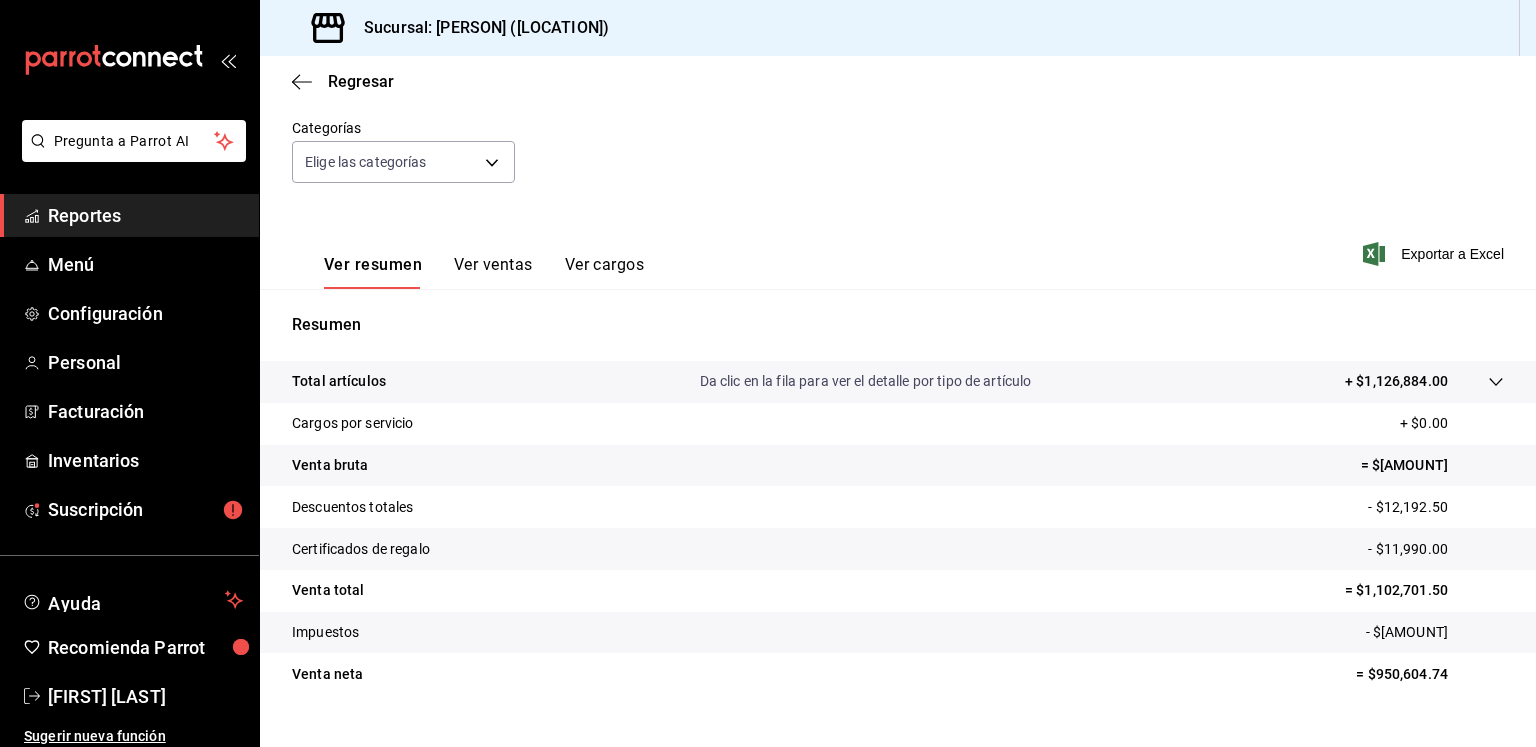 scroll, scrollTop: 211, scrollLeft: 0, axis: vertical 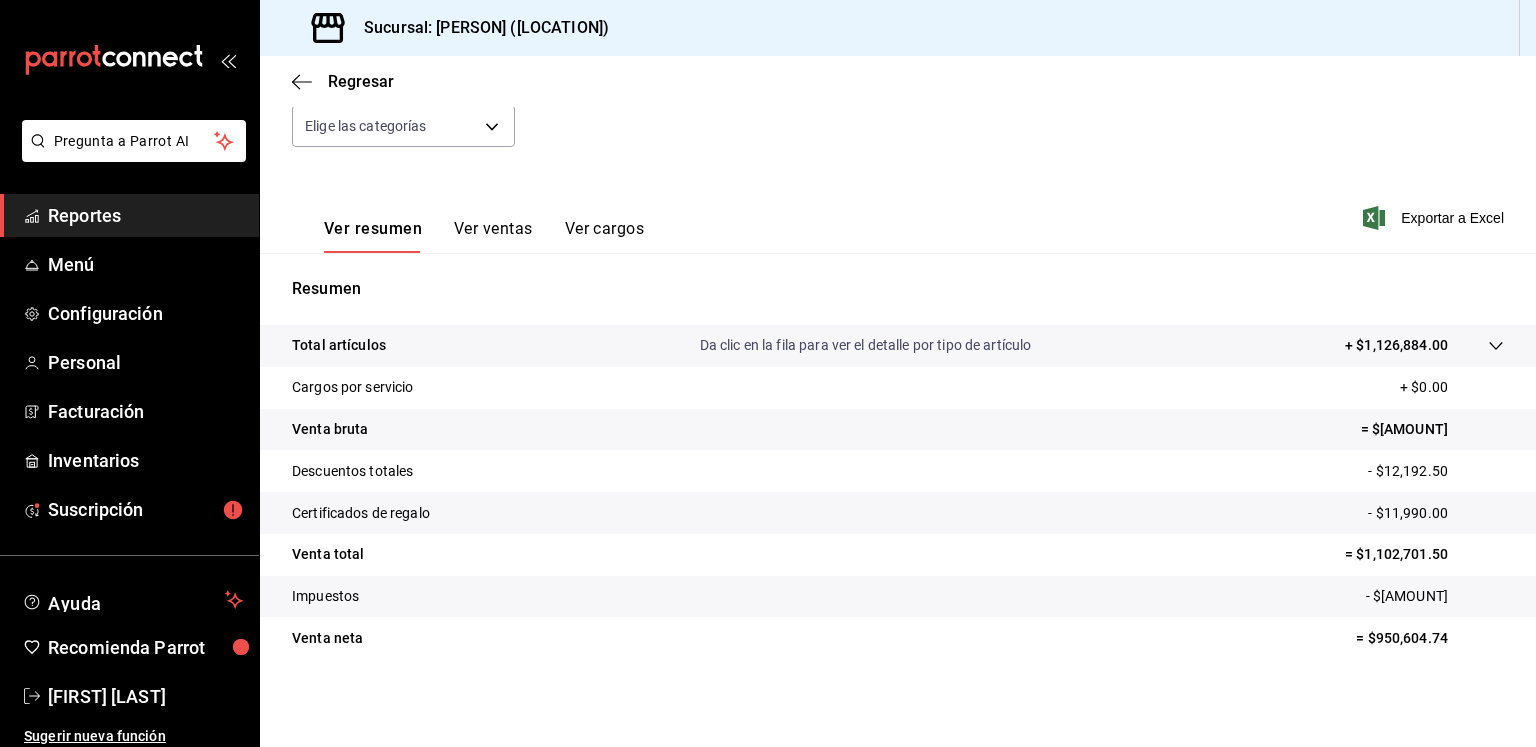 drag, startPoint x: 1436, startPoint y: 591, endPoint x: 1370, endPoint y: 596, distance: 66.189125 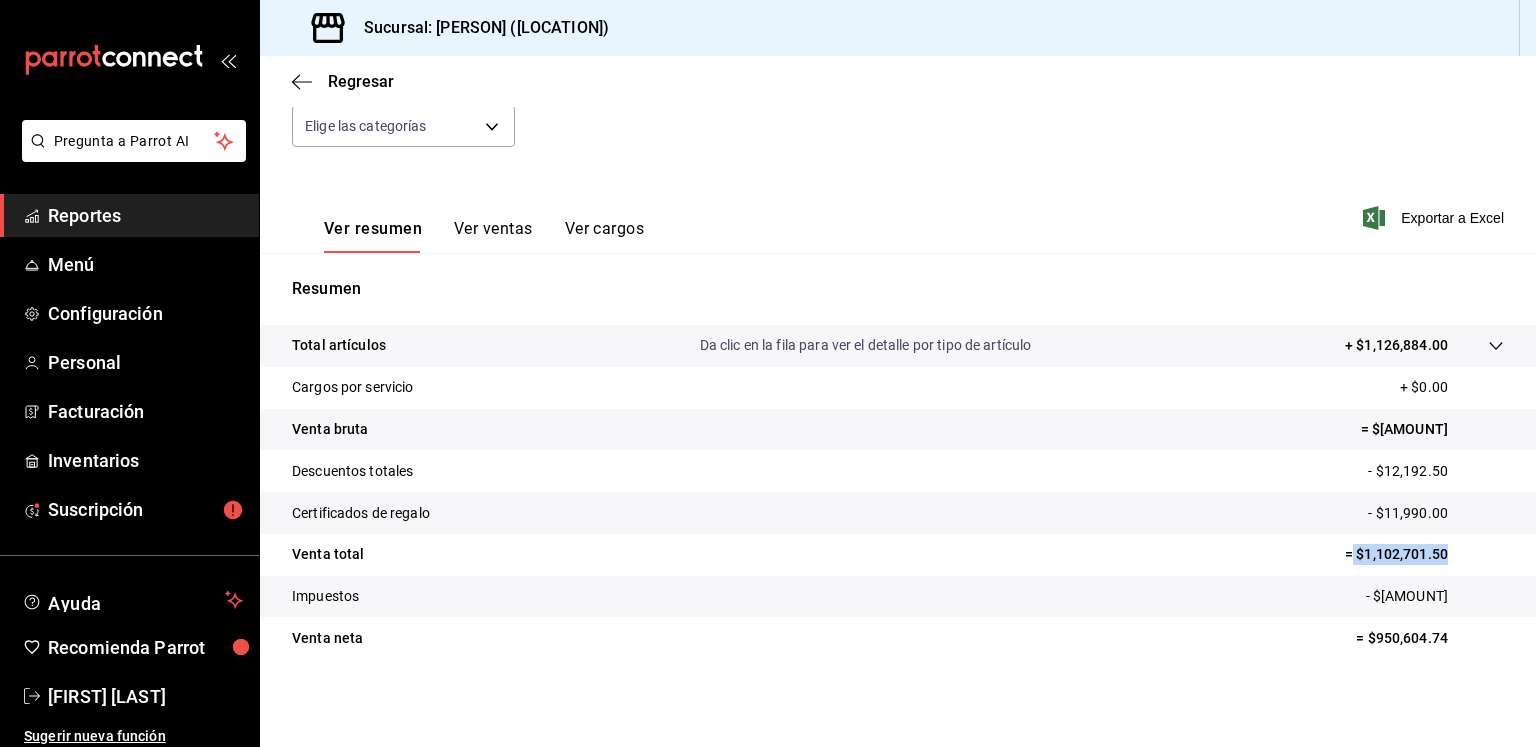 drag, startPoint x: 1432, startPoint y: 553, endPoint x: 1339, endPoint y: 554, distance: 93.00538 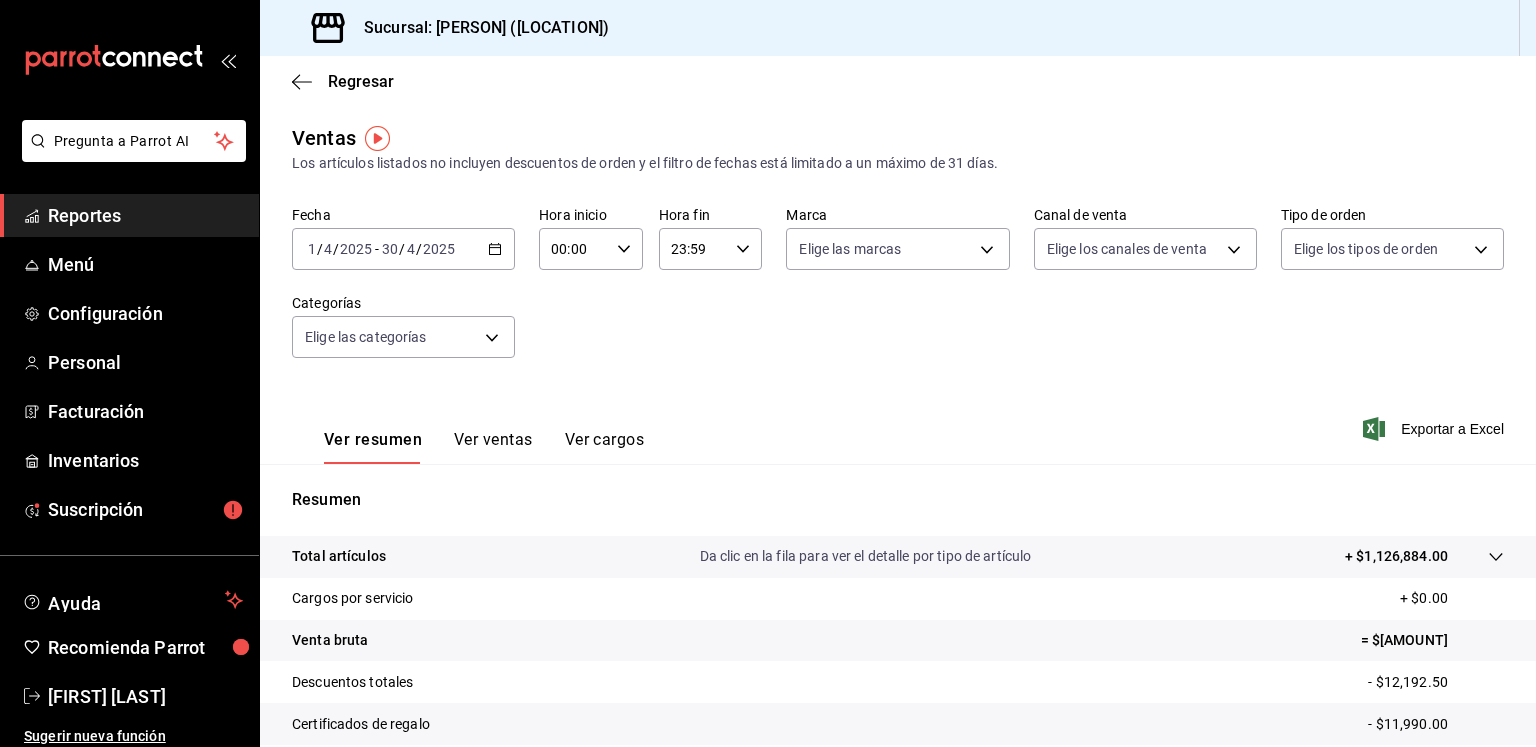 click on "2025-04-01 1 / 4 / 2025 - 2025-04-30 30 / 4 / 2025" at bounding box center [403, 249] 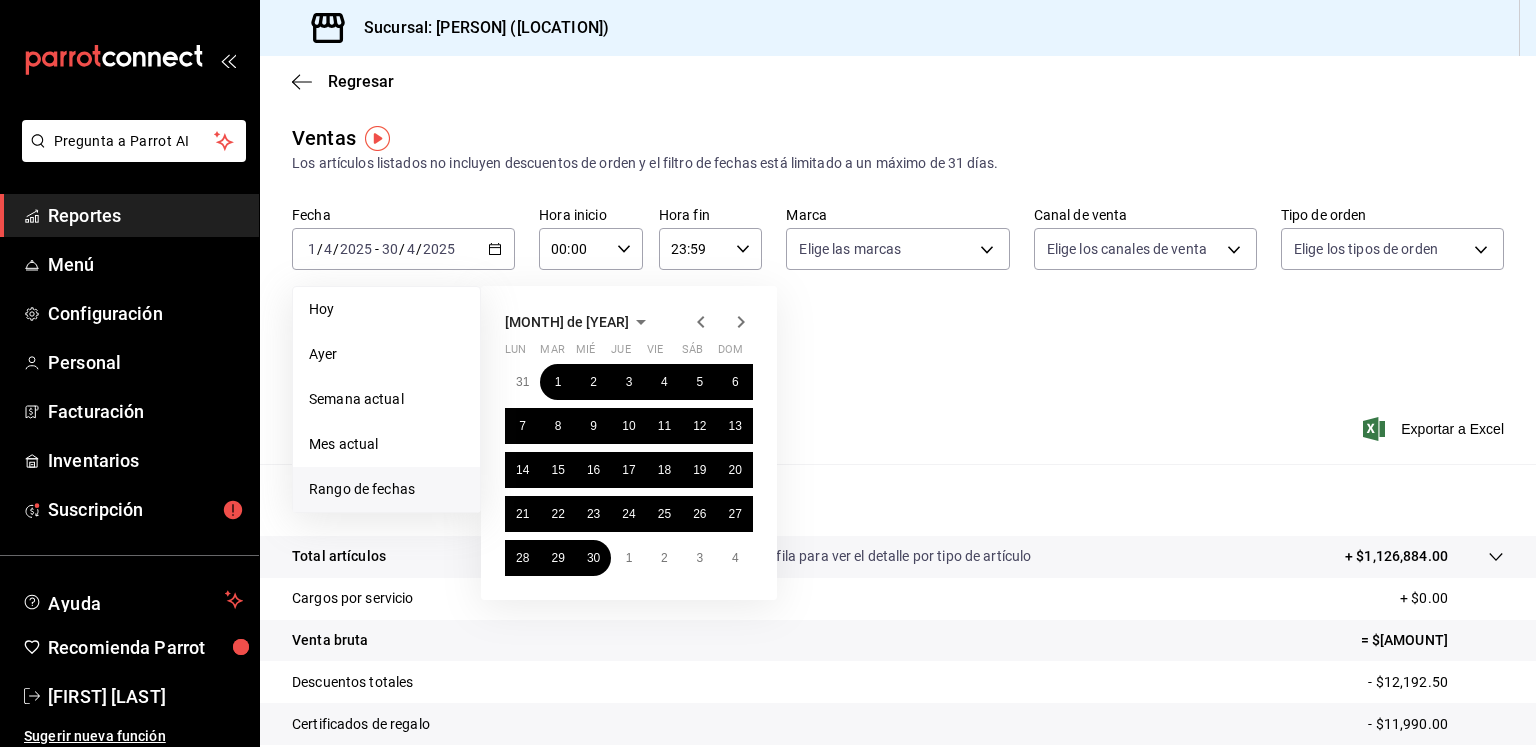 click 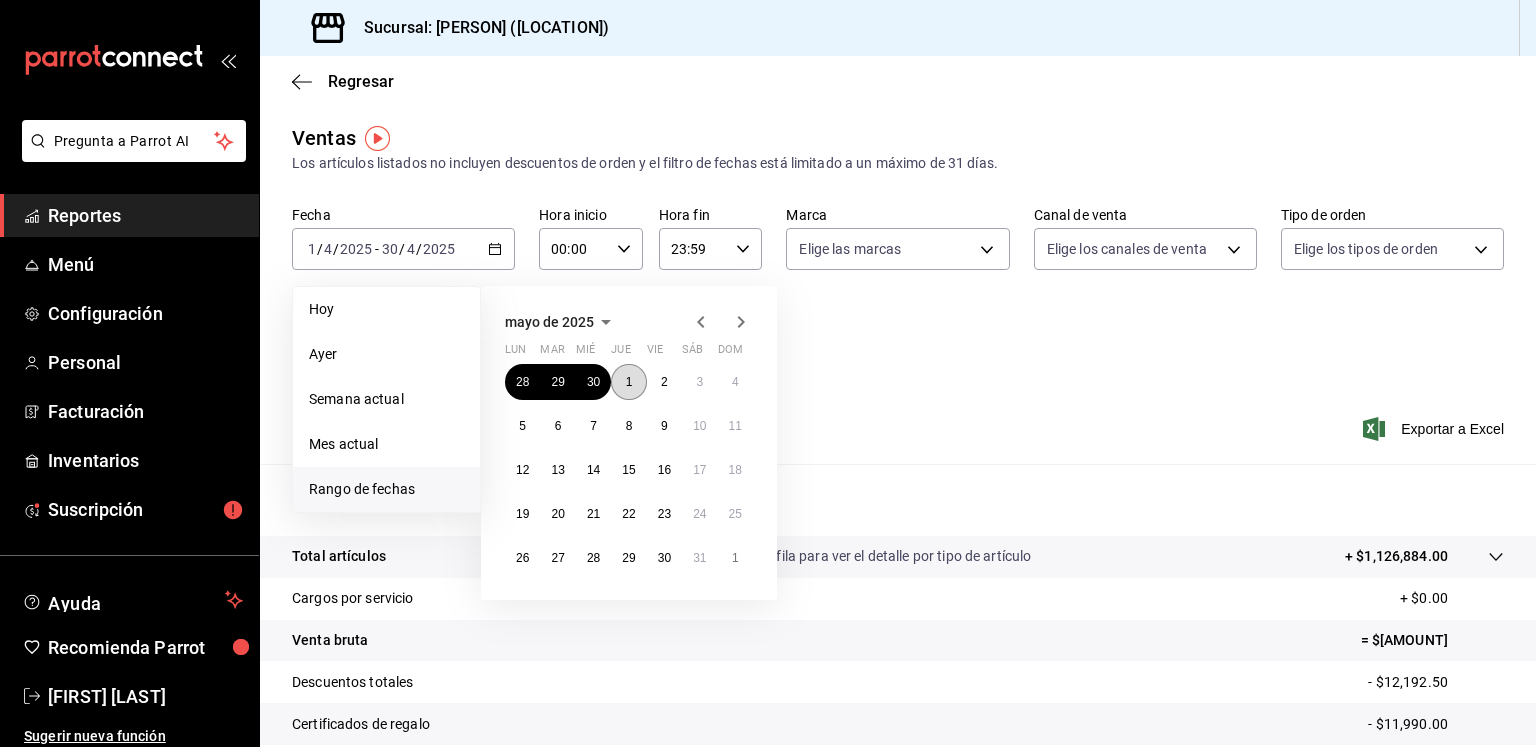 click on "1" at bounding box center (628, 382) 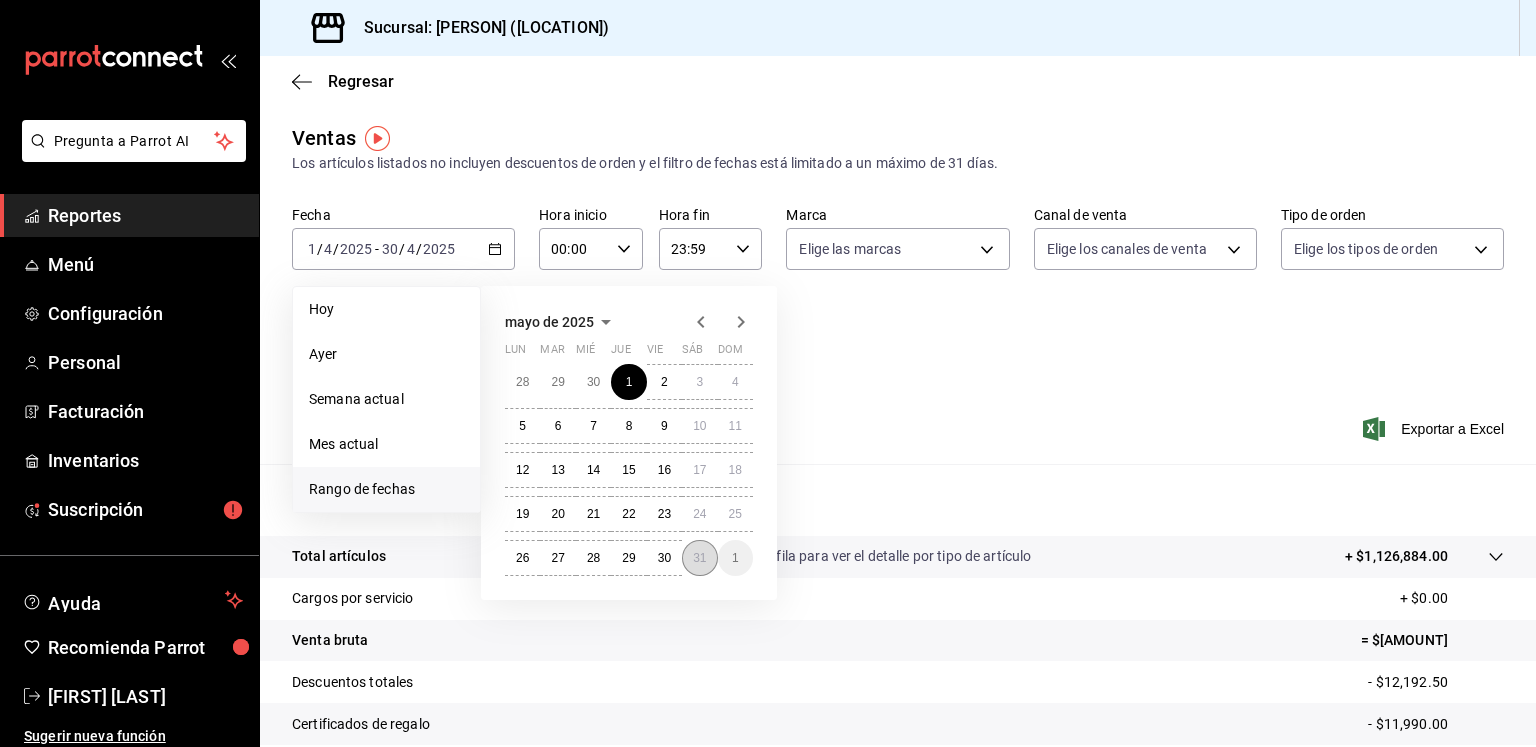click on "31" at bounding box center (699, 558) 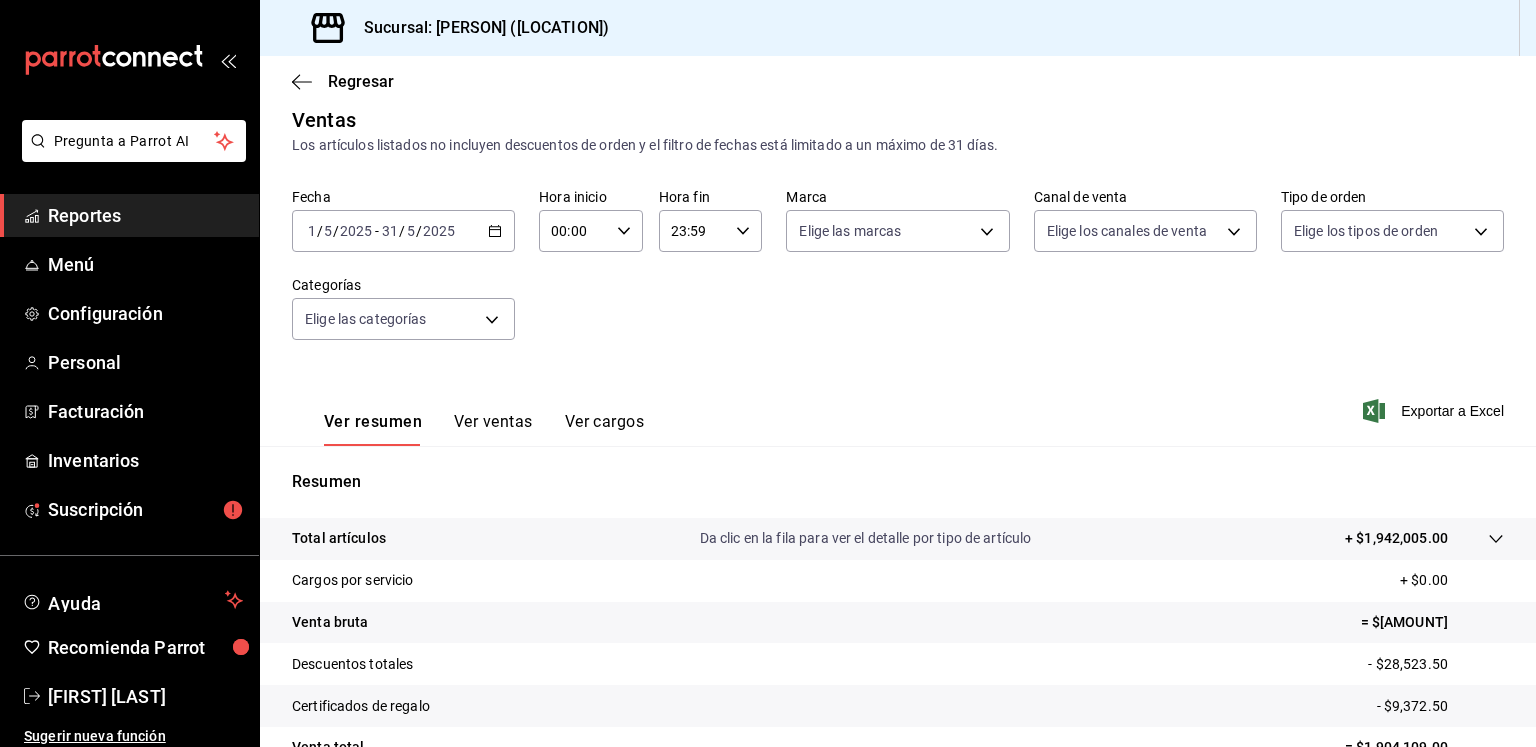 scroll, scrollTop: 211, scrollLeft: 0, axis: vertical 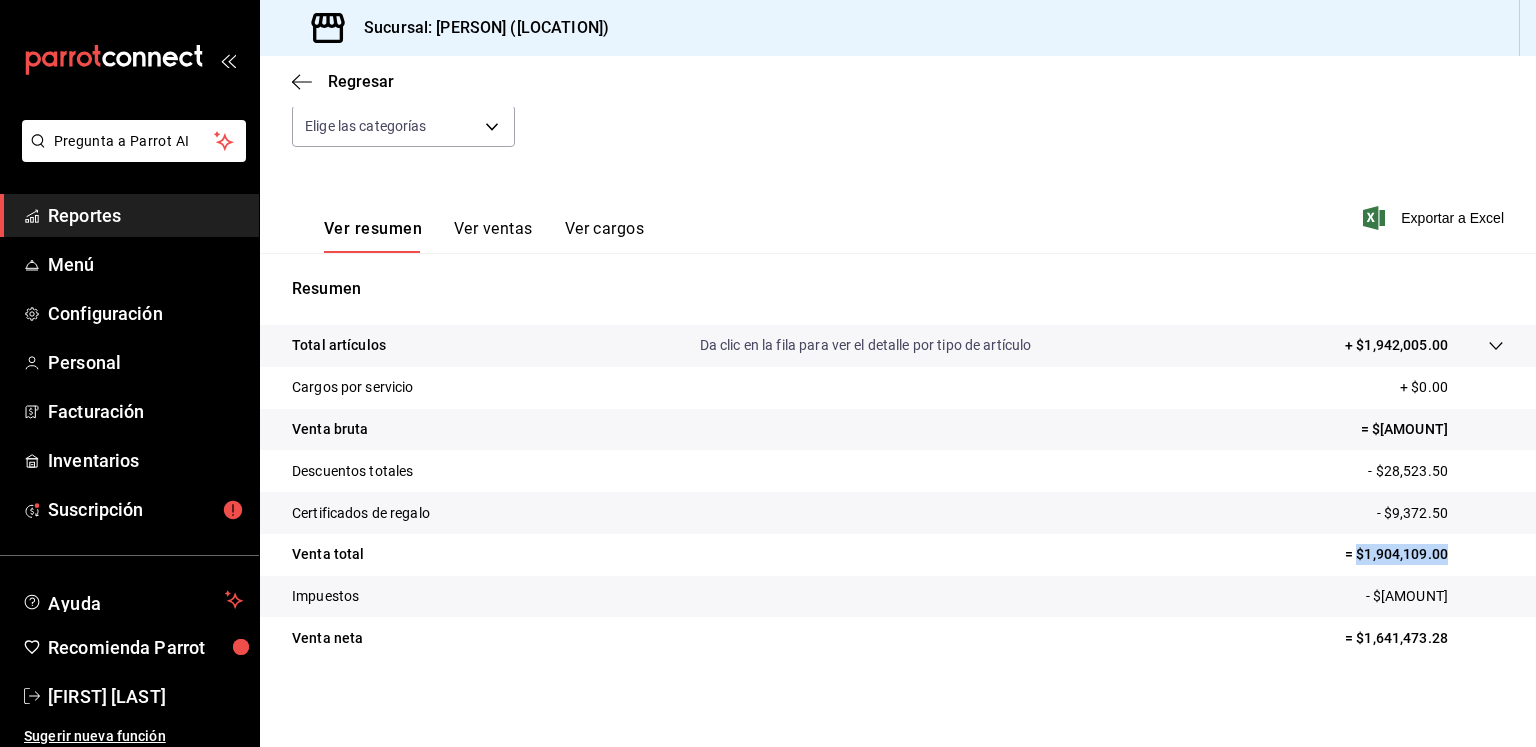 drag, startPoint x: 1435, startPoint y: 561, endPoint x: 1342, endPoint y: 566, distance: 93.13431 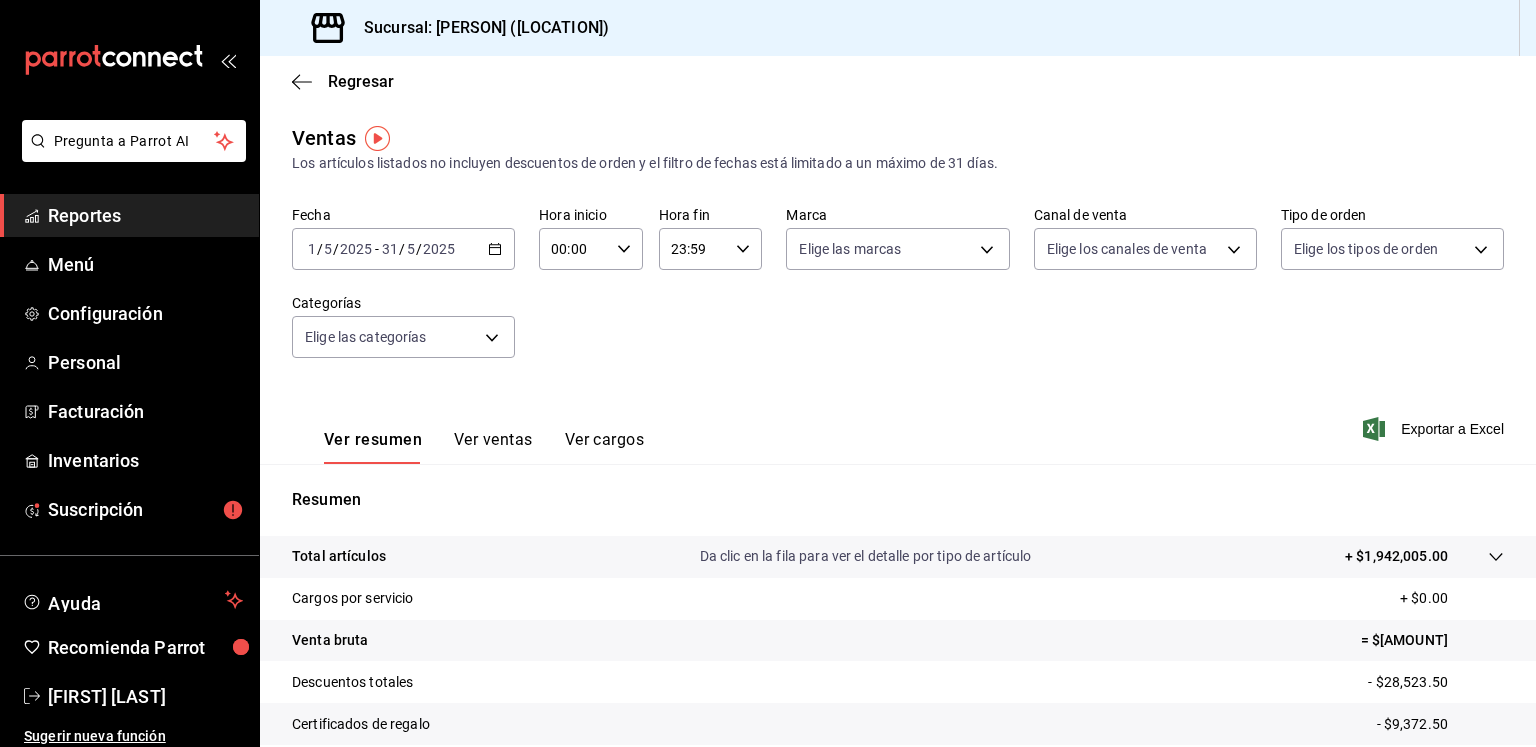 scroll, scrollTop: 0, scrollLeft: 0, axis: both 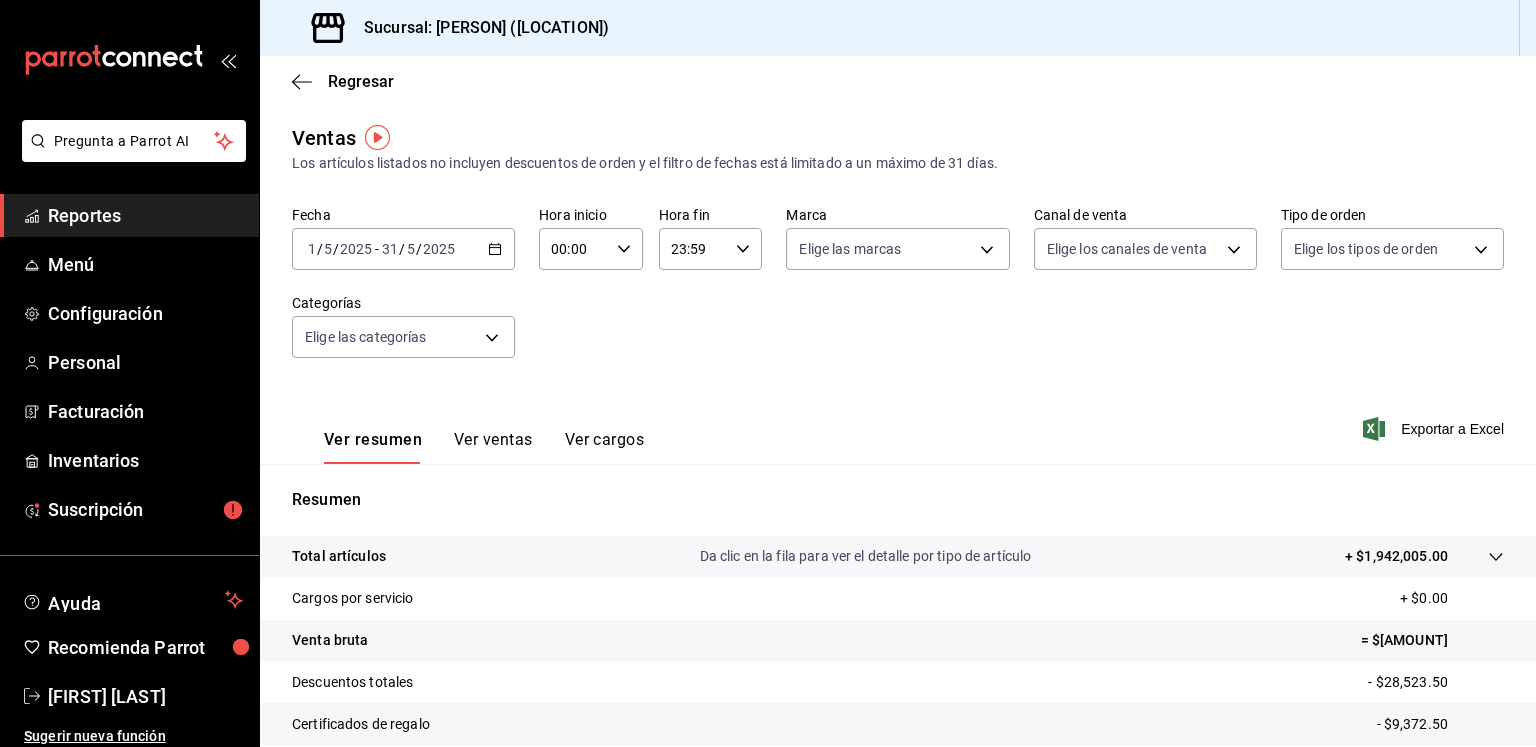 click on "[DATE] [DATE] - [DATE]" at bounding box center (403, 249) 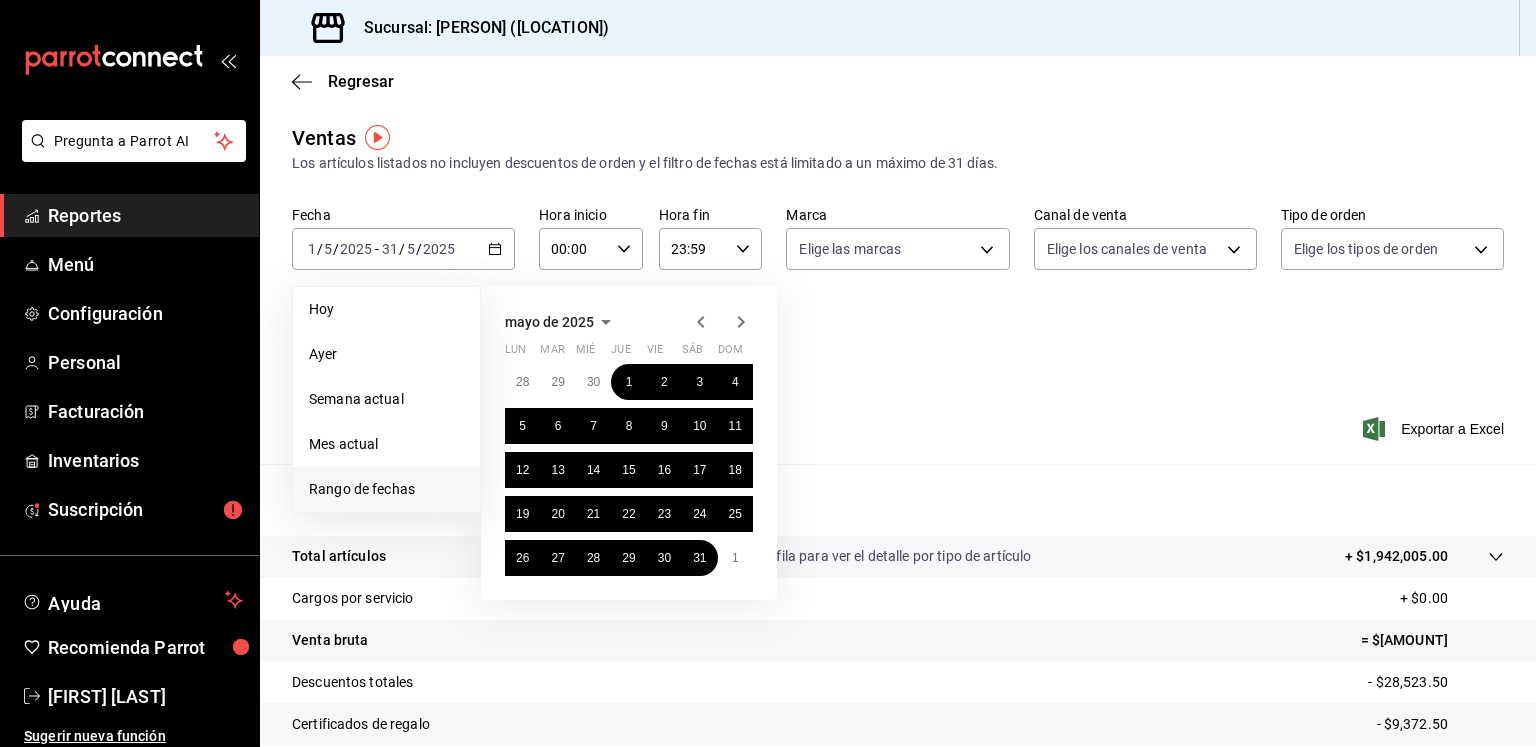click 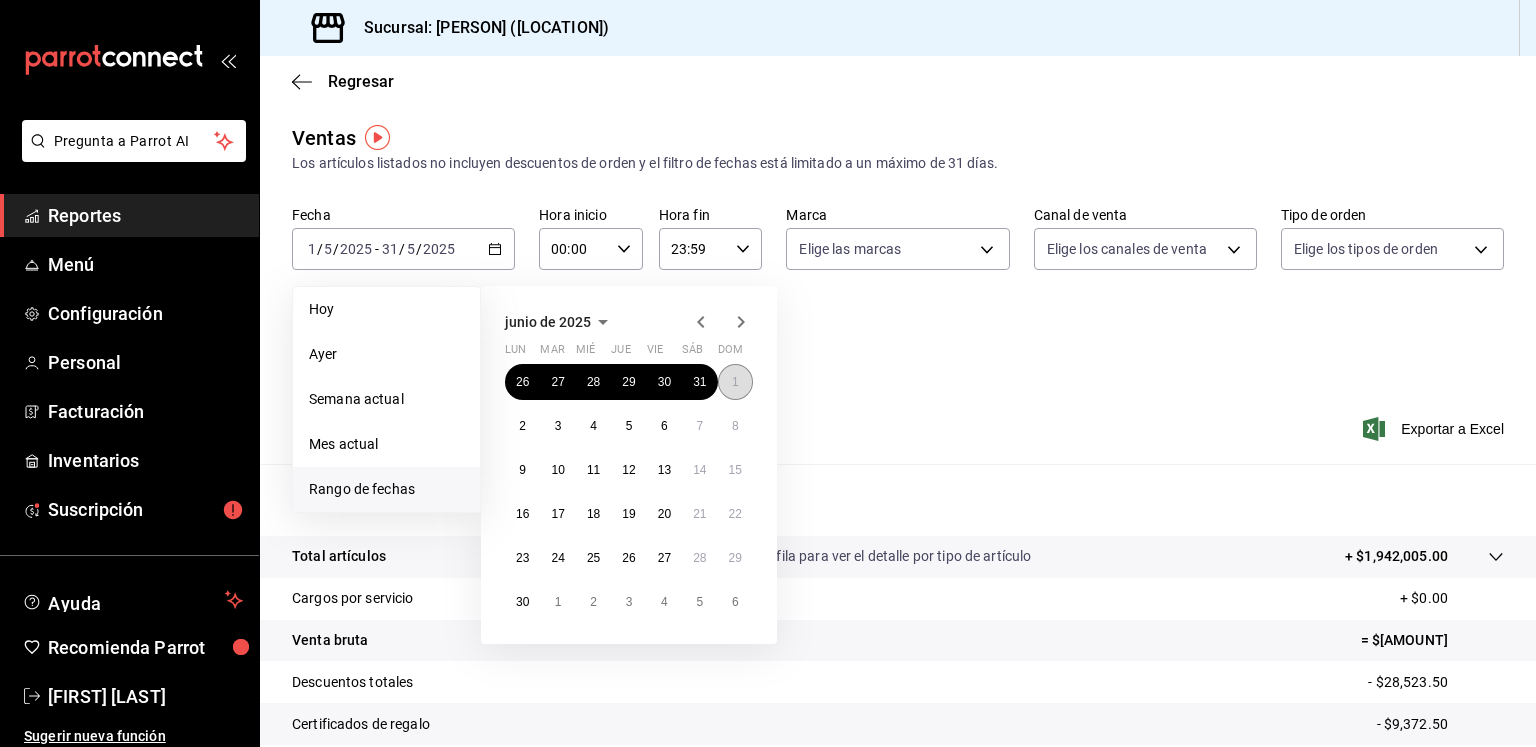 click on "1" at bounding box center (735, 382) 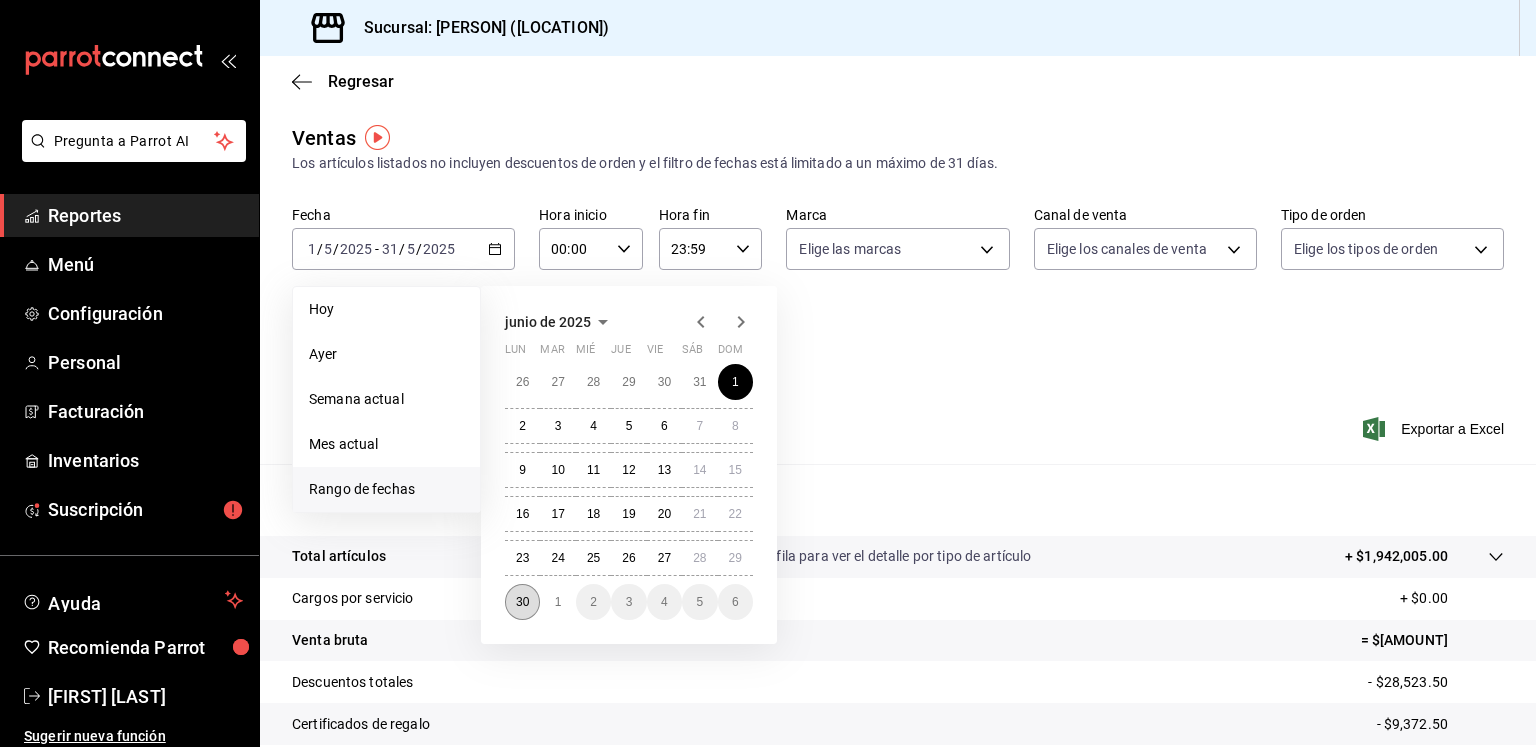 click on "30" at bounding box center [522, 602] 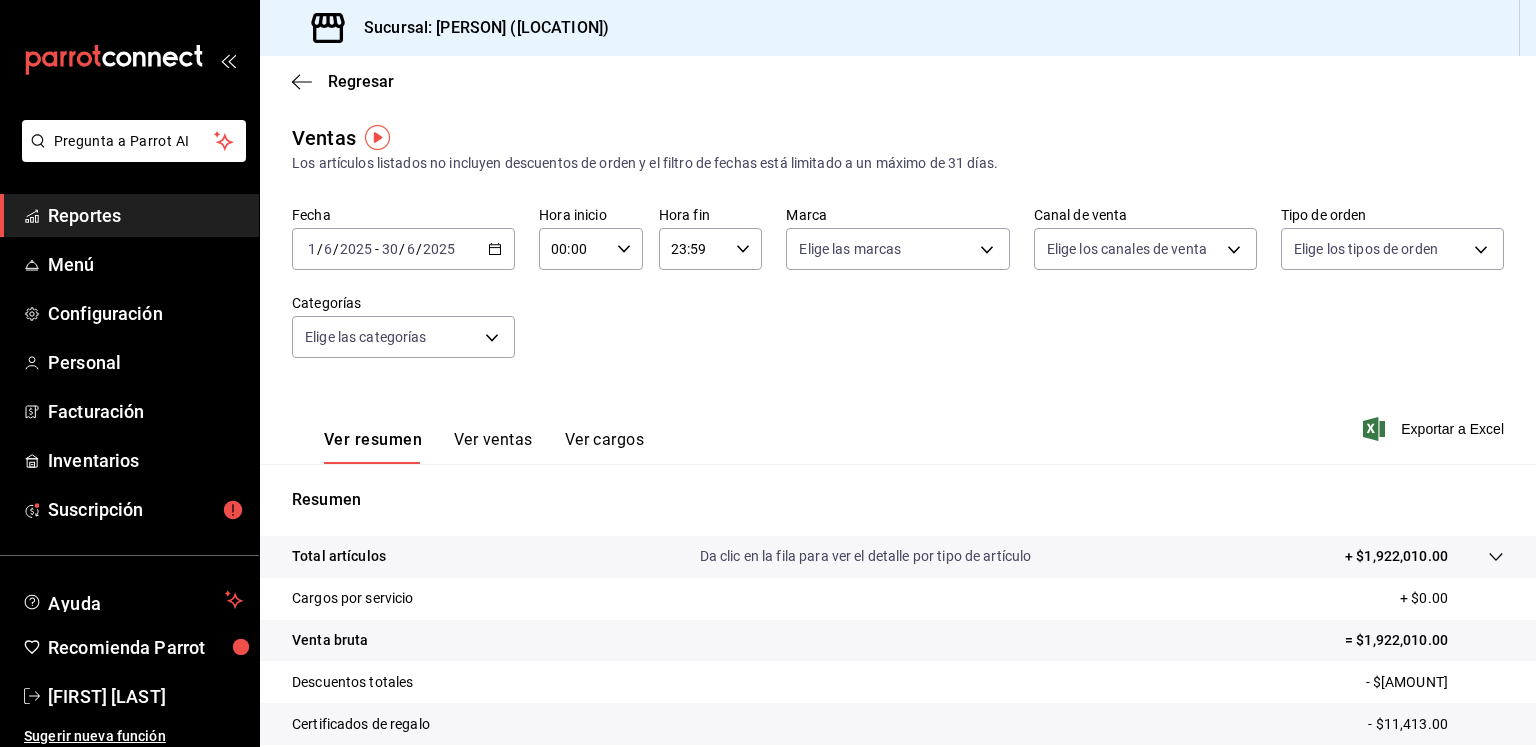 click 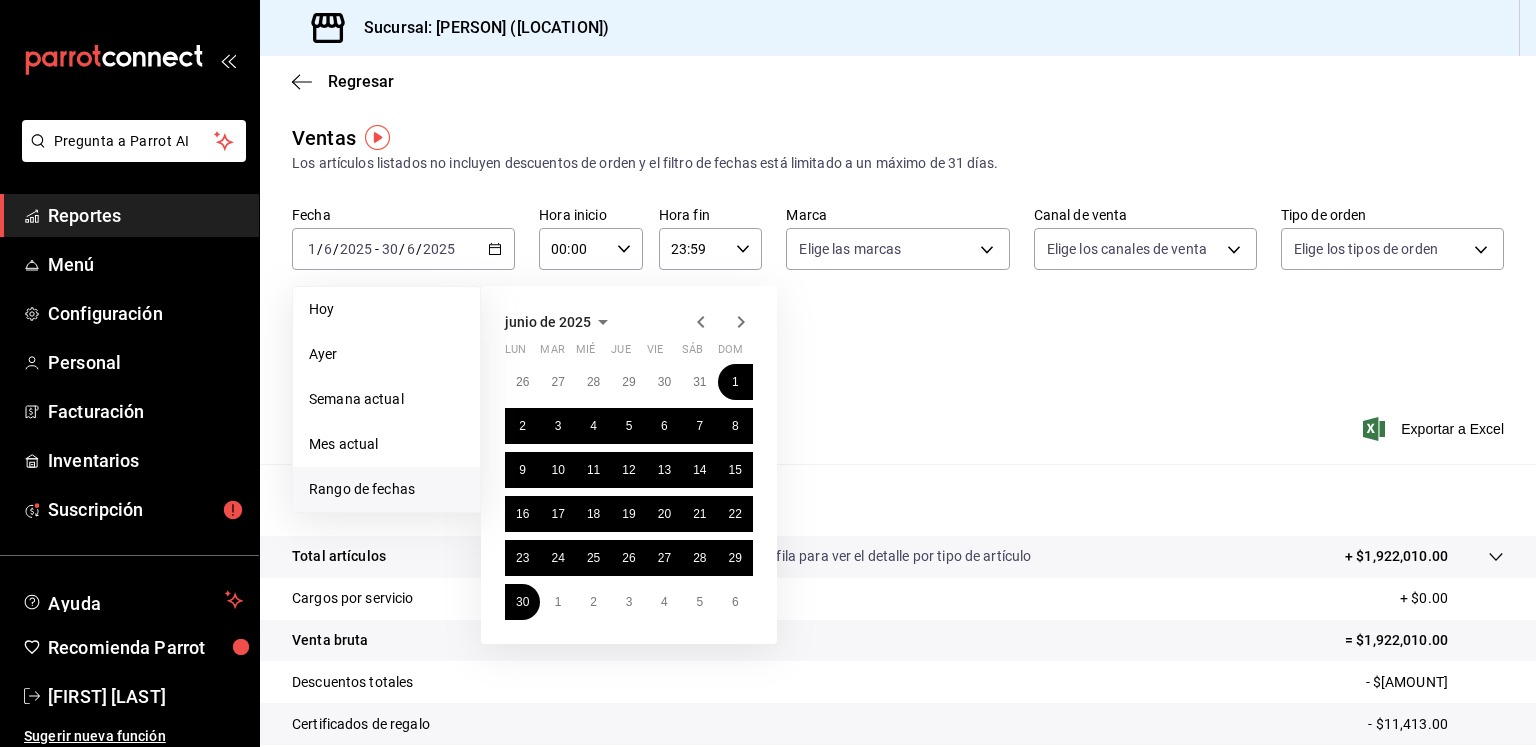 click on "Fecha [DATE] [DATE] - [DATE] [DATE] Hoy Ayer Semana actual Mes actual Rango de fechas [MONTH] [YEAR] lun mar mié jue vie sáb dom 31 1 2 3 4 5 6 7 8 9 10 11 12 13 14 15 16 17 18 19 20 21 22 23 24 25 26 27 28 29 30 1 2 3 4 Hora inicio 00:00 Hora inicio Hora fin 23:59 Hora fin Marca Elige las marcas Canal de venta Elige los canales de venta Tipo de orden Elige los tipos de orden Categorías Elige las categorías" at bounding box center (898, 294) 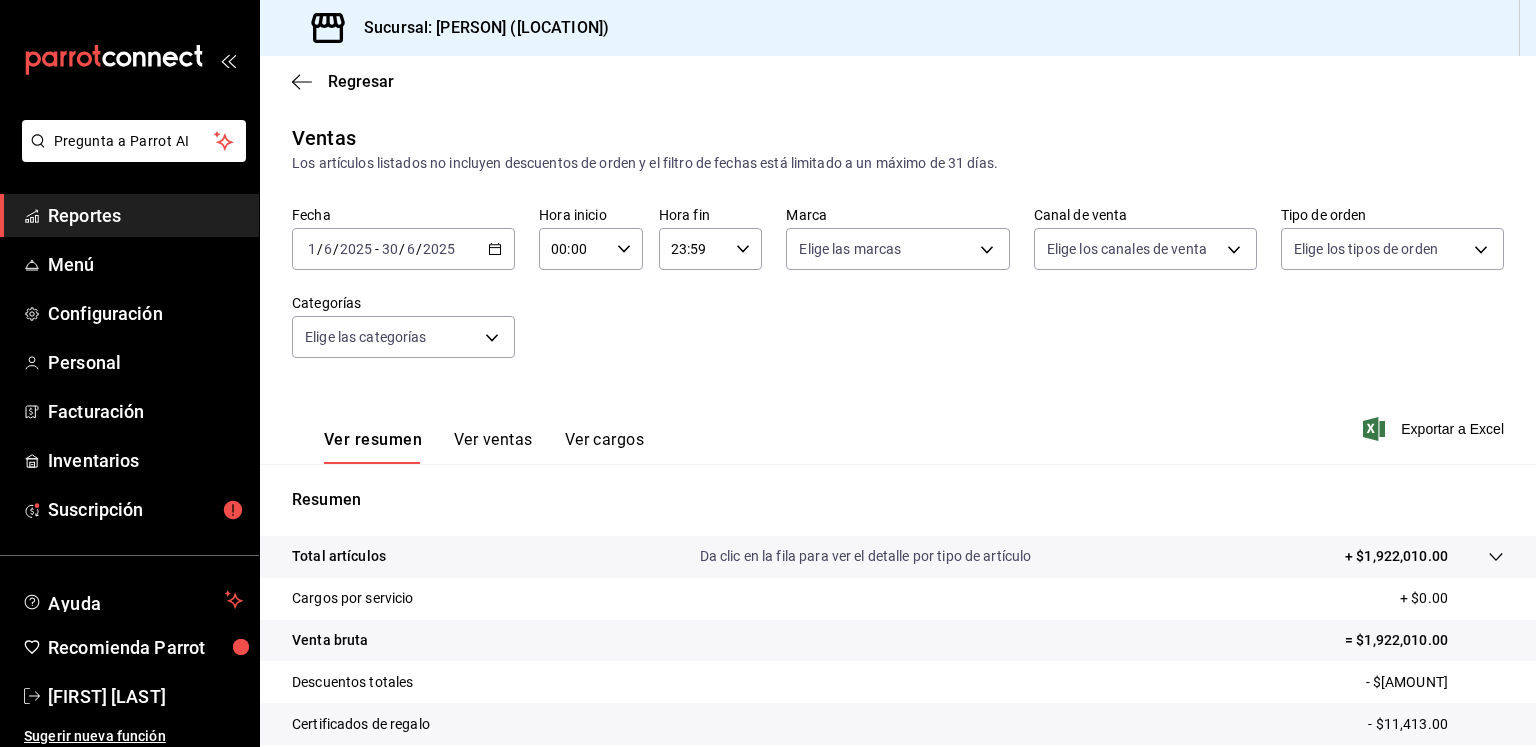 scroll, scrollTop: 211, scrollLeft: 0, axis: vertical 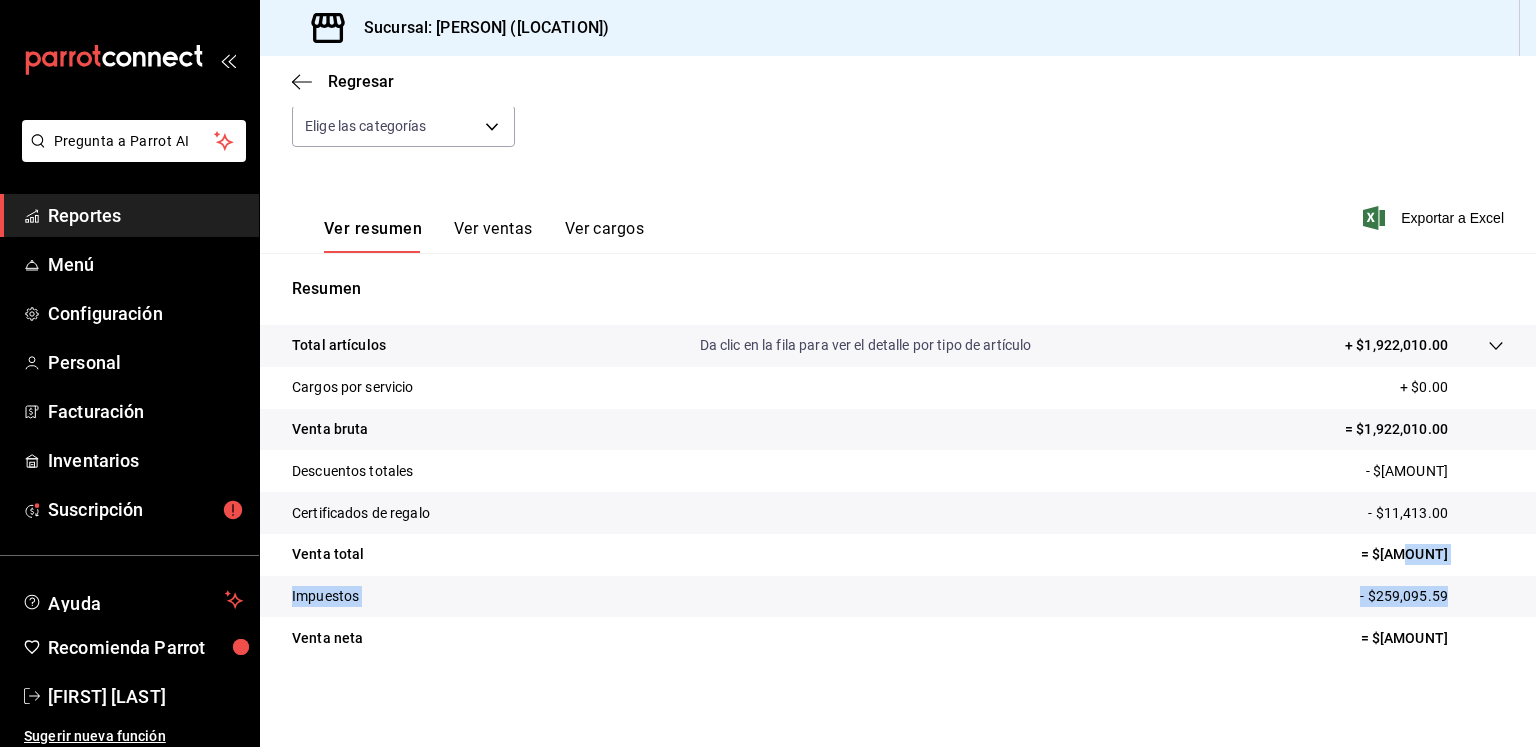 drag, startPoint x: 1439, startPoint y: 576, endPoint x: 1372, endPoint y: 558, distance: 69.375786 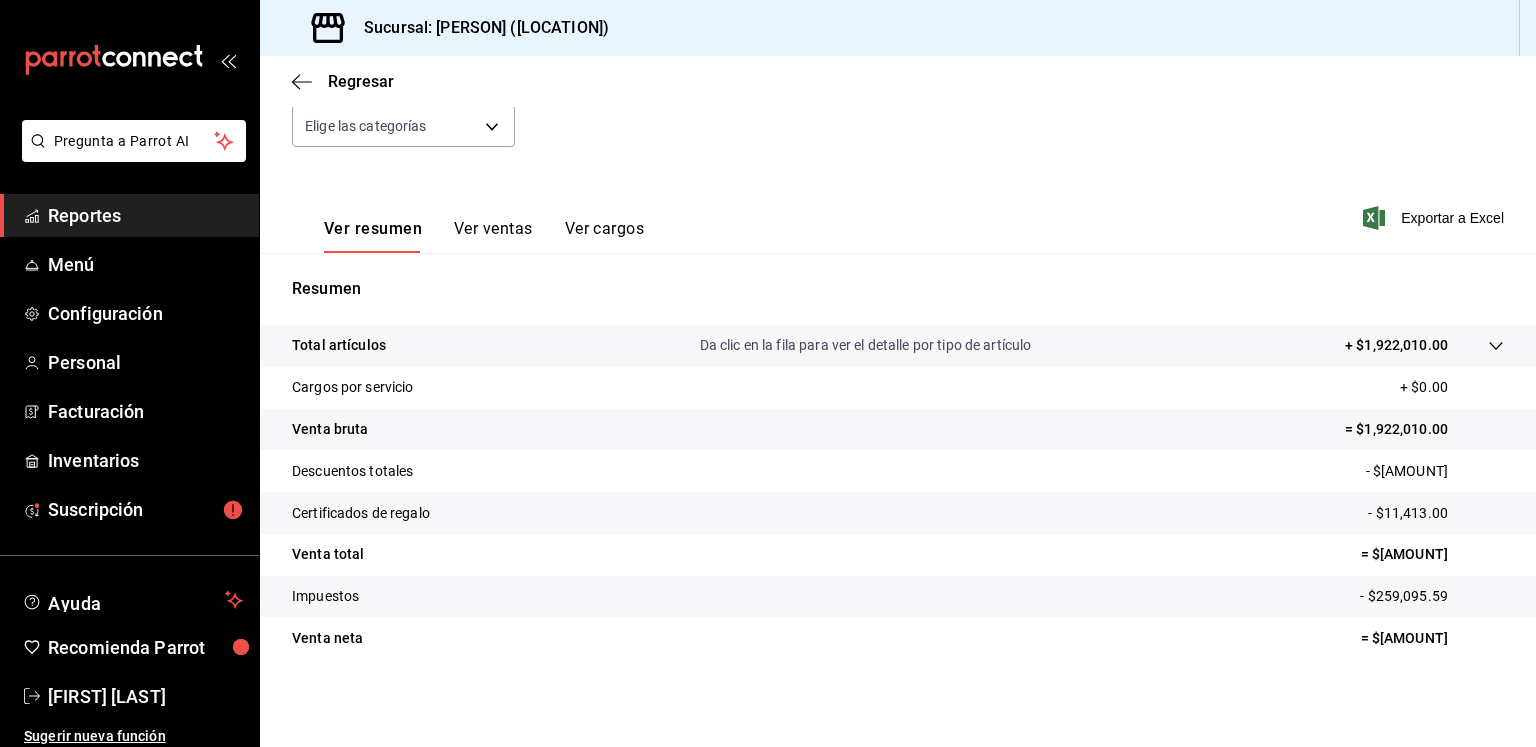 click on "Venta total = $1,878,443.00" at bounding box center [898, 555] 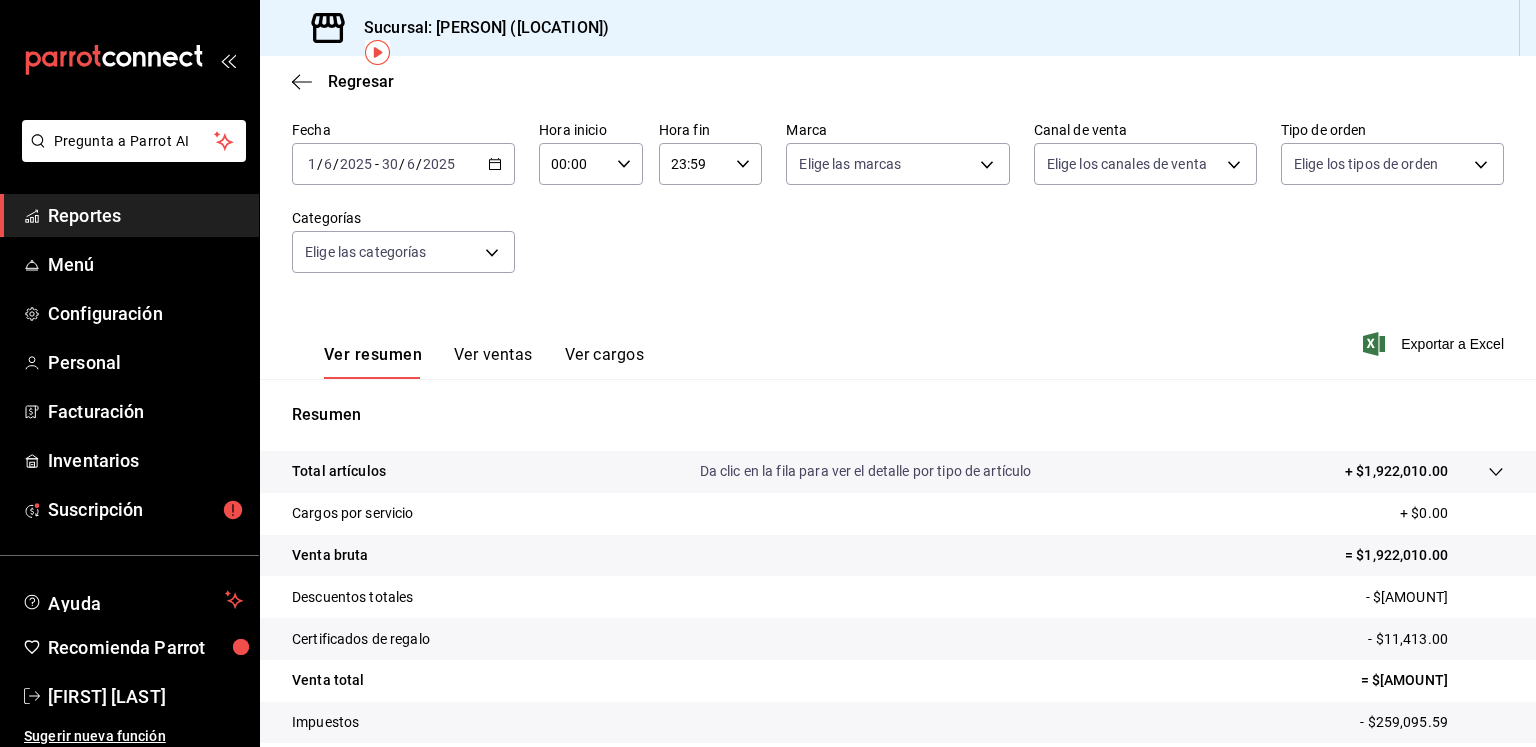 click 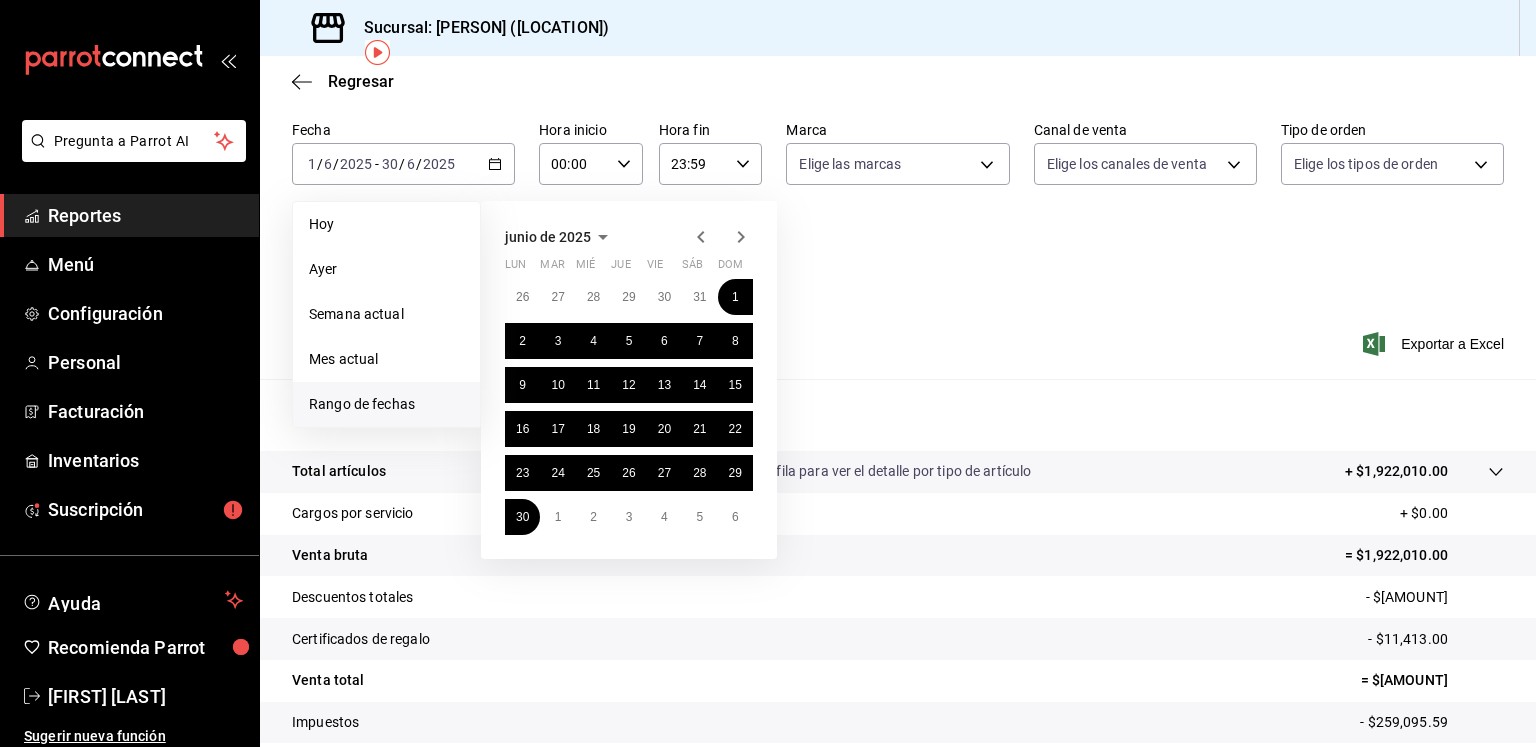 click 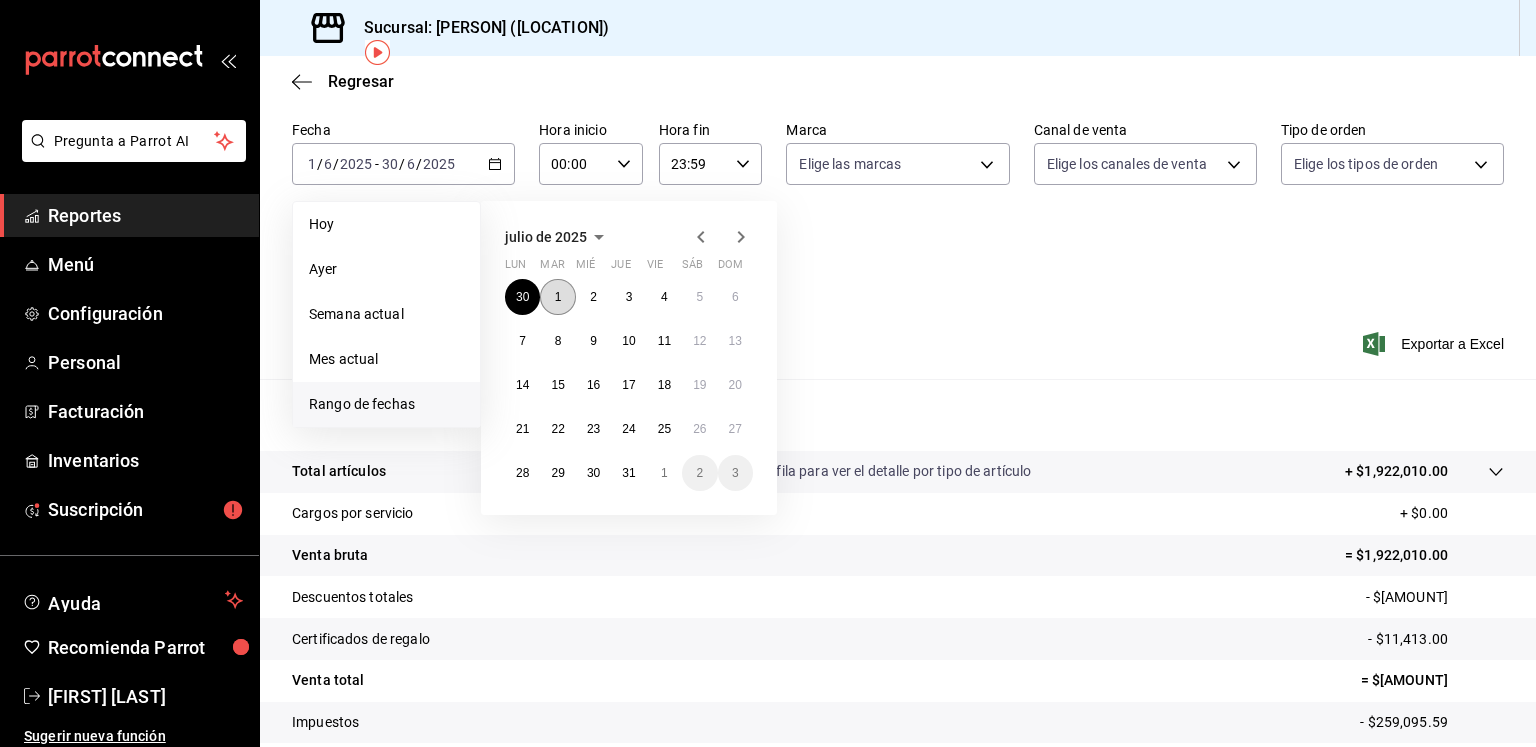 click on "1" at bounding box center (557, 297) 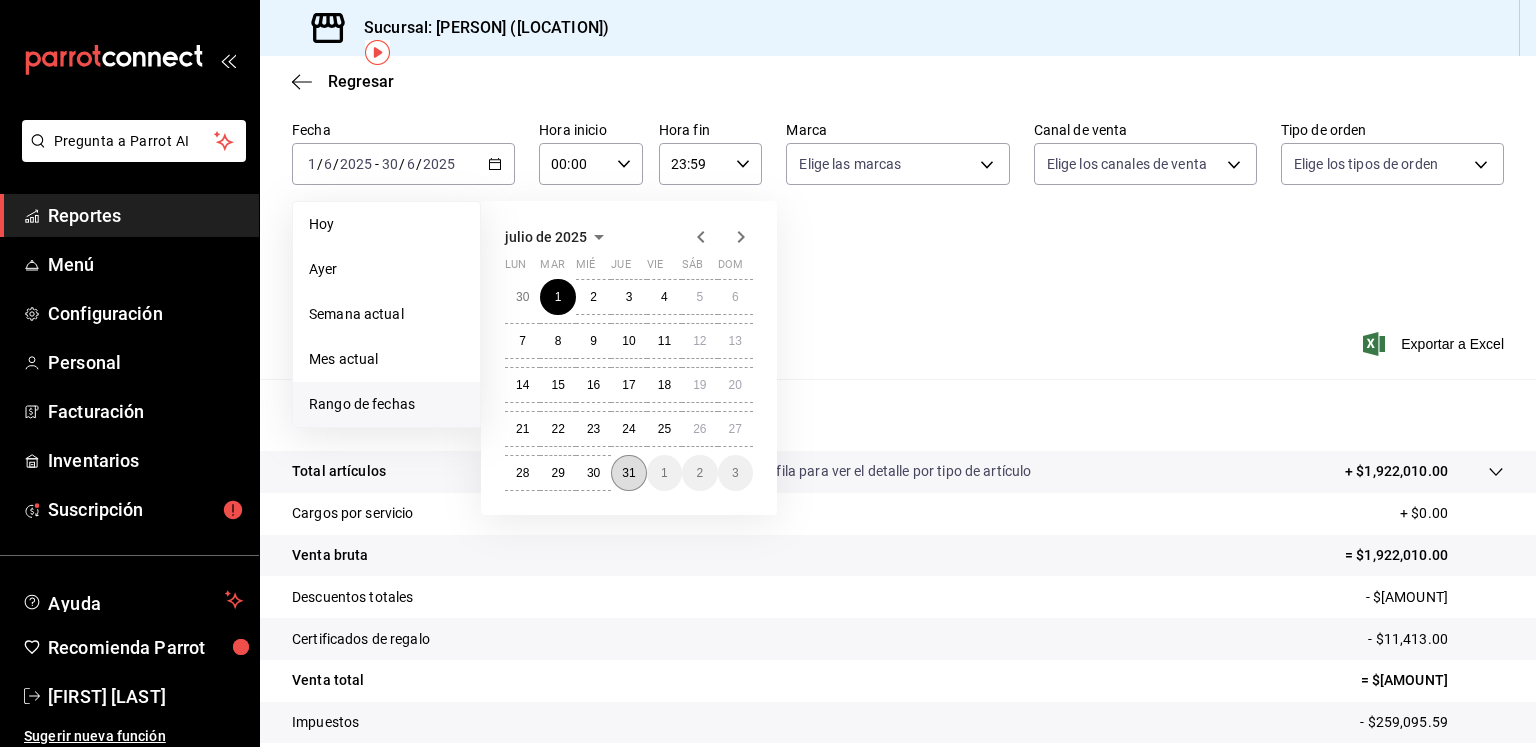 click on "31" at bounding box center (628, 473) 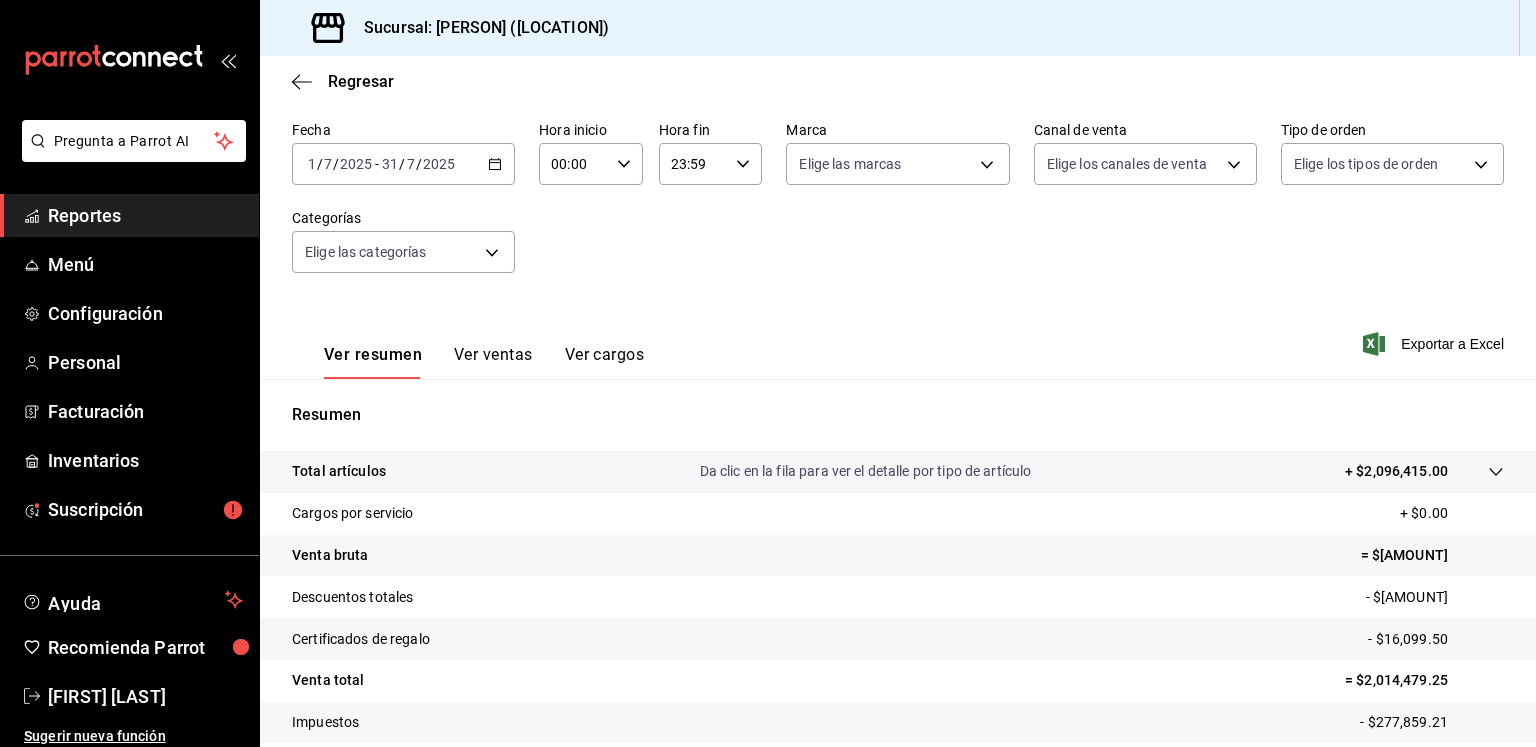 scroll, scrollTop: 211, scrollLeft: 0, axis: vertical 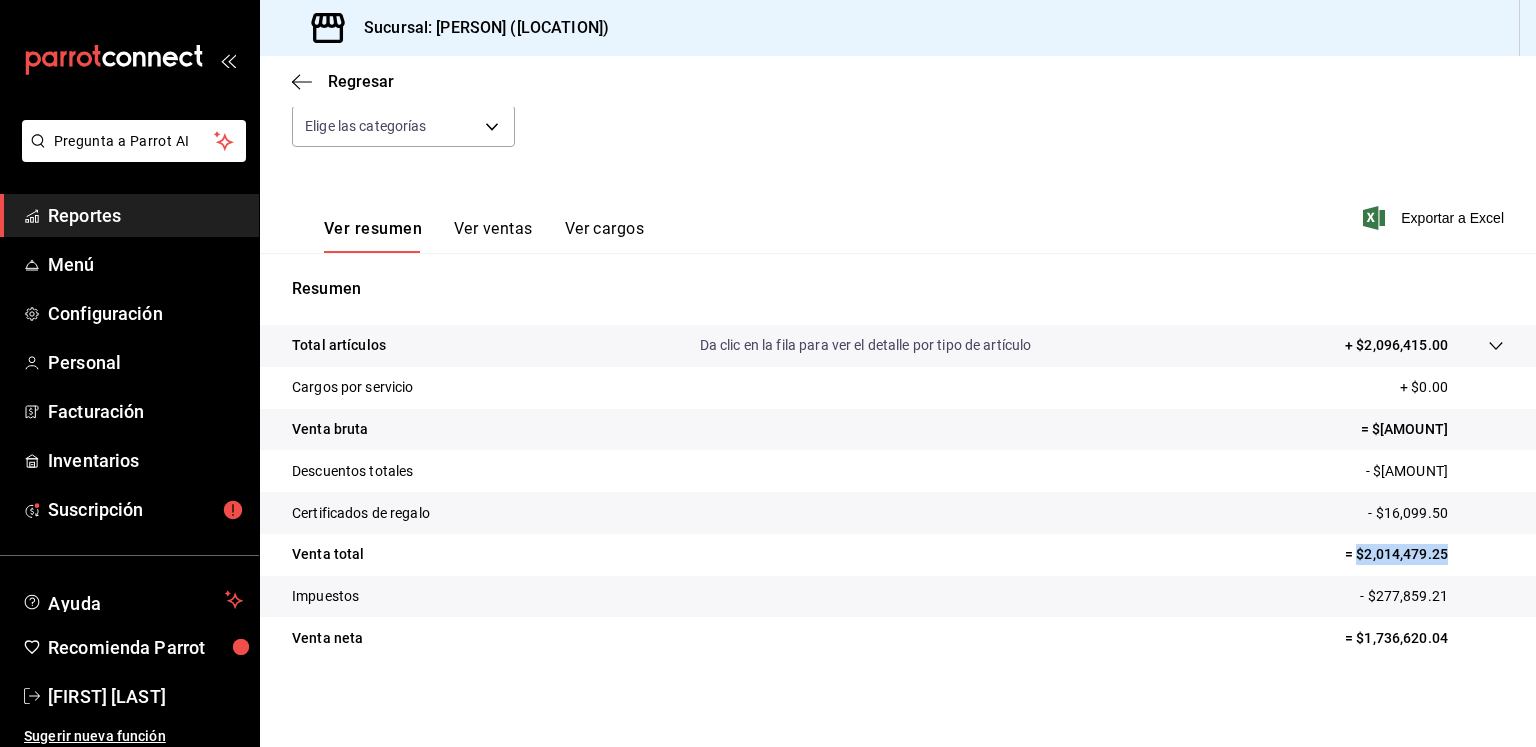drag, startPoint x: 1438, startPoint y: 556, endPoint x: 1344, endPoint y: 572, distance: 95.35198 